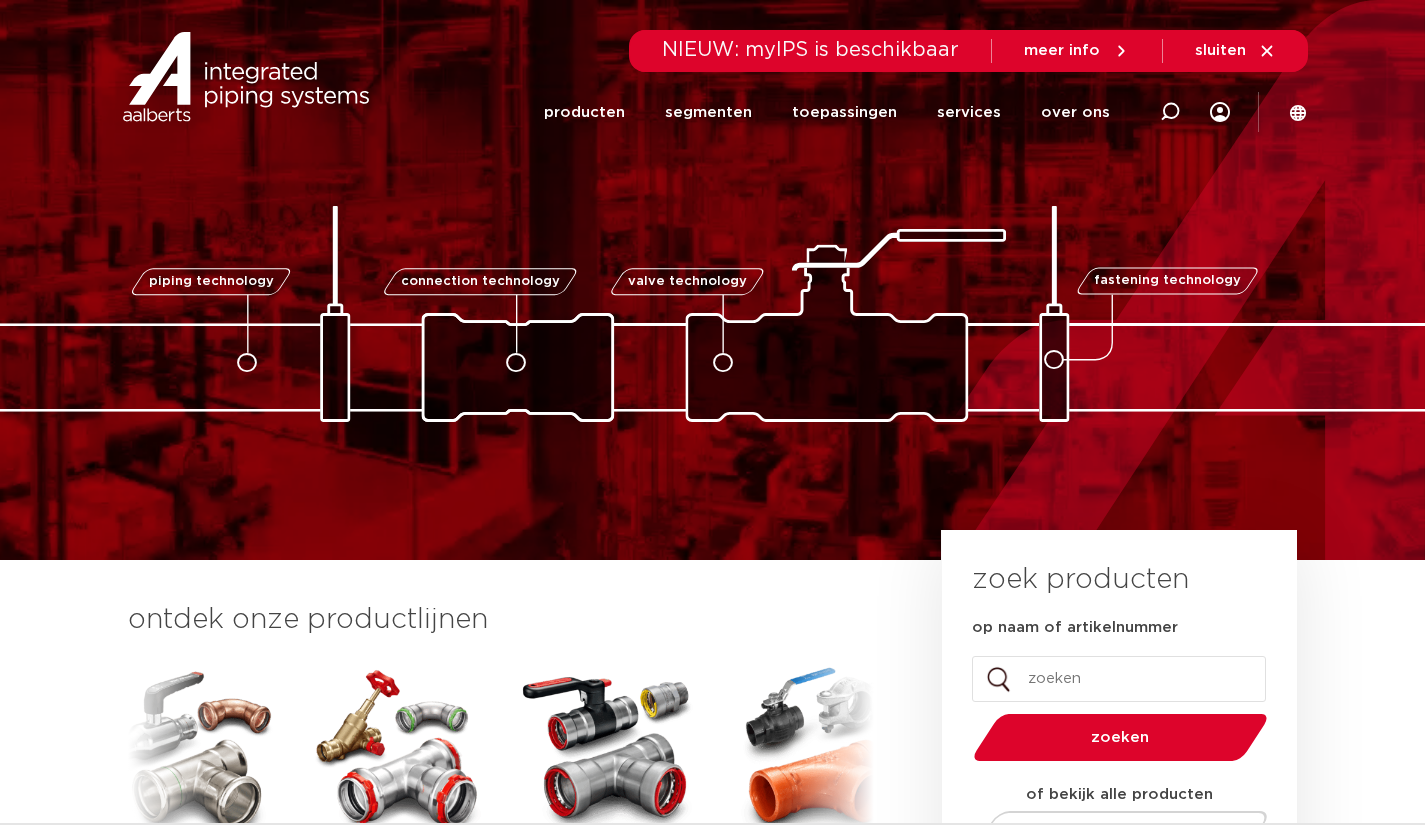 scroll, scrollTop: 0, scrollLeft: 0, axis: both 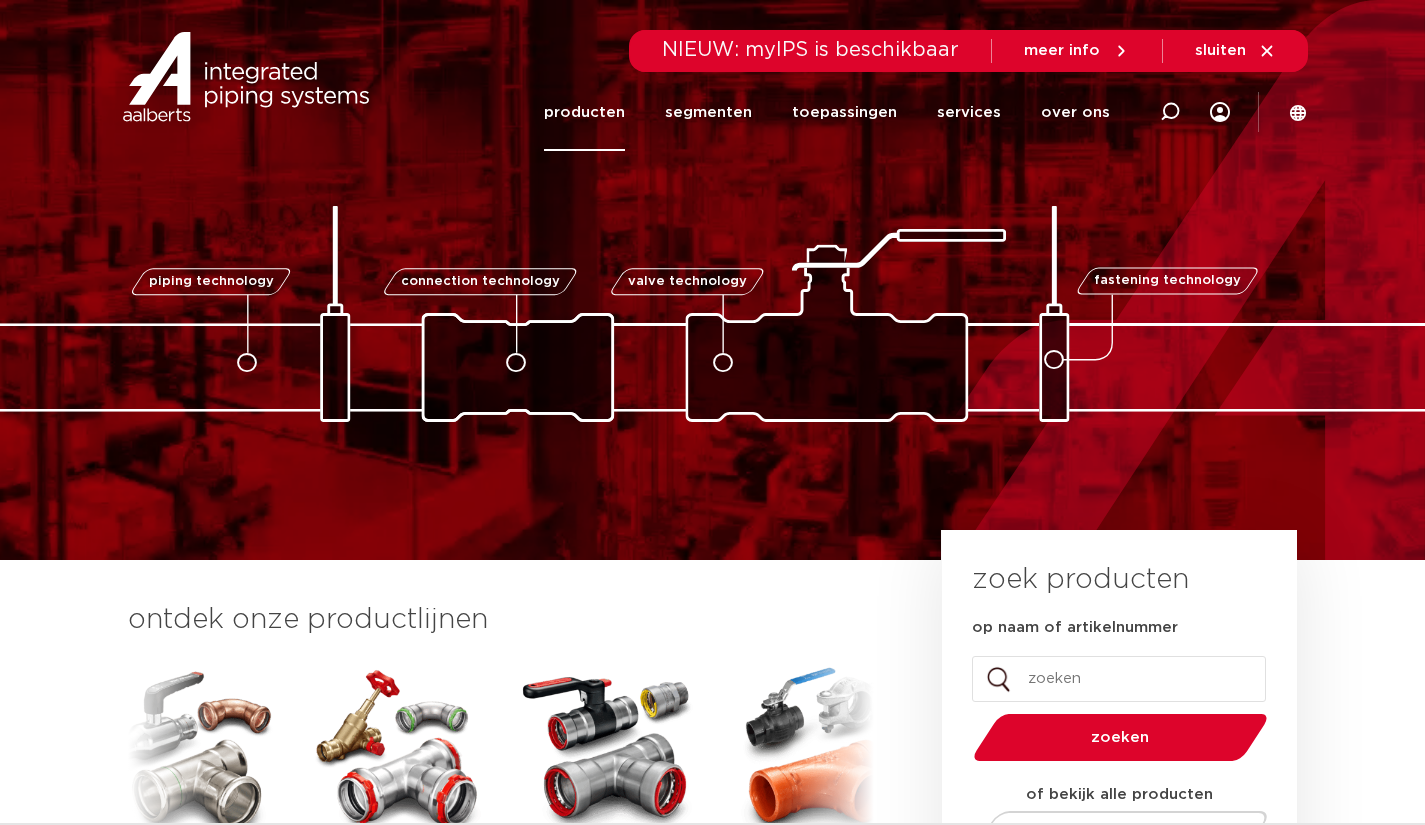 click on "producten" 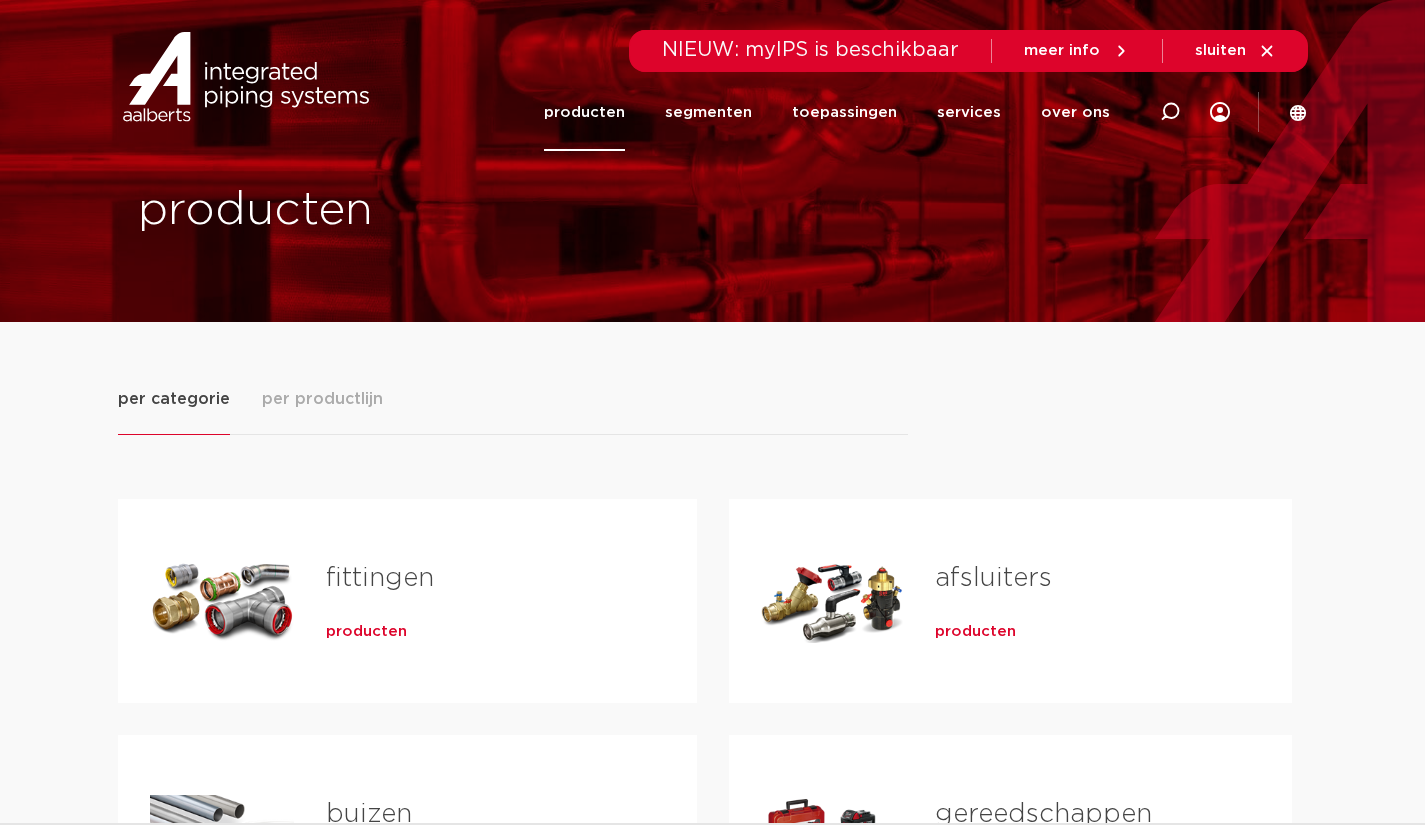 scroll, scrollTop: 0, scrollLeft: 0, axis: both 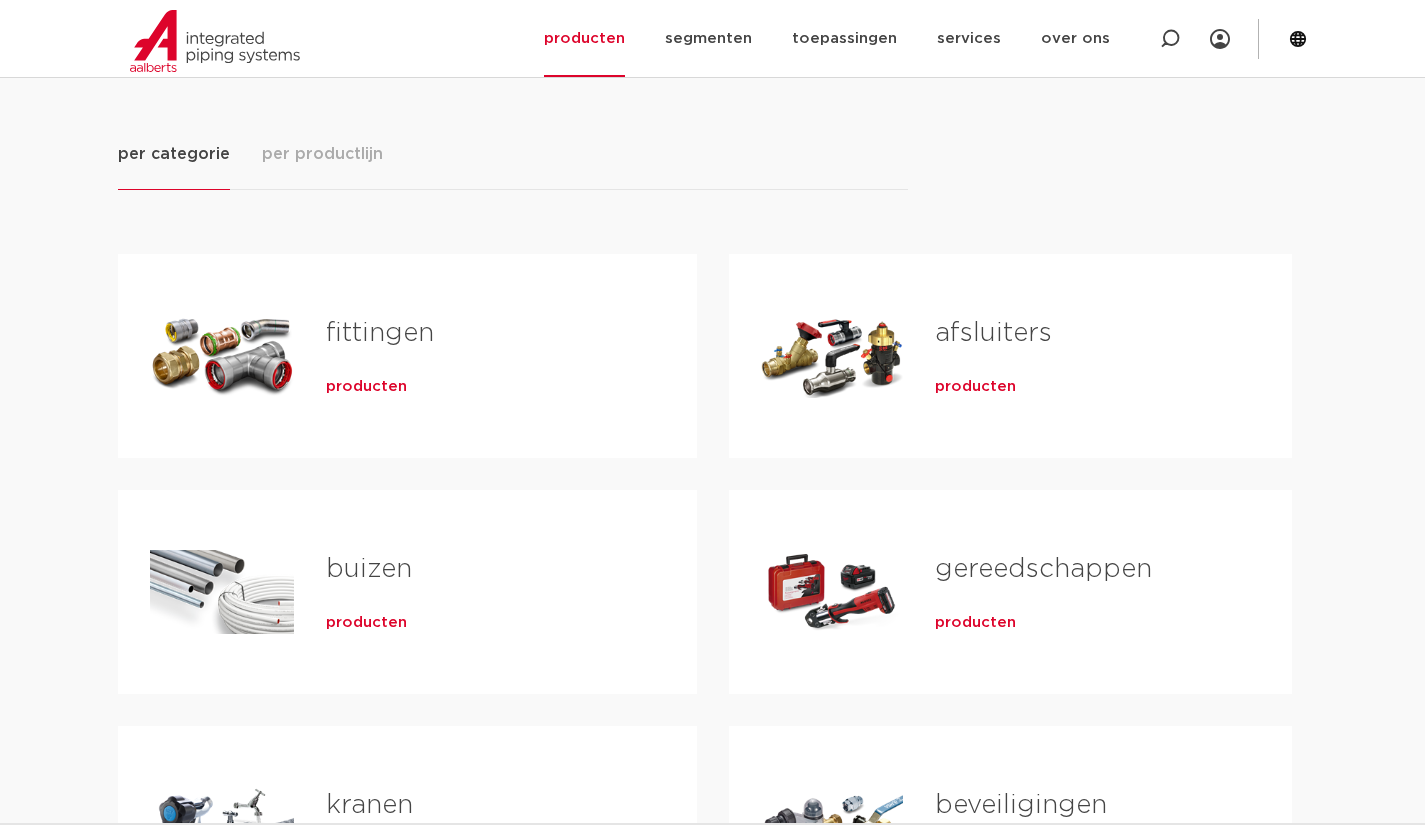 click on "producten" at bounding box center [366, 623] 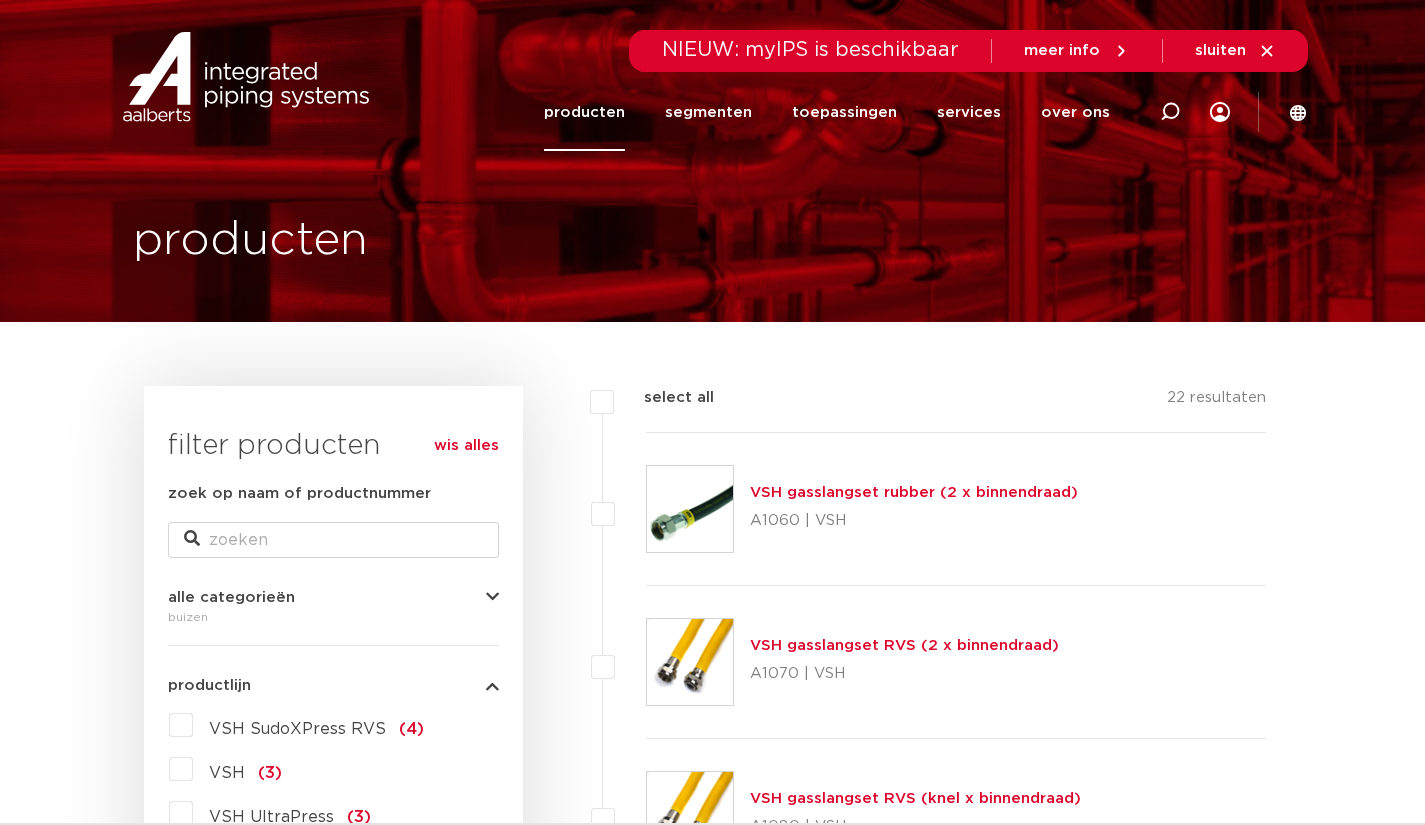 scroll, scrollTop: 1888, scrollLeft: 0, axis: vertical 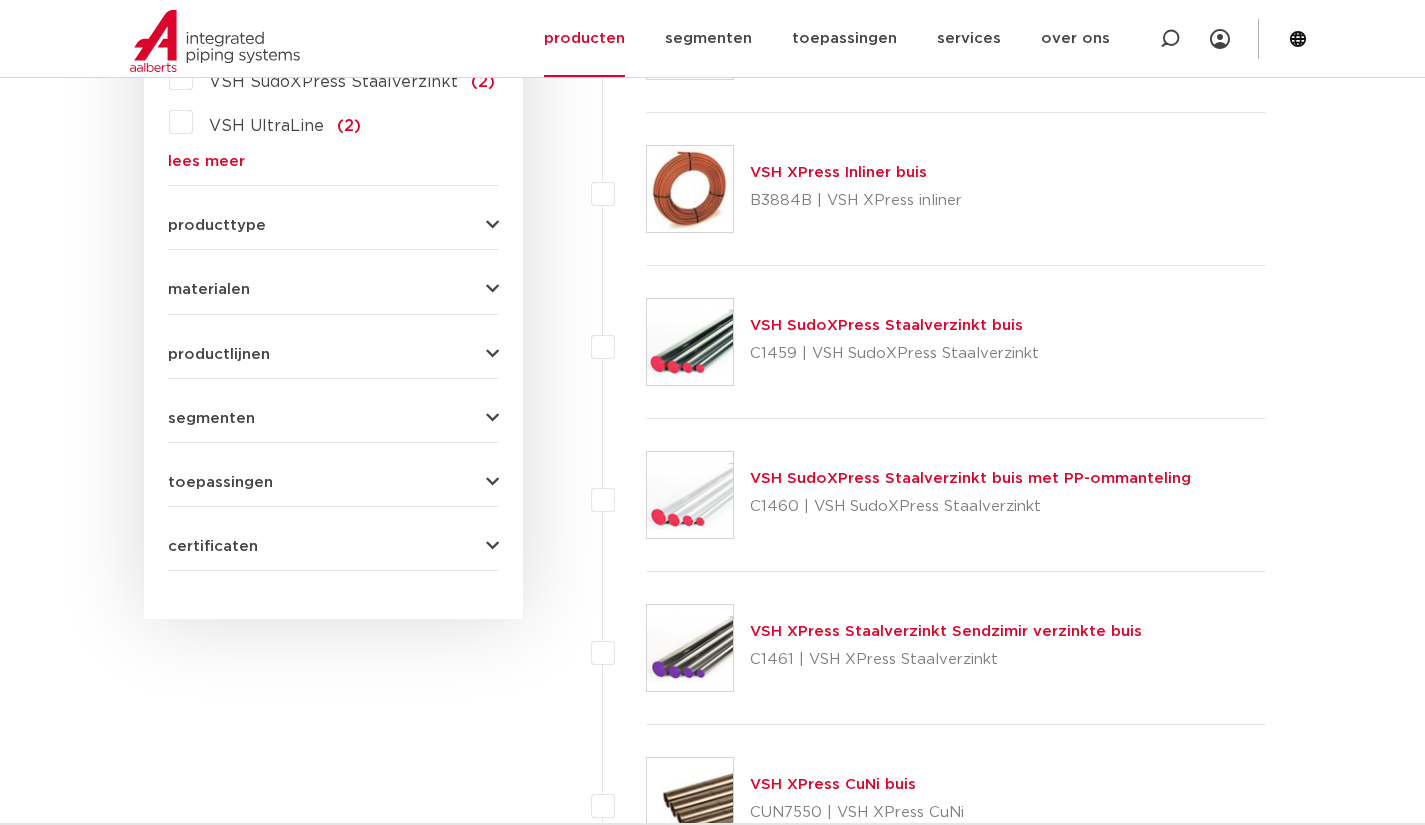 click on "VSH SudoXPress Staalverzinkt buis" at bounding box center [886, 325] 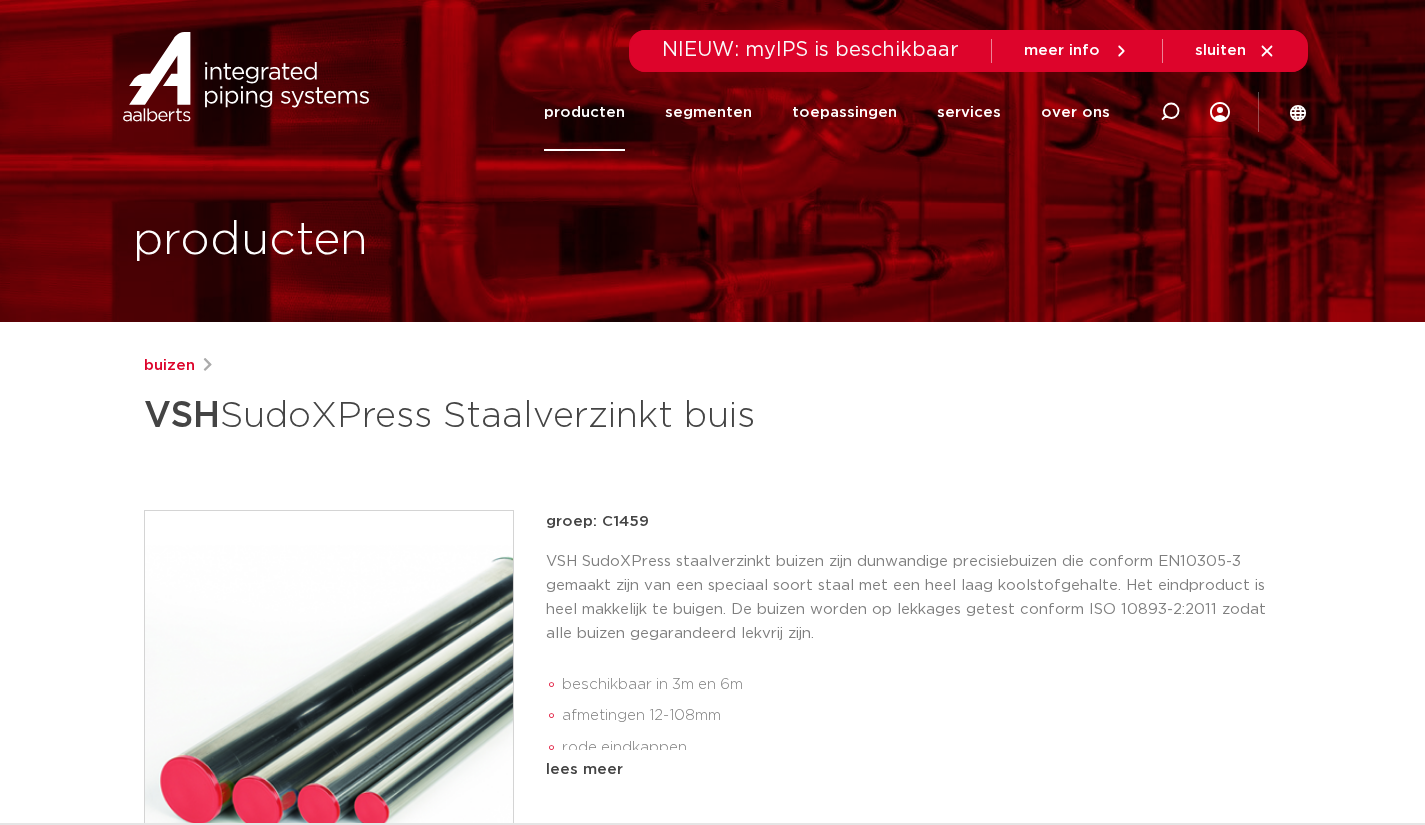 scroll, scrollTop: 0, scrollLeft: 0, axis: both 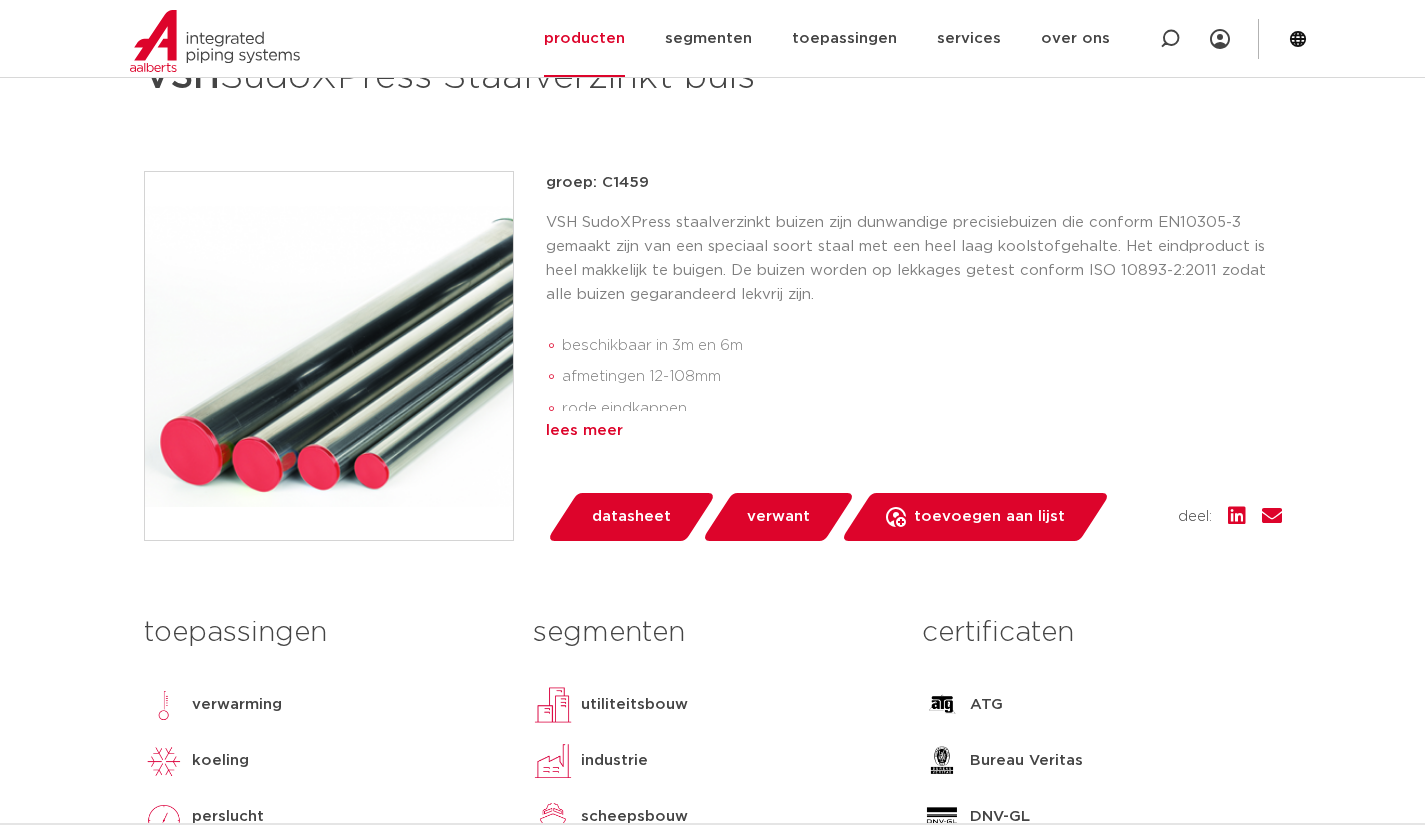 click on "lees meer" at bounding box center [914, 431] 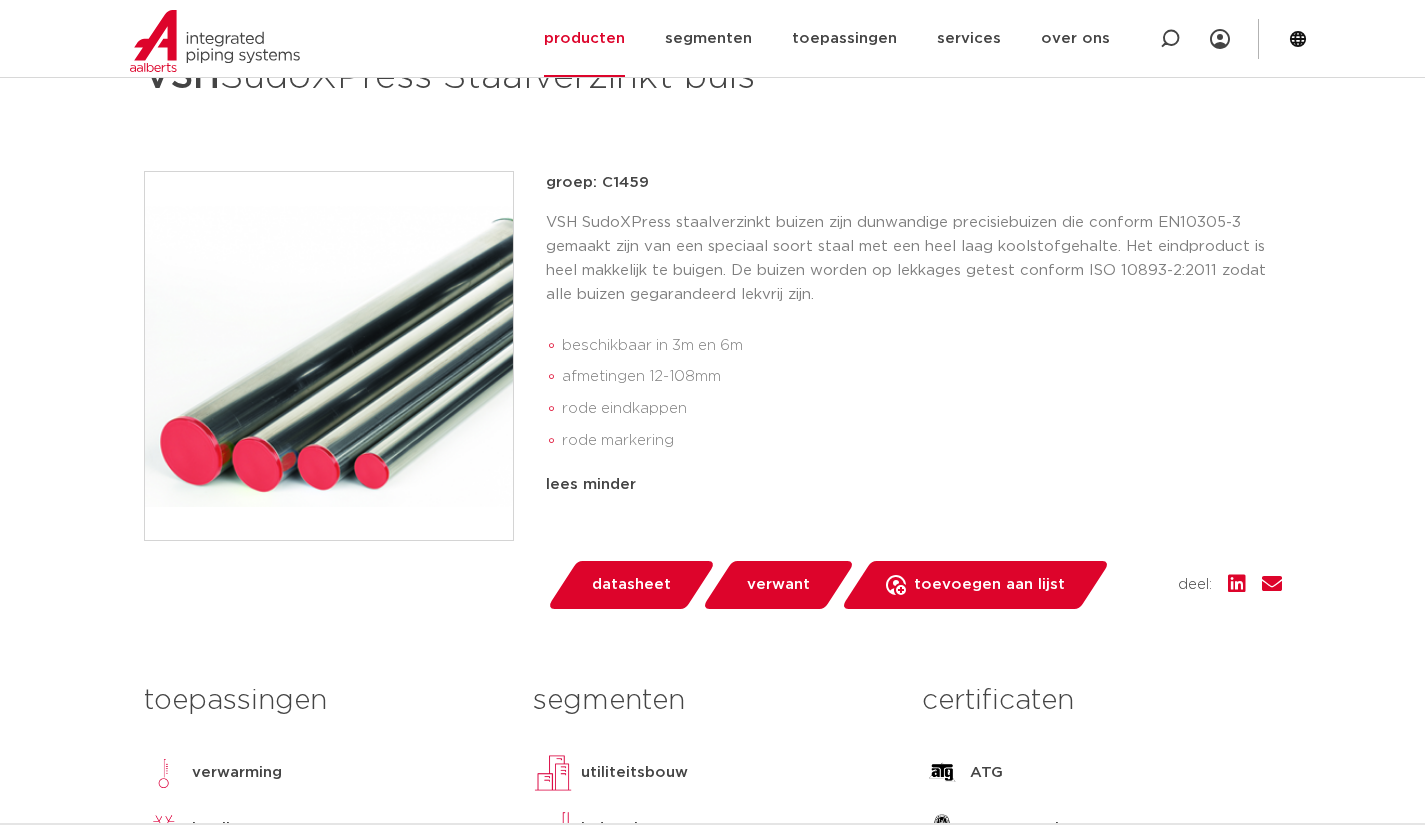 click on "datasheet" at bounding box center [631, 585] 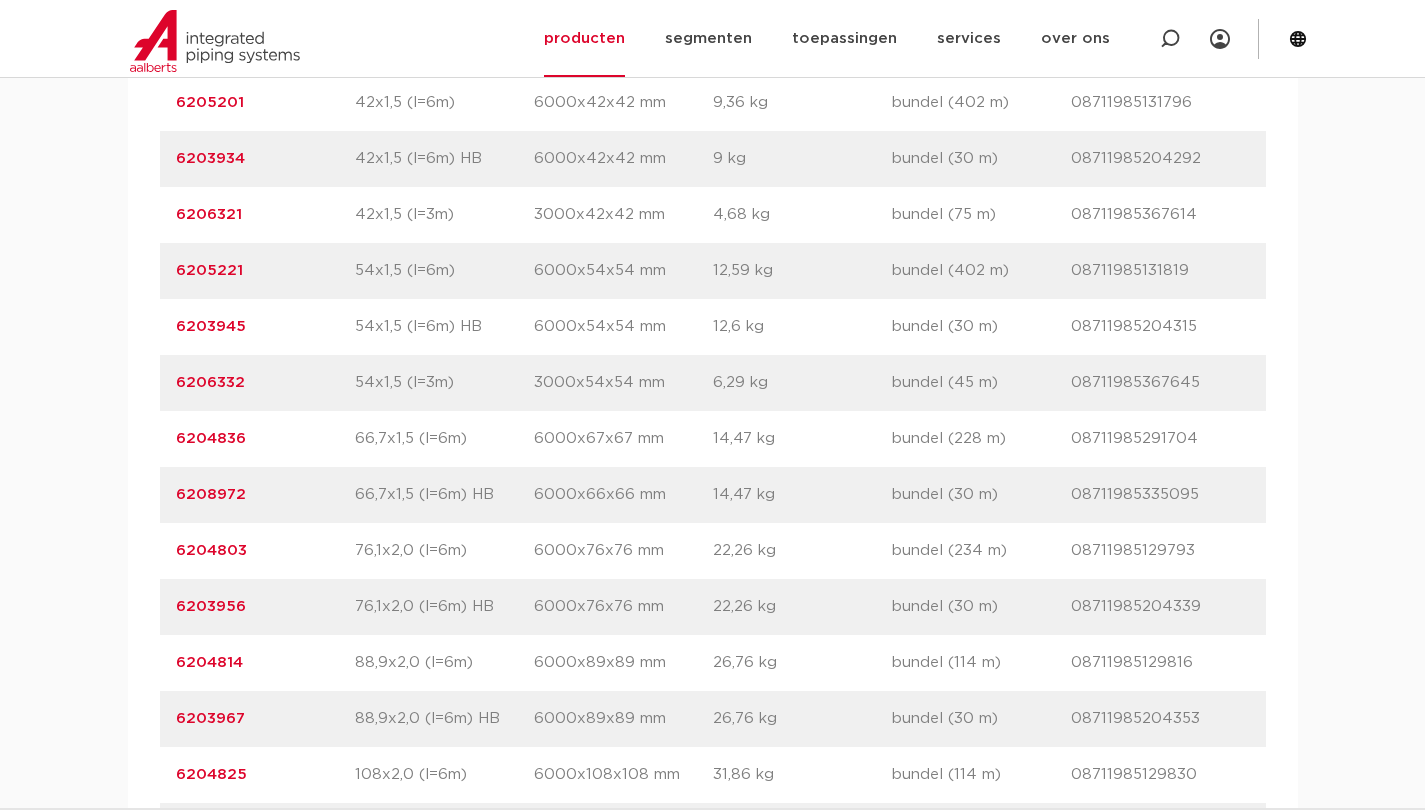 scroll, scrollTop: 2534, scrollLeft: 0, axis: vertical 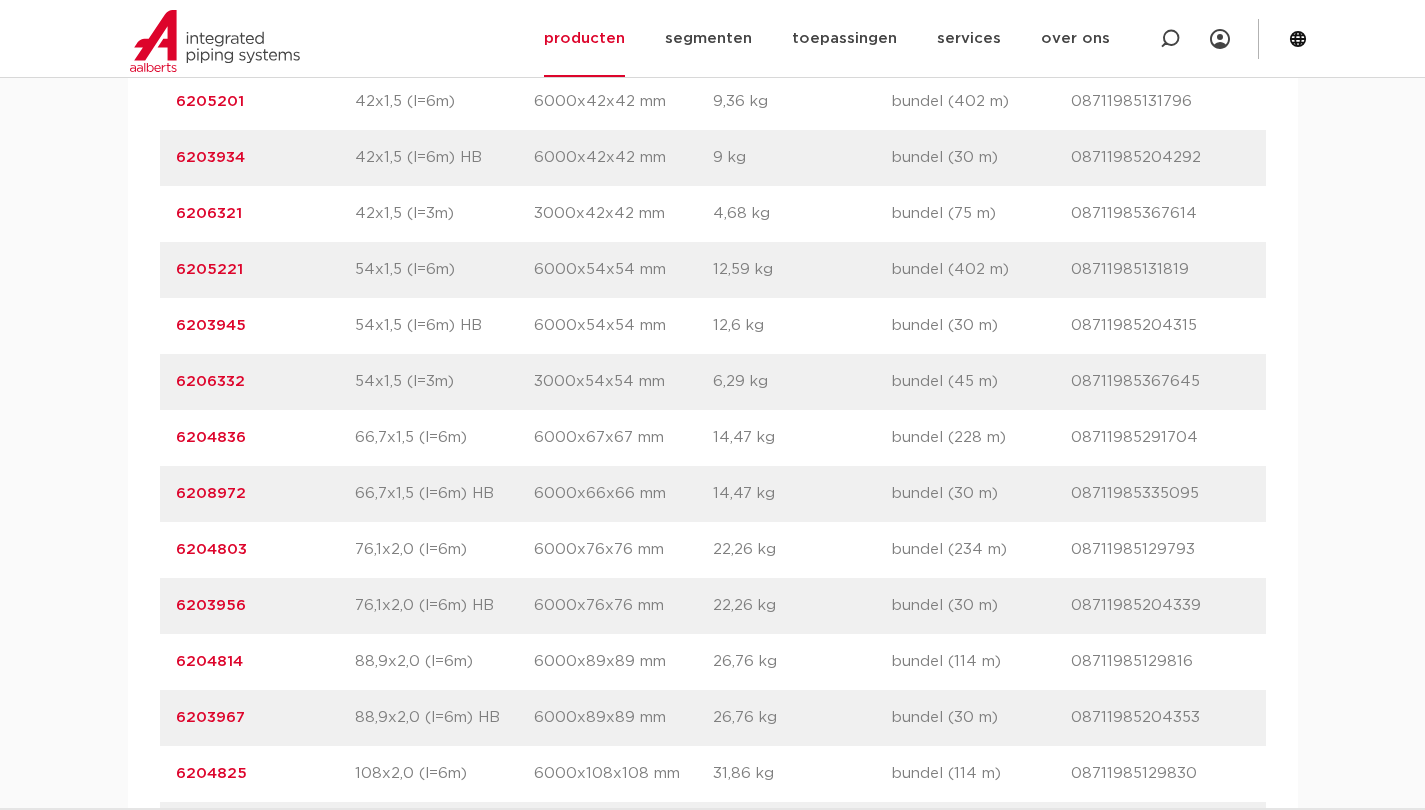 drag, startPoint x: 287, startPoint y: 544, endPoint x: 155, endPoint y: 550, distance: 132.13629 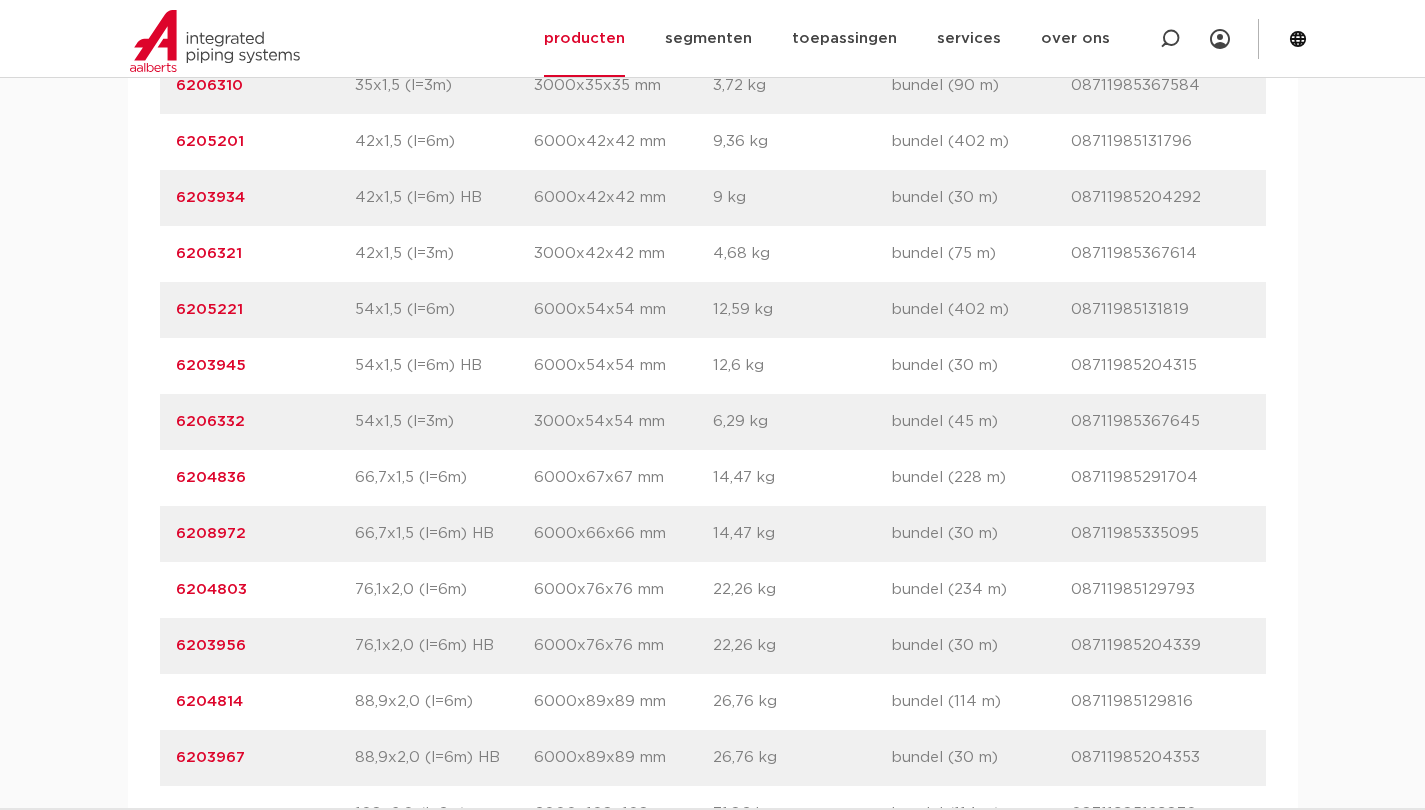 scroll, scrollTop: 2495, scrollLeft: 0, axis: vertical 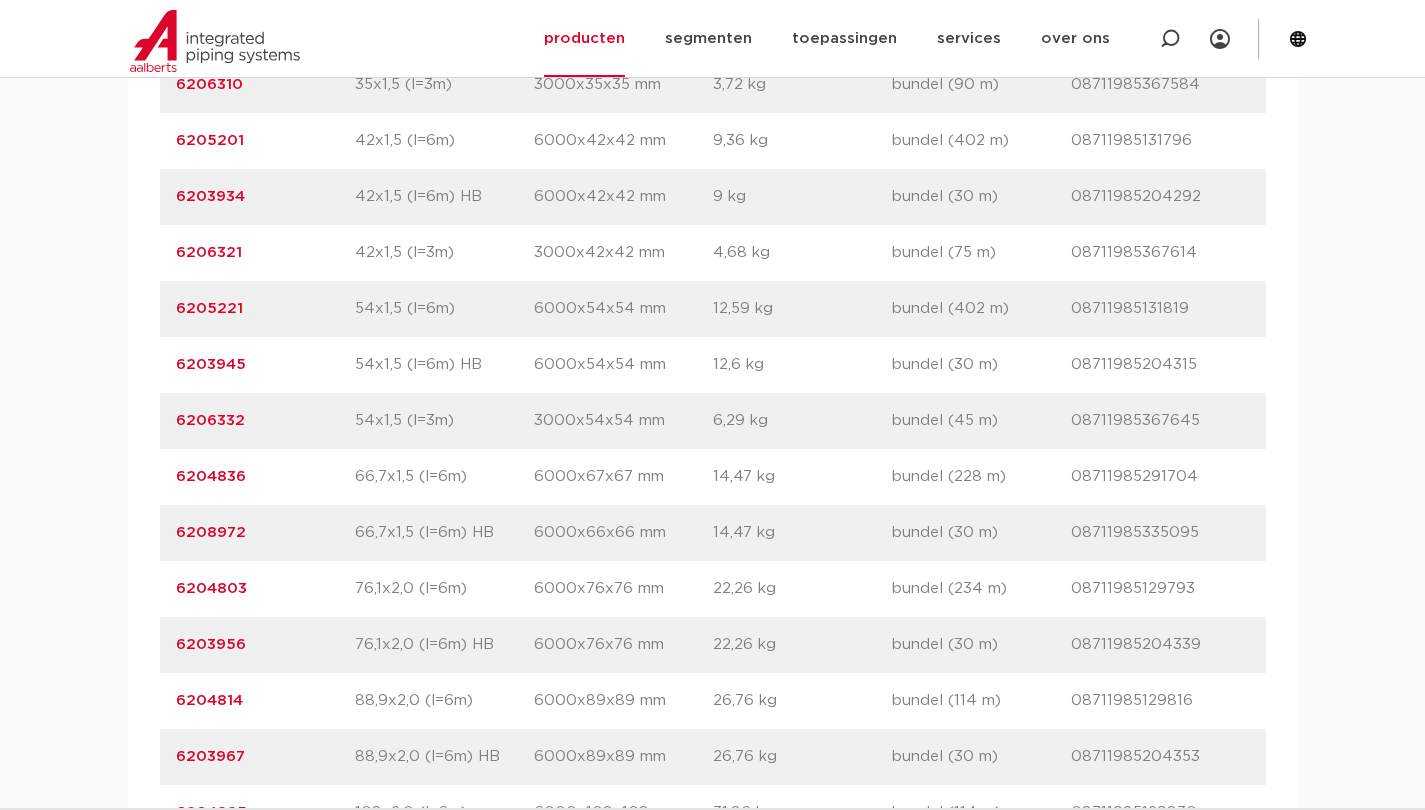 drag, startPoint x: 308, startPoint y: 313, endPoint x: 139, endPoint y: 317, distance: 169.04733 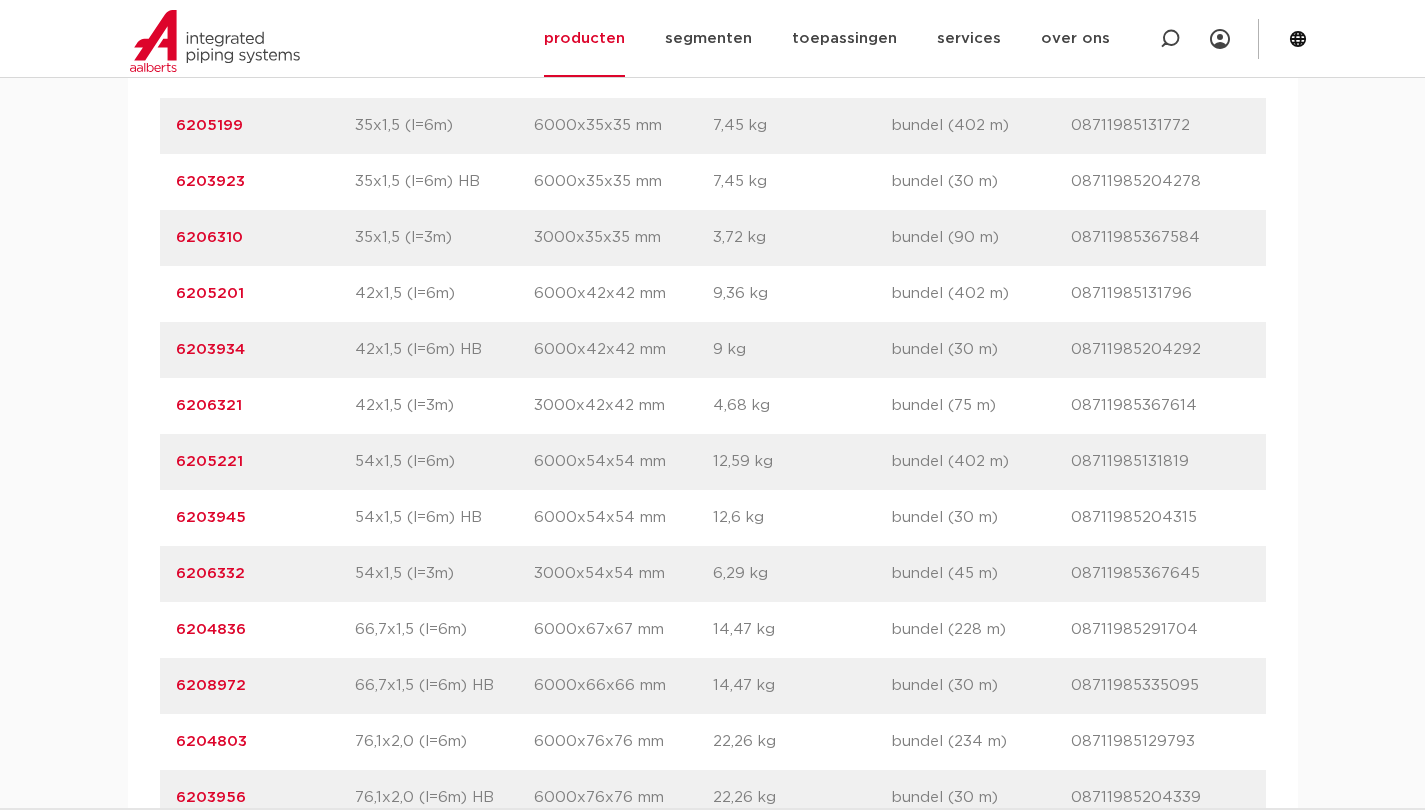 scroll, scrollTop: 2345, scrollLeft: 0, axis: vertical 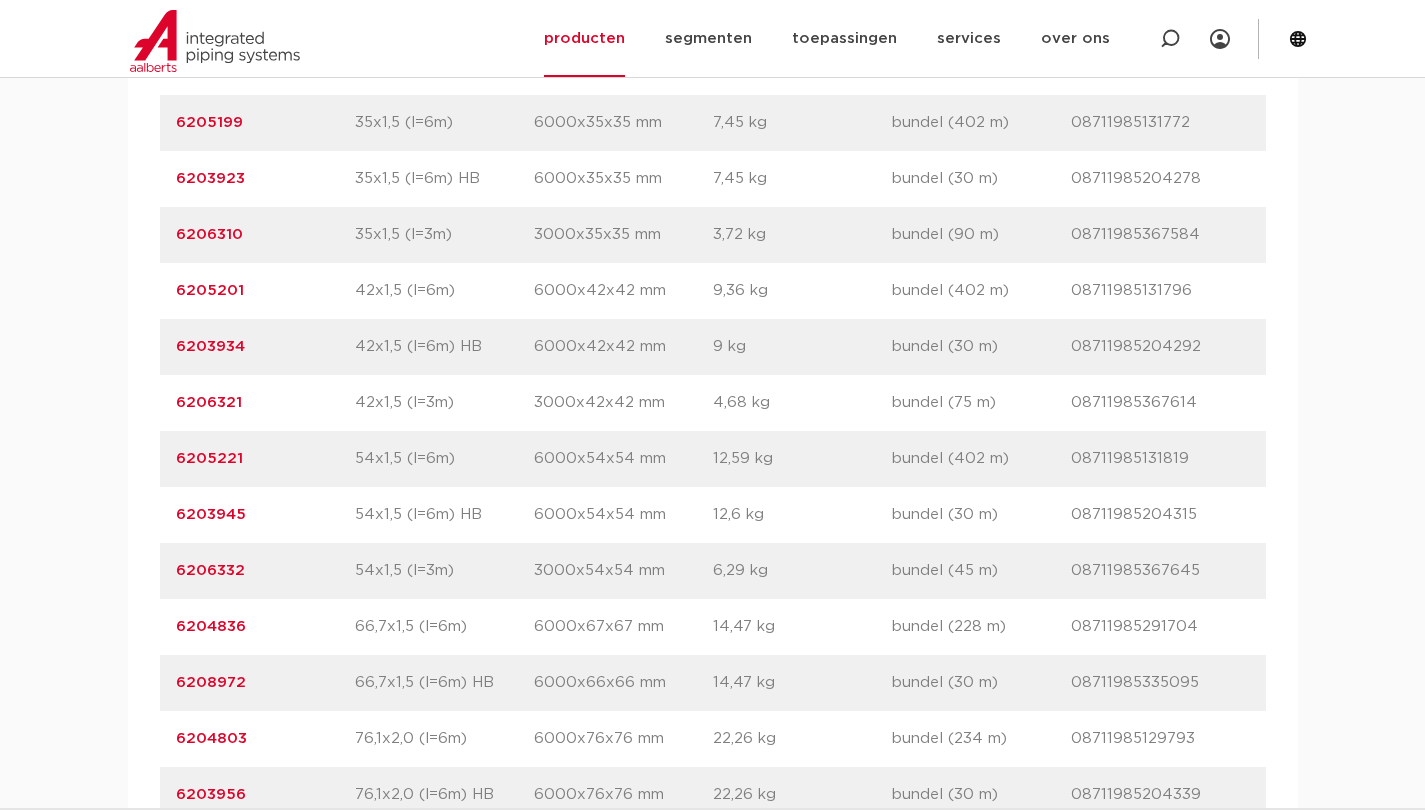 drag, startPoint x: 268, startPoint y: 302, endPoint x: 150, endPoint y: 312, distance: 118.42297 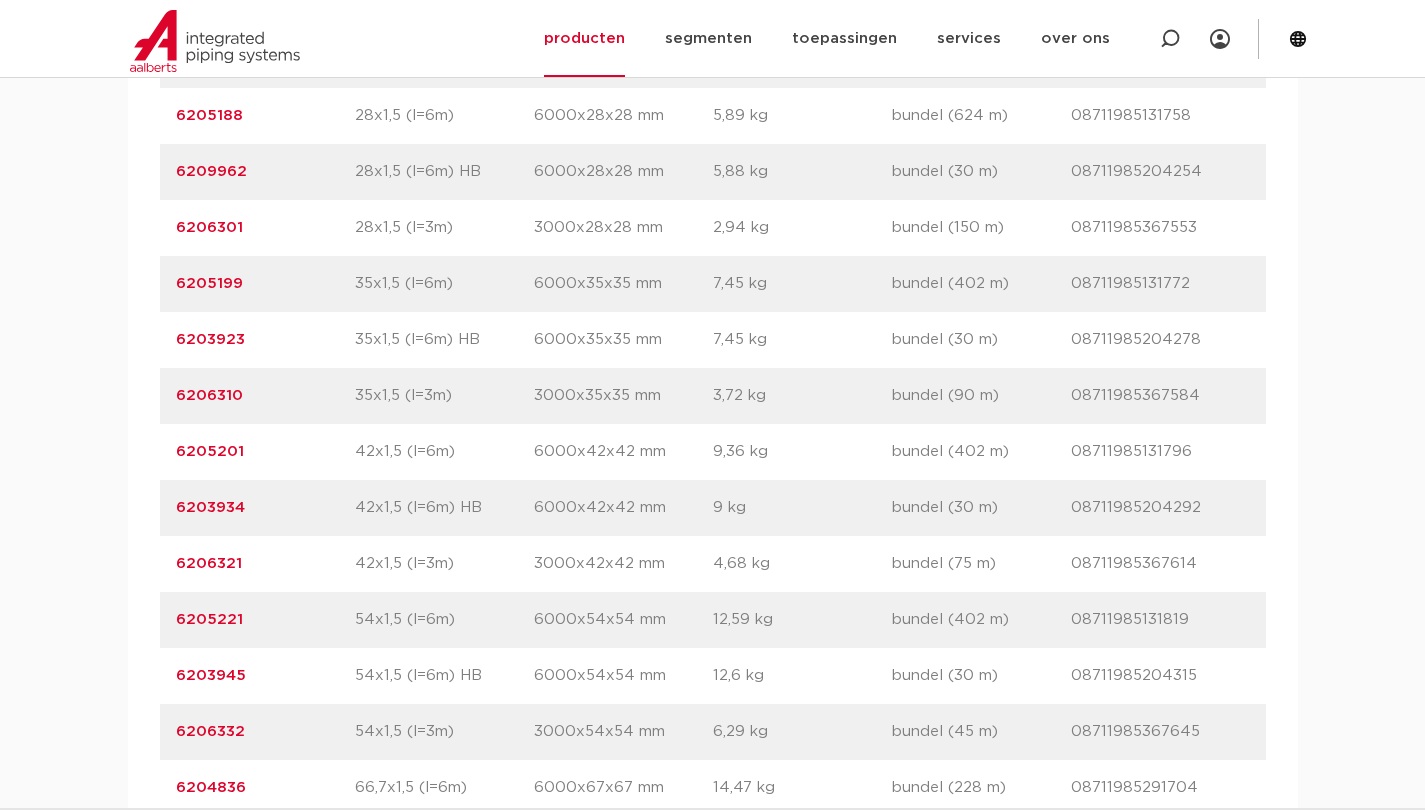 scroll, scrollTop: 2181, scrollLeft: 0, axis: vertical 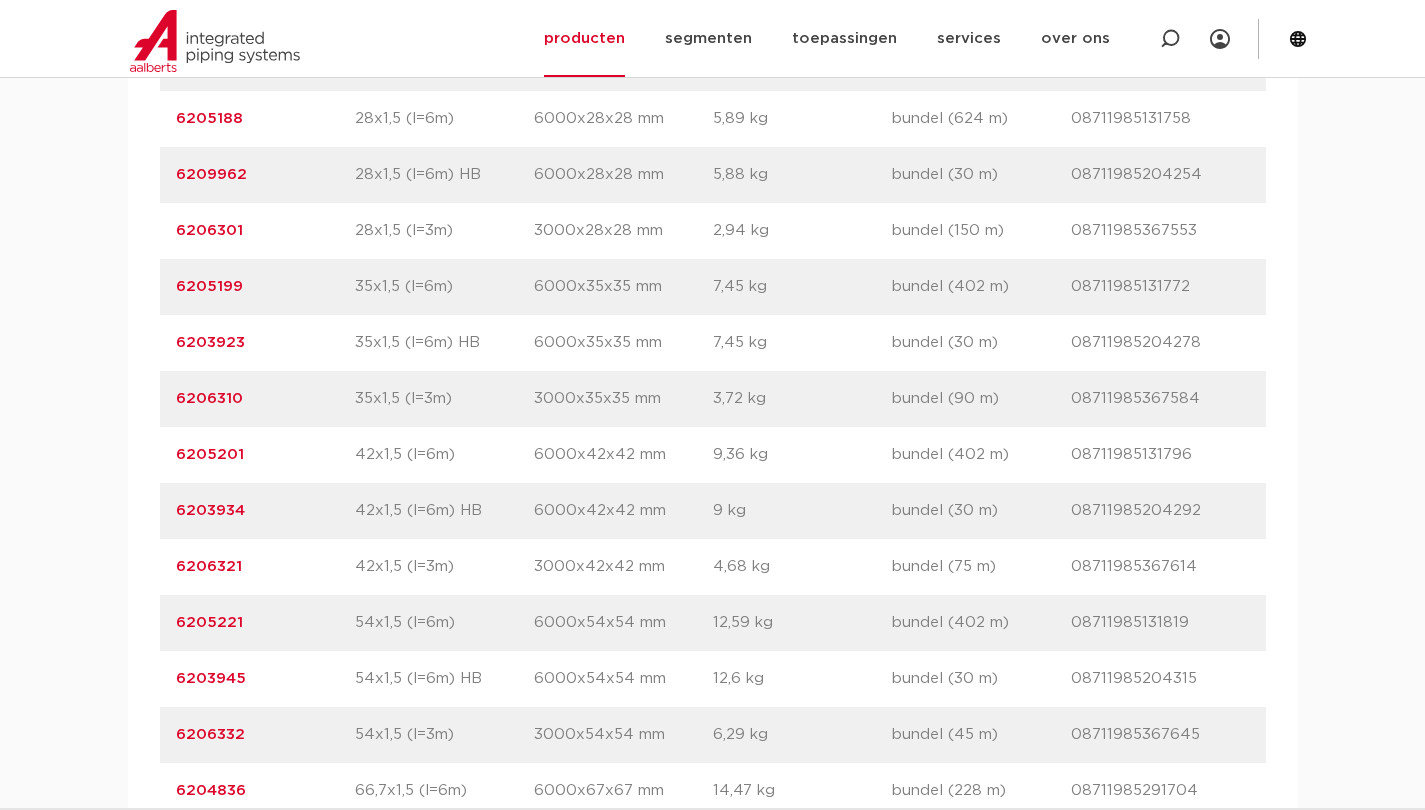 drag, startPoint x: 287, startPoint y: 288, endPoint x: 140, endPoint y: 289, distance: 147.0034 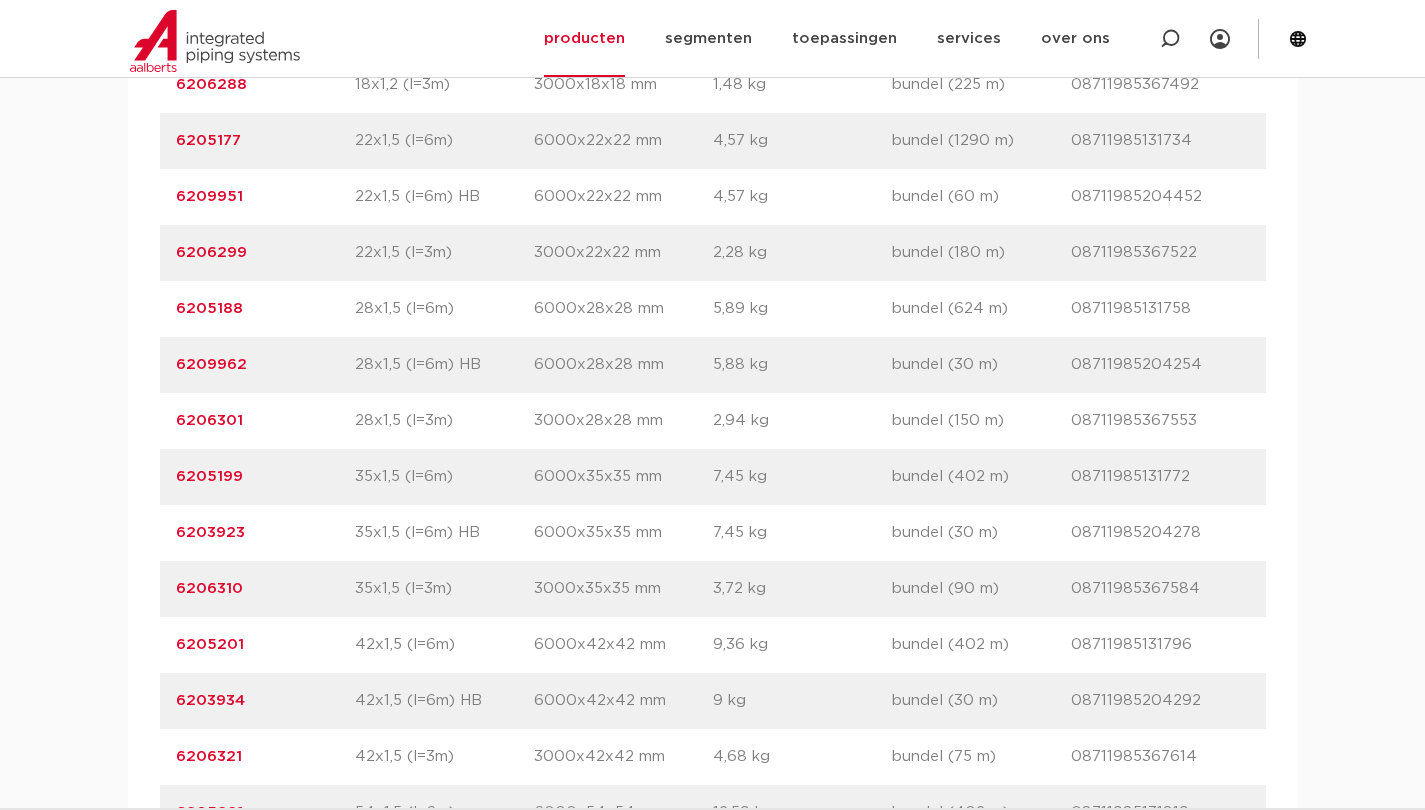 scroll, scrollTop: 1990, scrollLeft: 0, axis: vertical 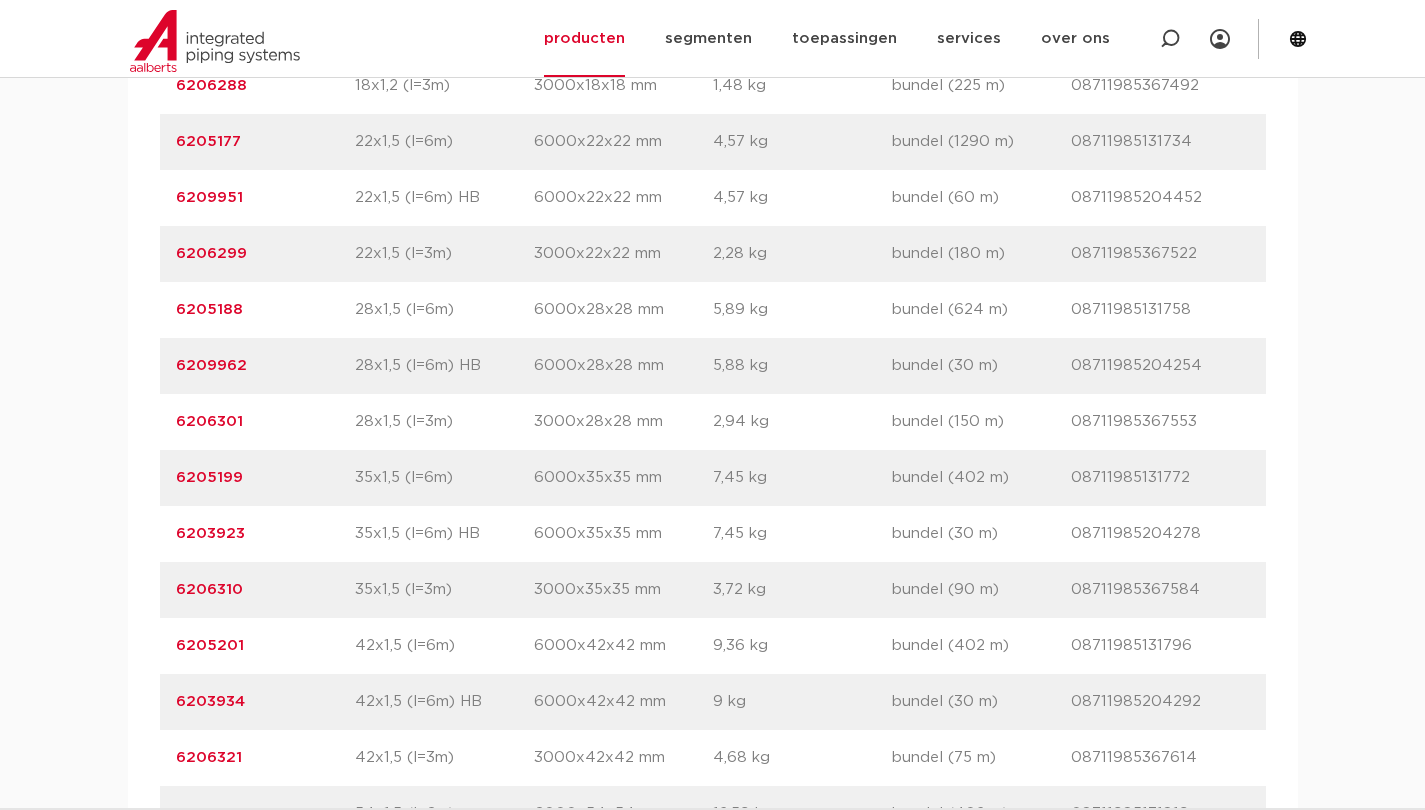 drag, startPoint x: 287, startPoint y: 310, endPoint x: 153, endPoint y: 333, distance: 135.95955 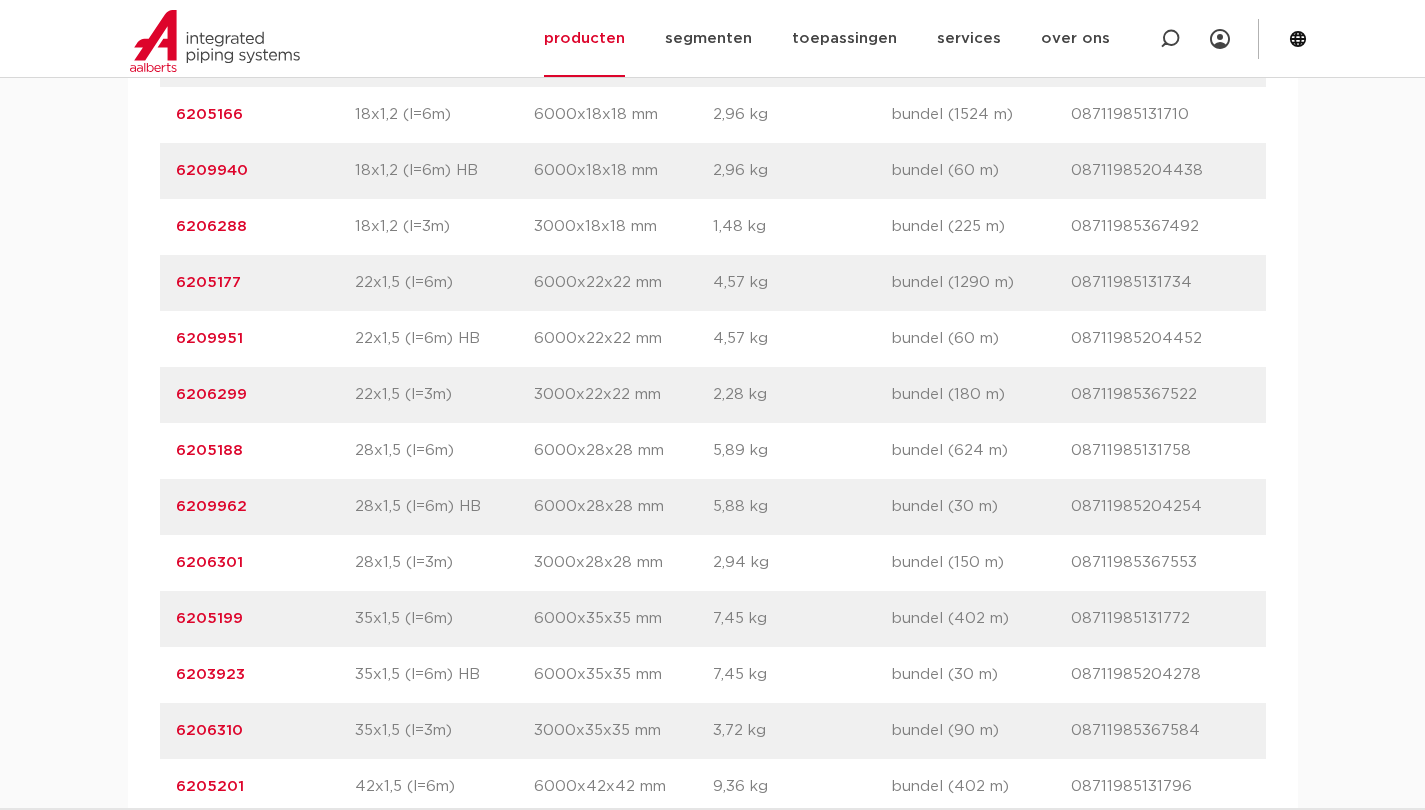 scroll, scrollTop: 1848, scrollLeft: 0, axis: vertical 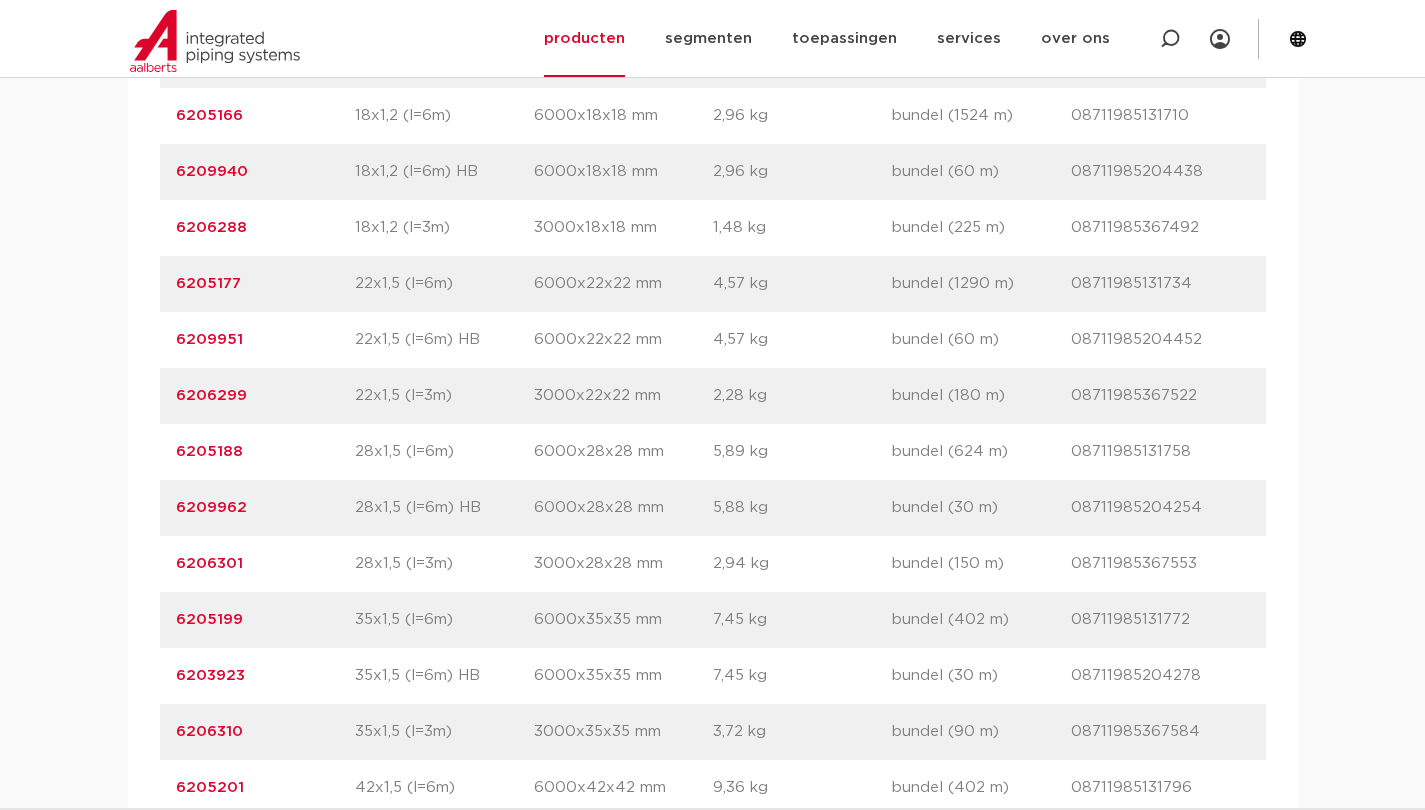 drag, startPoint x: 257, startPoint y: 288, endPoint x: 107, endPoint y: 270, distance: 151.07614 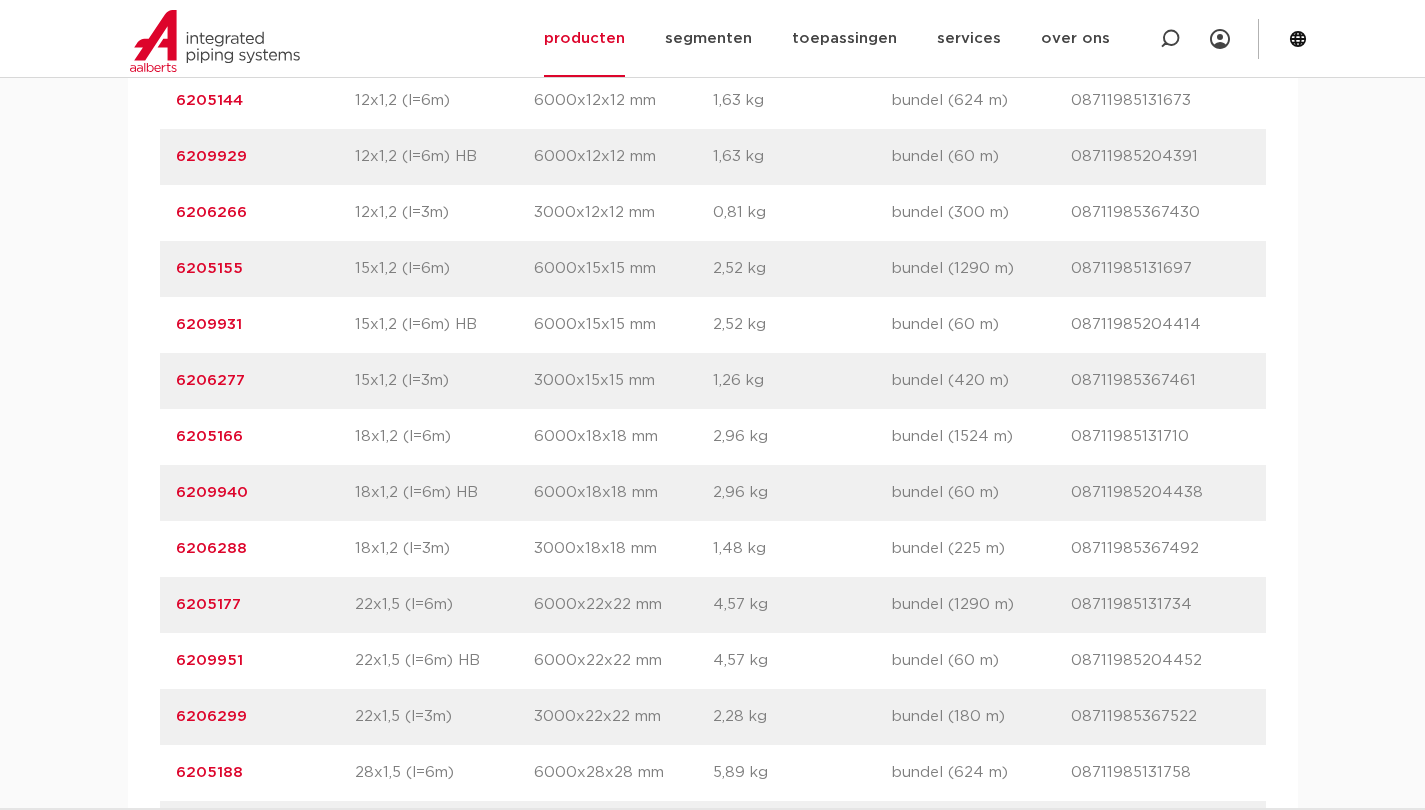 scroll, scrollTop: 1511, scrollLeft: 0, axis: vertical 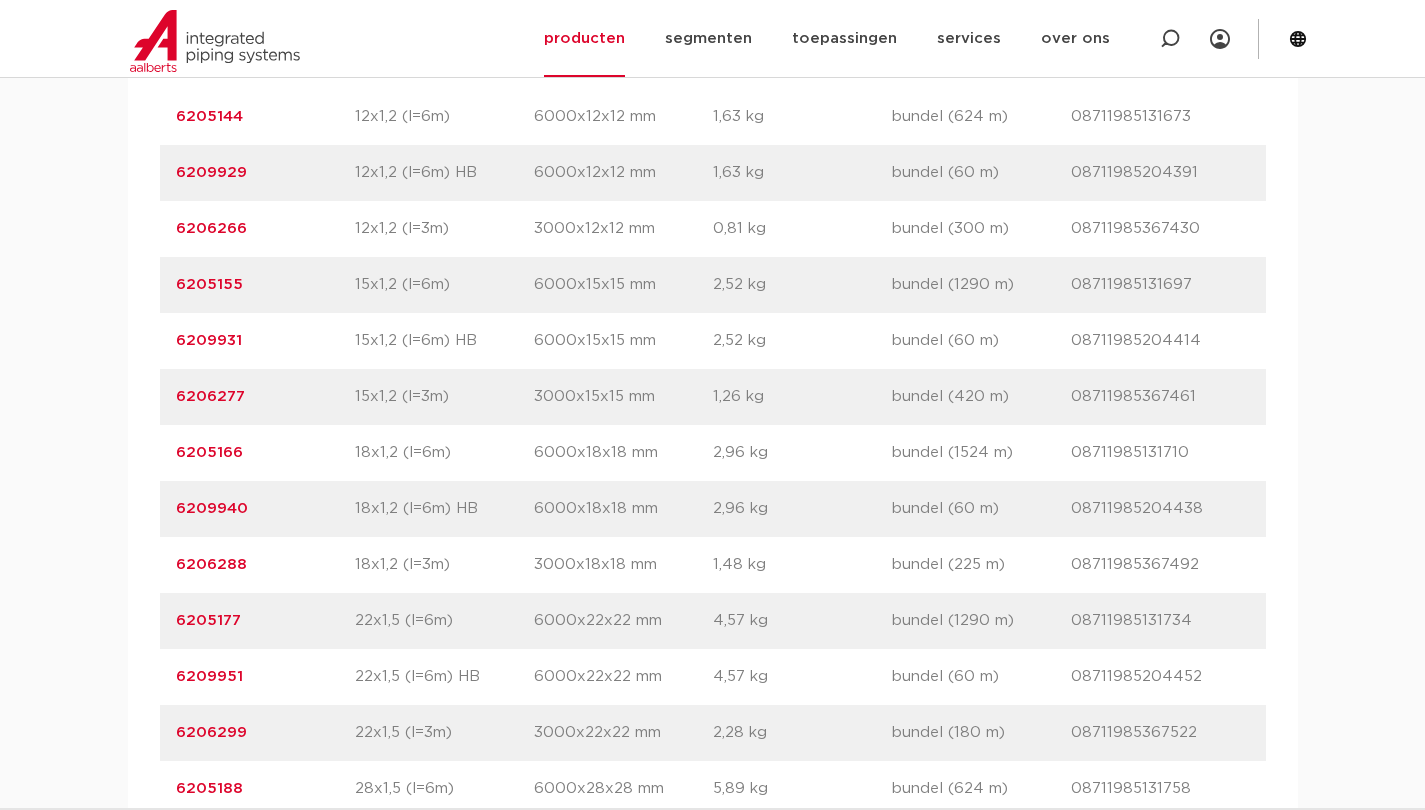drag, startPoint x: 260, startPoint y: 281, endPoint x: 154, endPoint y: 283, distance: 106.01887 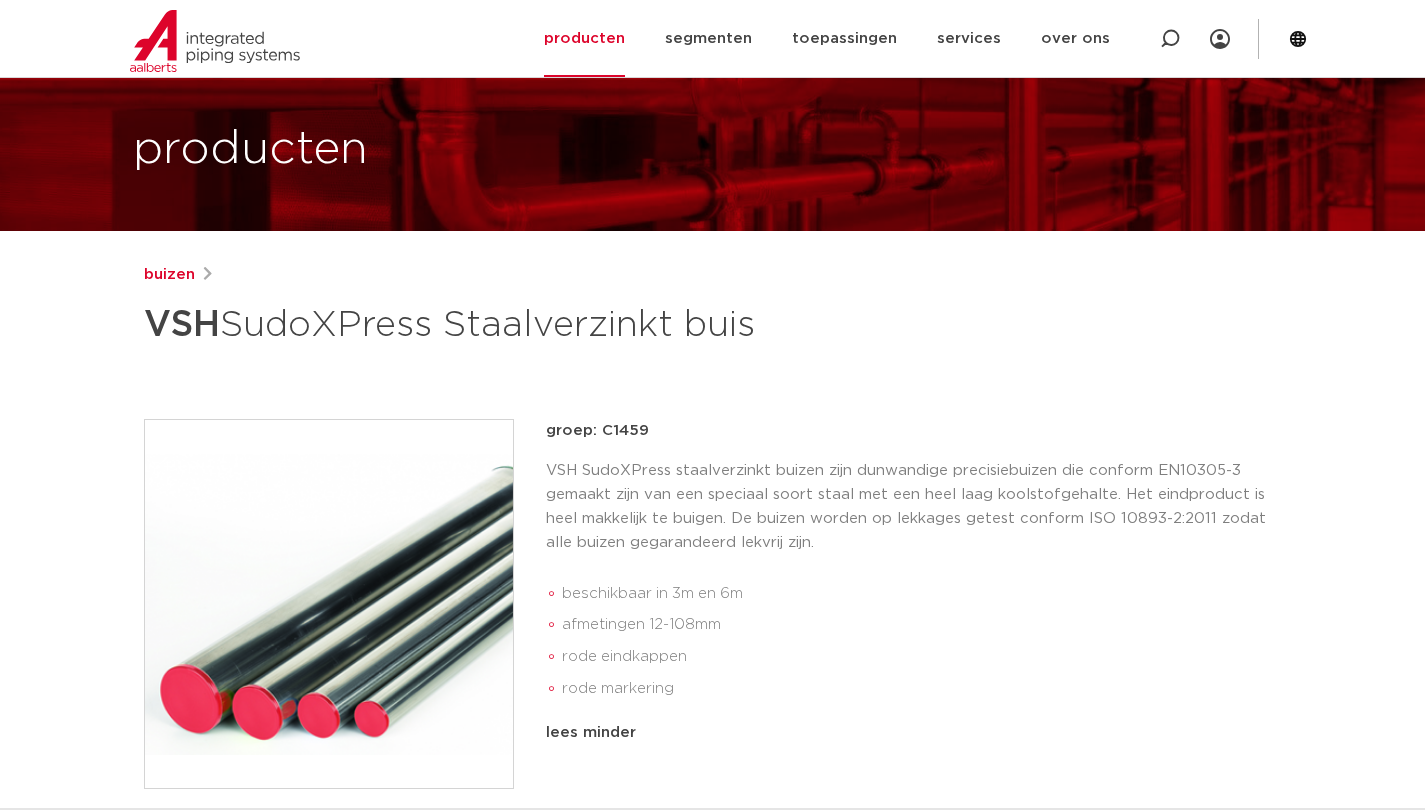 scroll, scrollTop: 80, scrollLeft: 0, axis: vertical 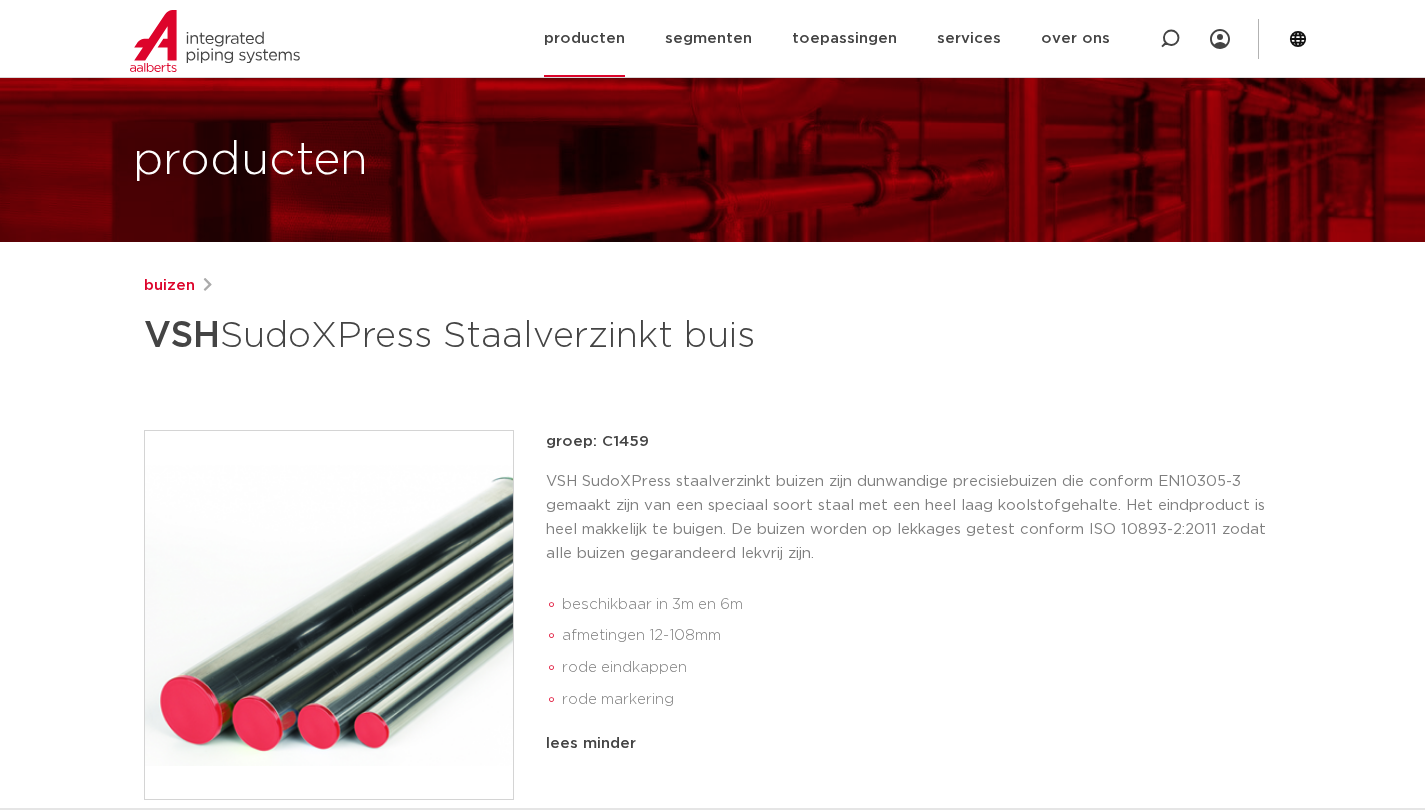 click on "producten" 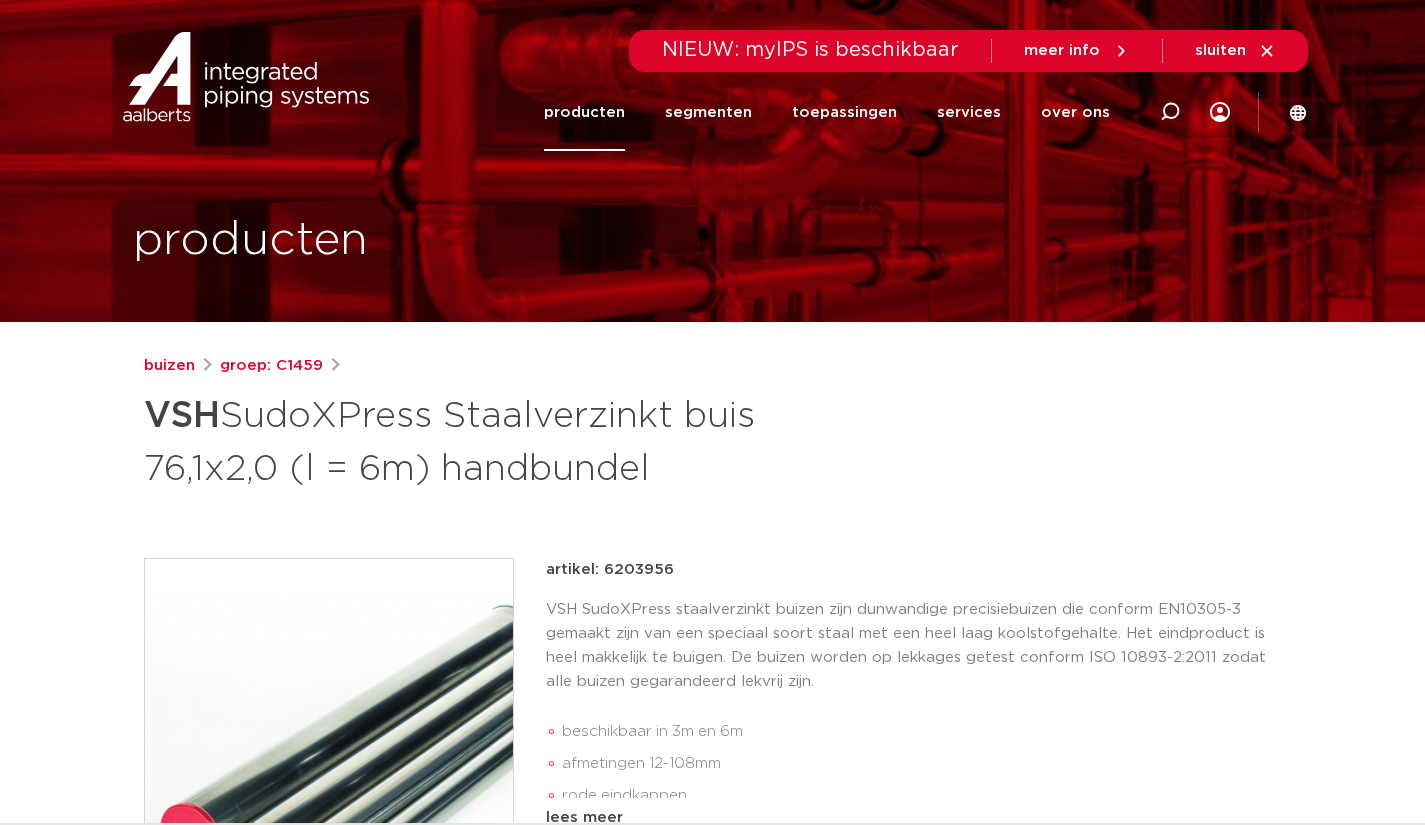scroll, scrollTop: 0, scrollLeft: 0, axis: both 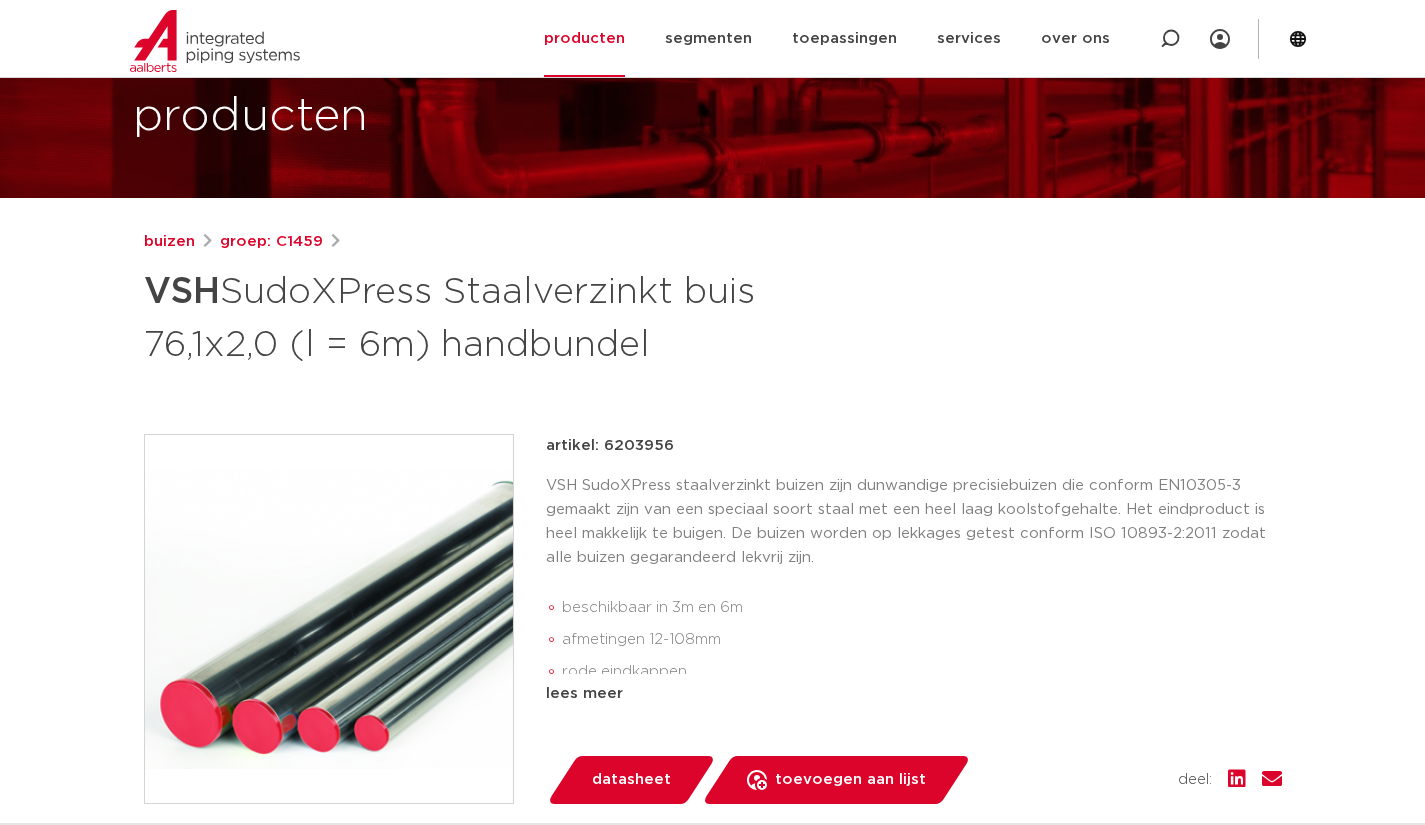 click on "buizen
groep: C1459
VSH  SudoXPress Staalverzinkt buis 76,1x2,0 (l = 6m) handbundel" at bounding box center [713, 709] 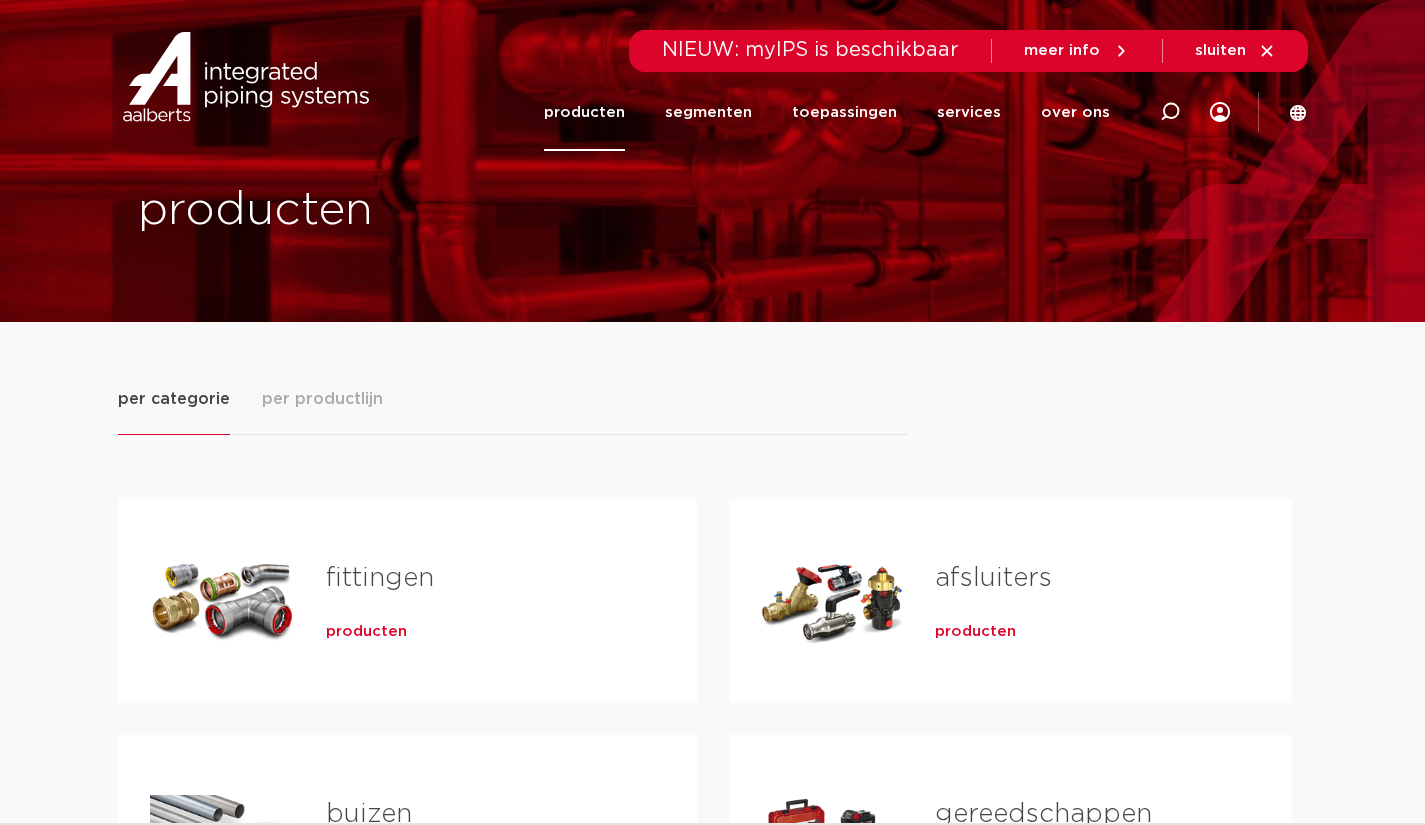 scroll, scrollTop: 0, scrollLeft: 0, axis: both 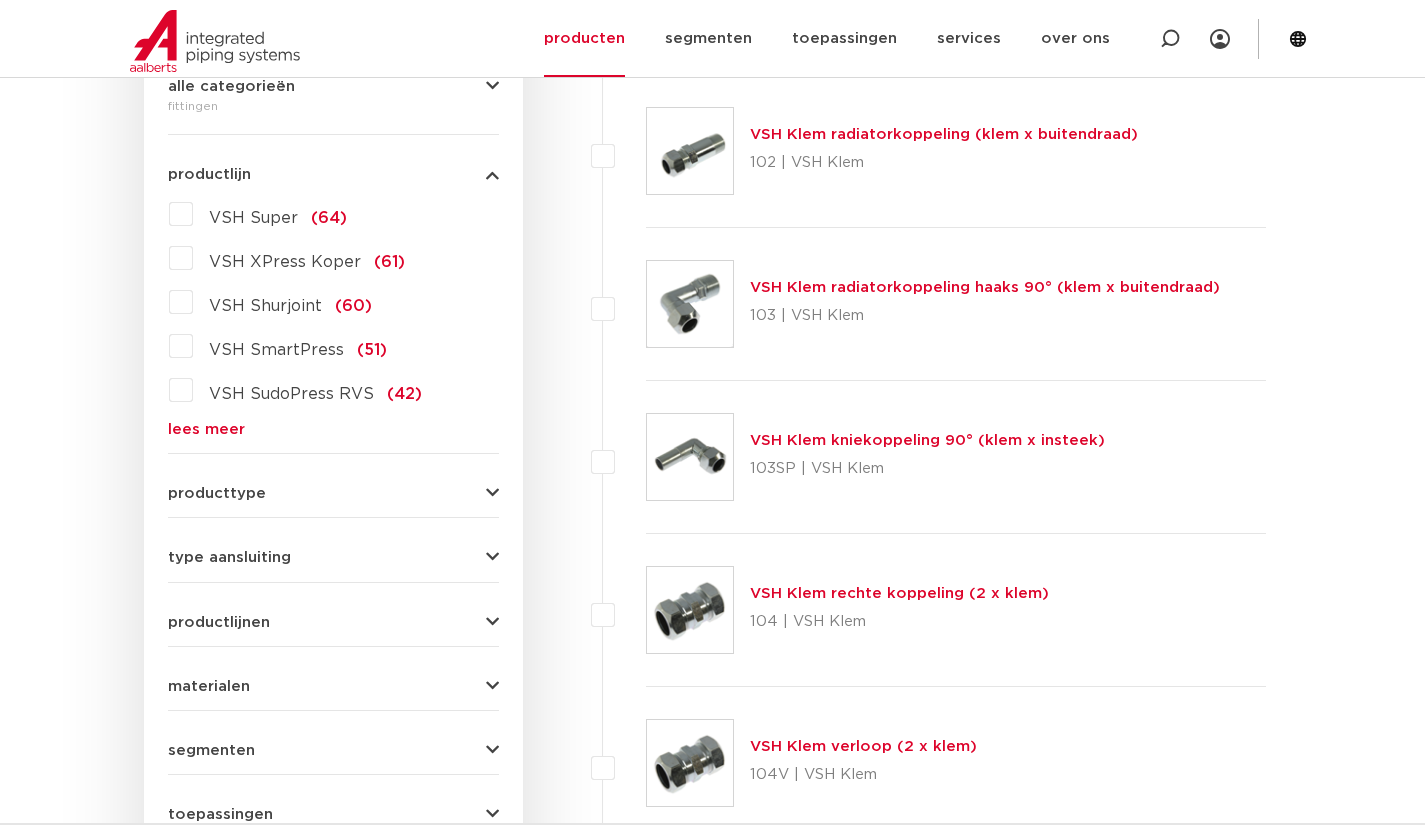 click on "lees meer" at bounding box center (333, 429) 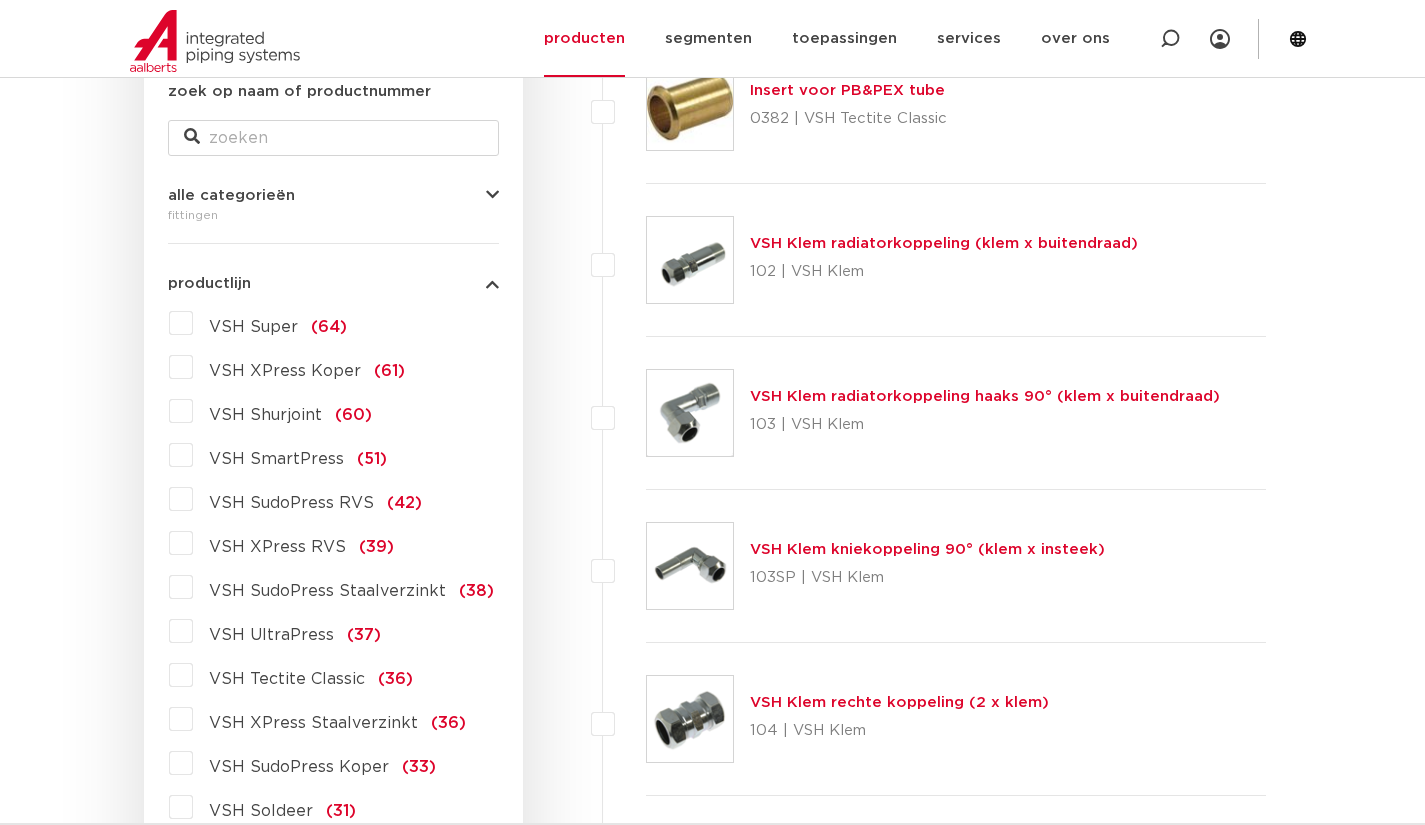 scroll, scrollTop: 401, scrollLeft: 0, axis: vertical 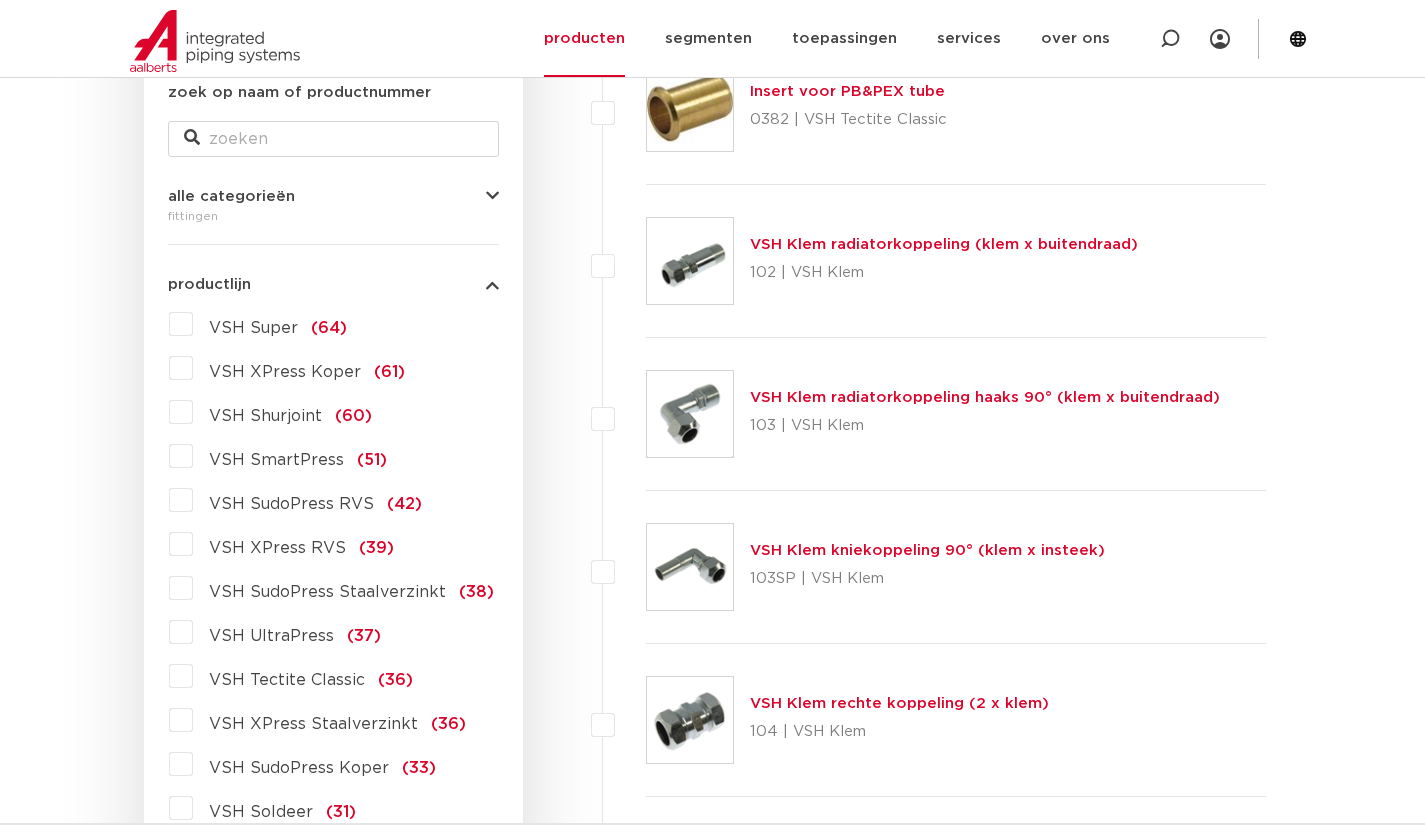 click on "fittingen" at bounding box center (333, 216) 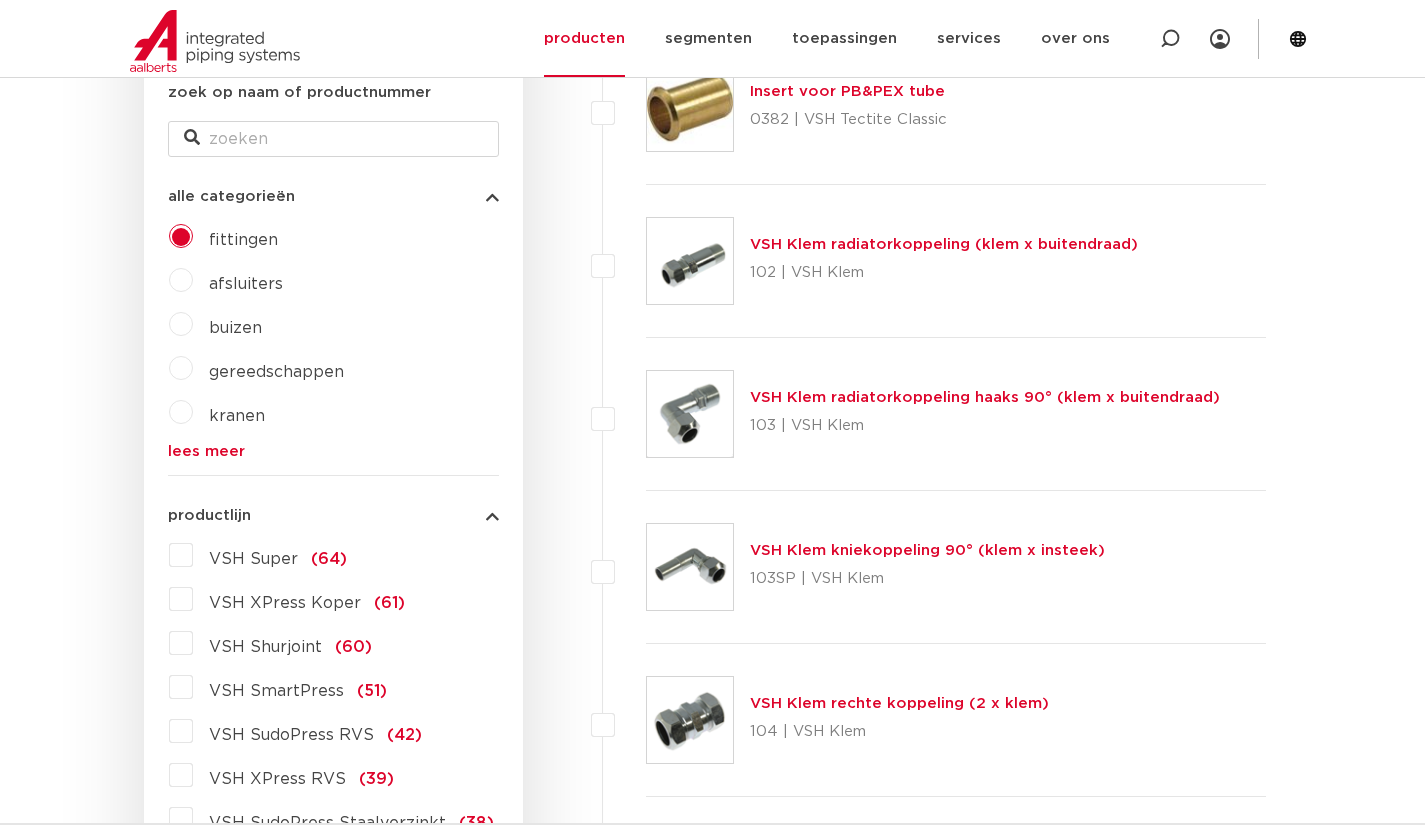 click on "lees meer" at bounding box center [333, 451] 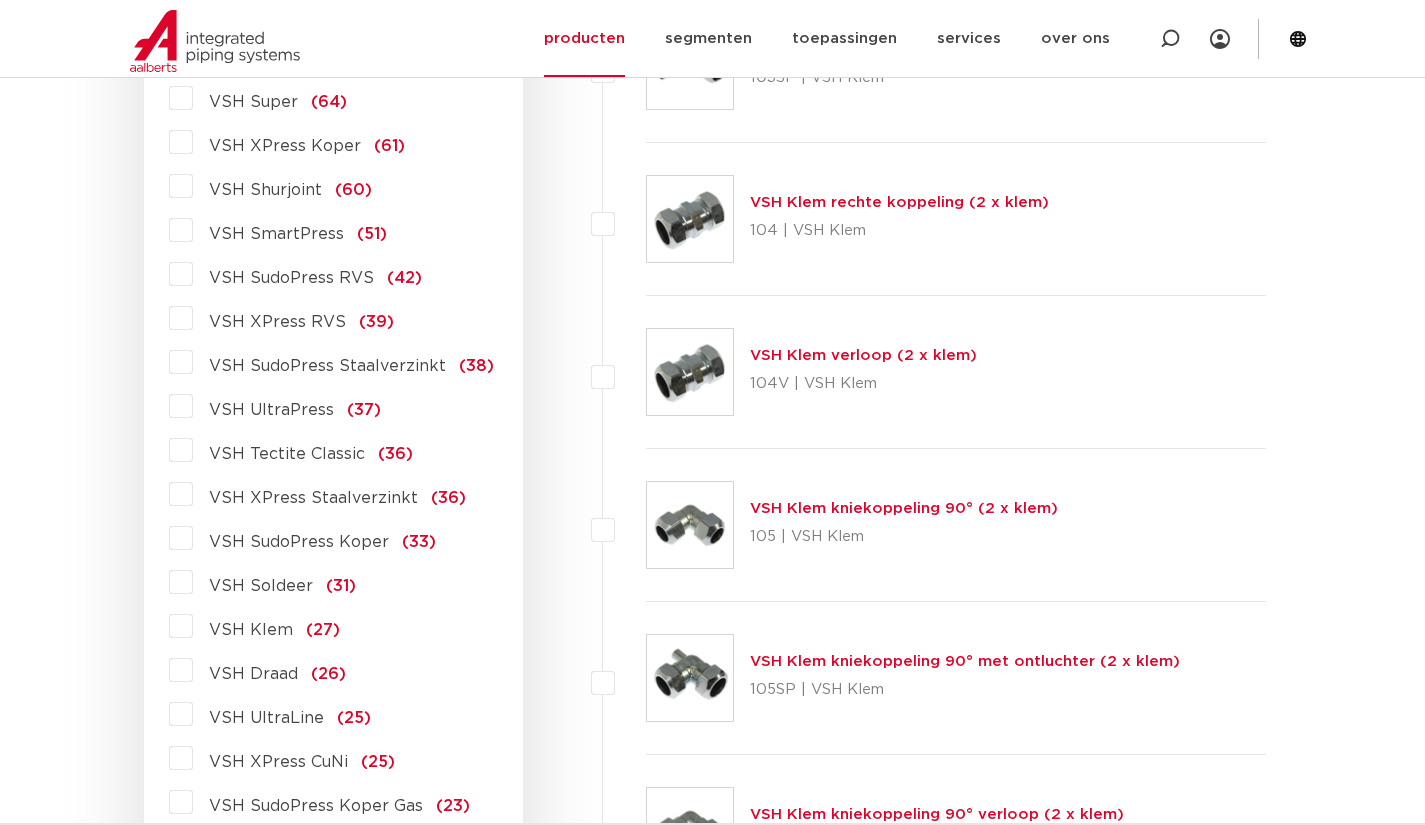 scroll, scrollTop: 903, scrollLeft: 0, axis: vertical 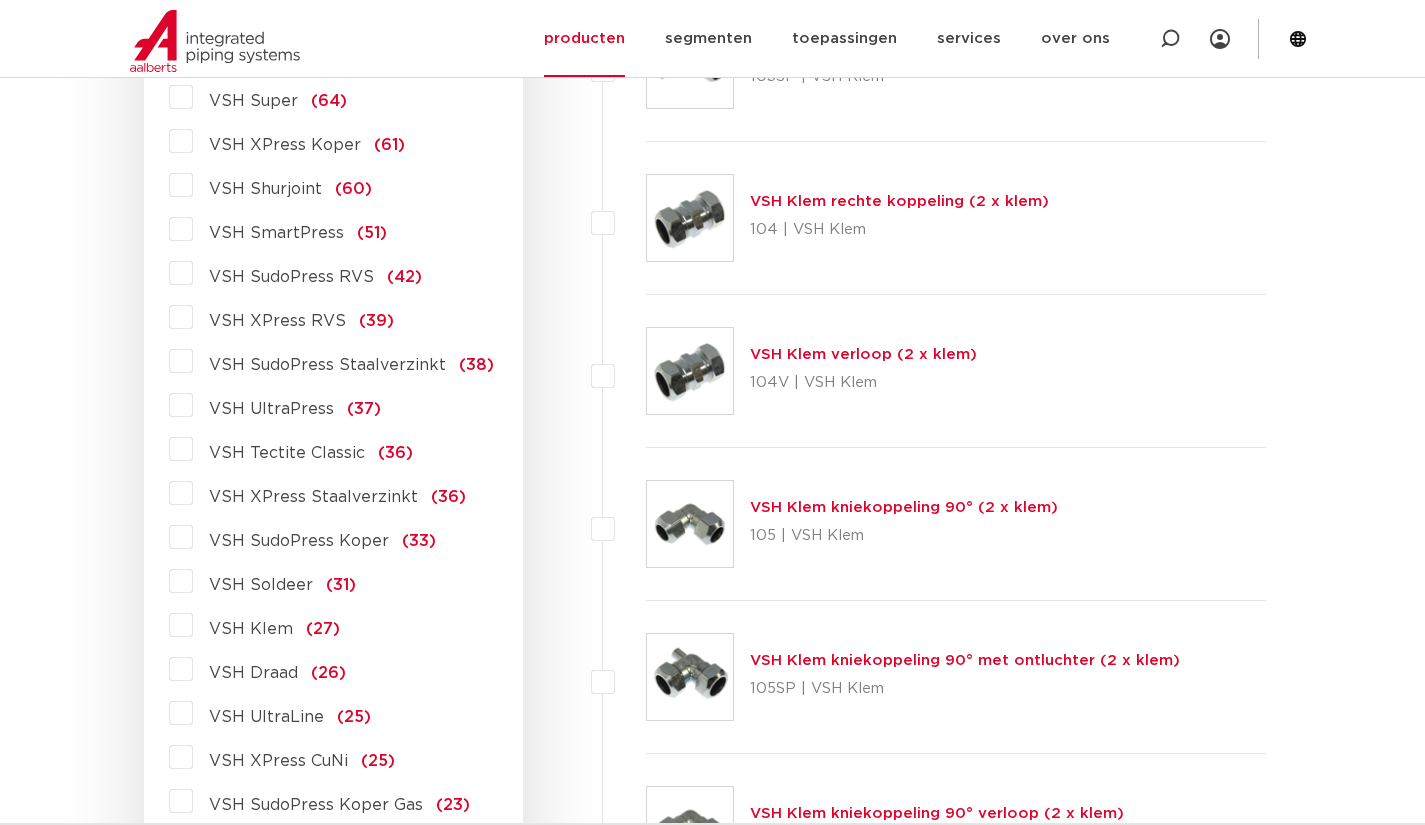 click on "VSH XPress Staalverzinkt
(36)" at bounding box center [329, 493] 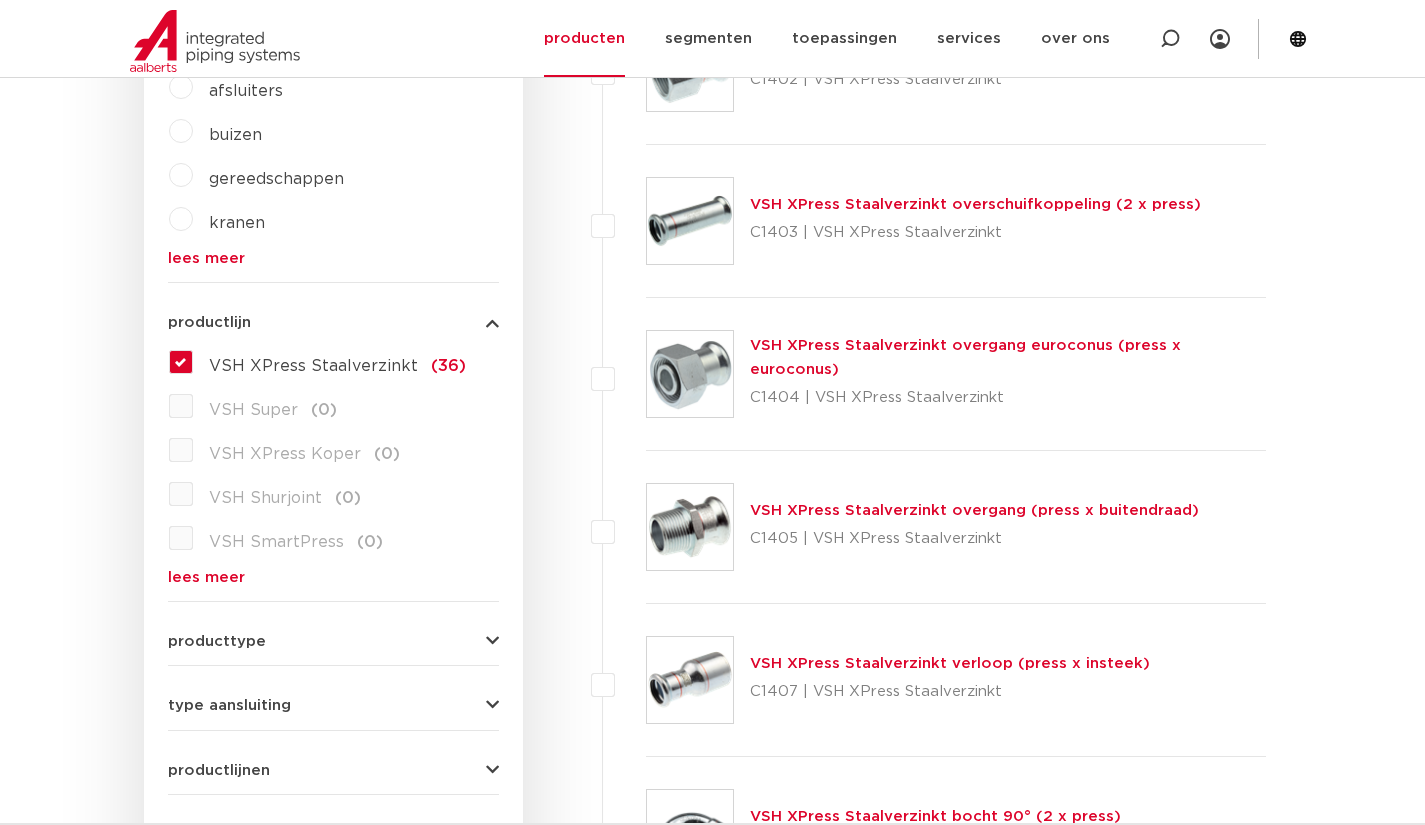 scroll, scrollTop: 0, scrollLeft: 0, axis: both 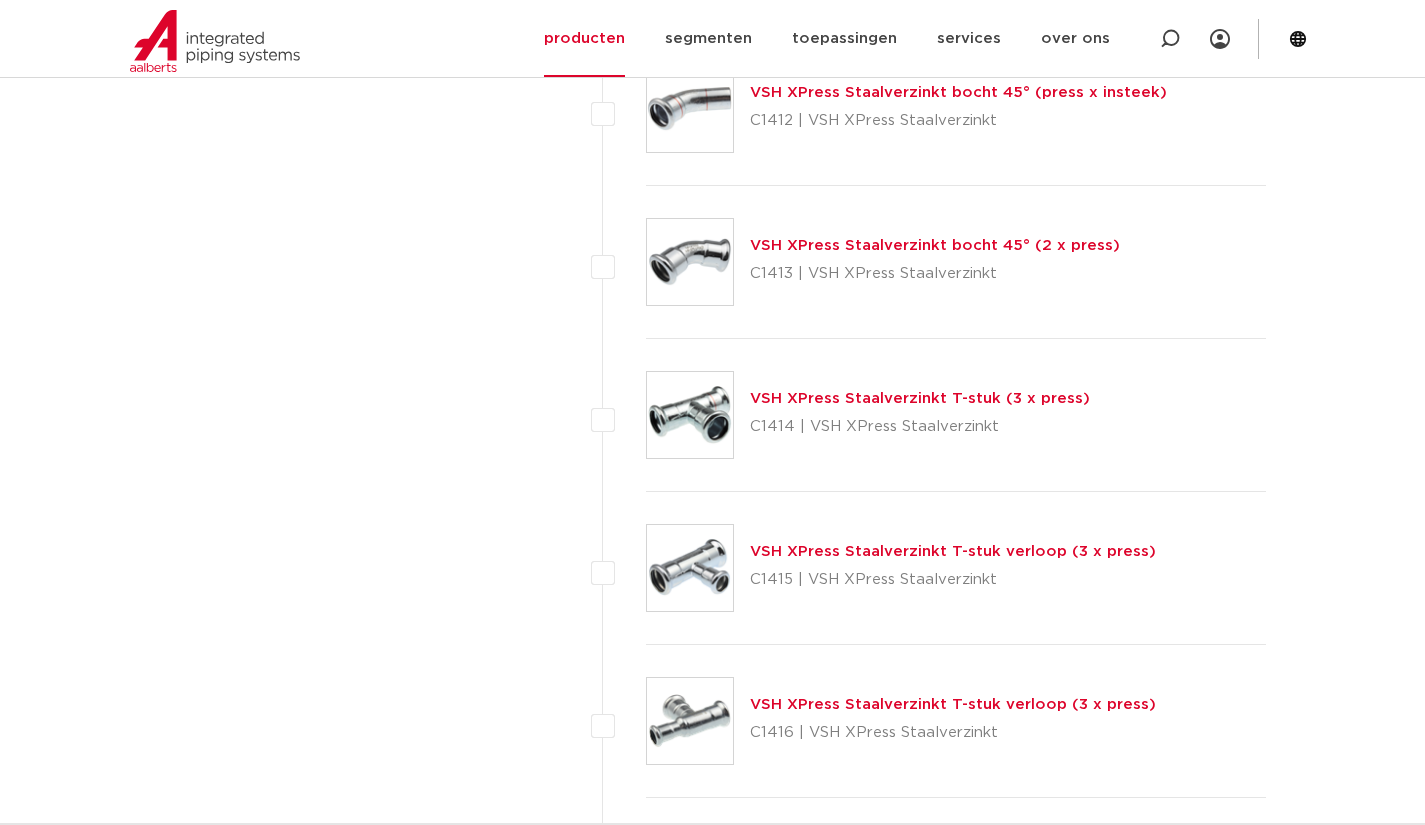 click on "VSH XPress Staalverzinkt T-stuk (3 x press)" at bounding box center (920, 398) 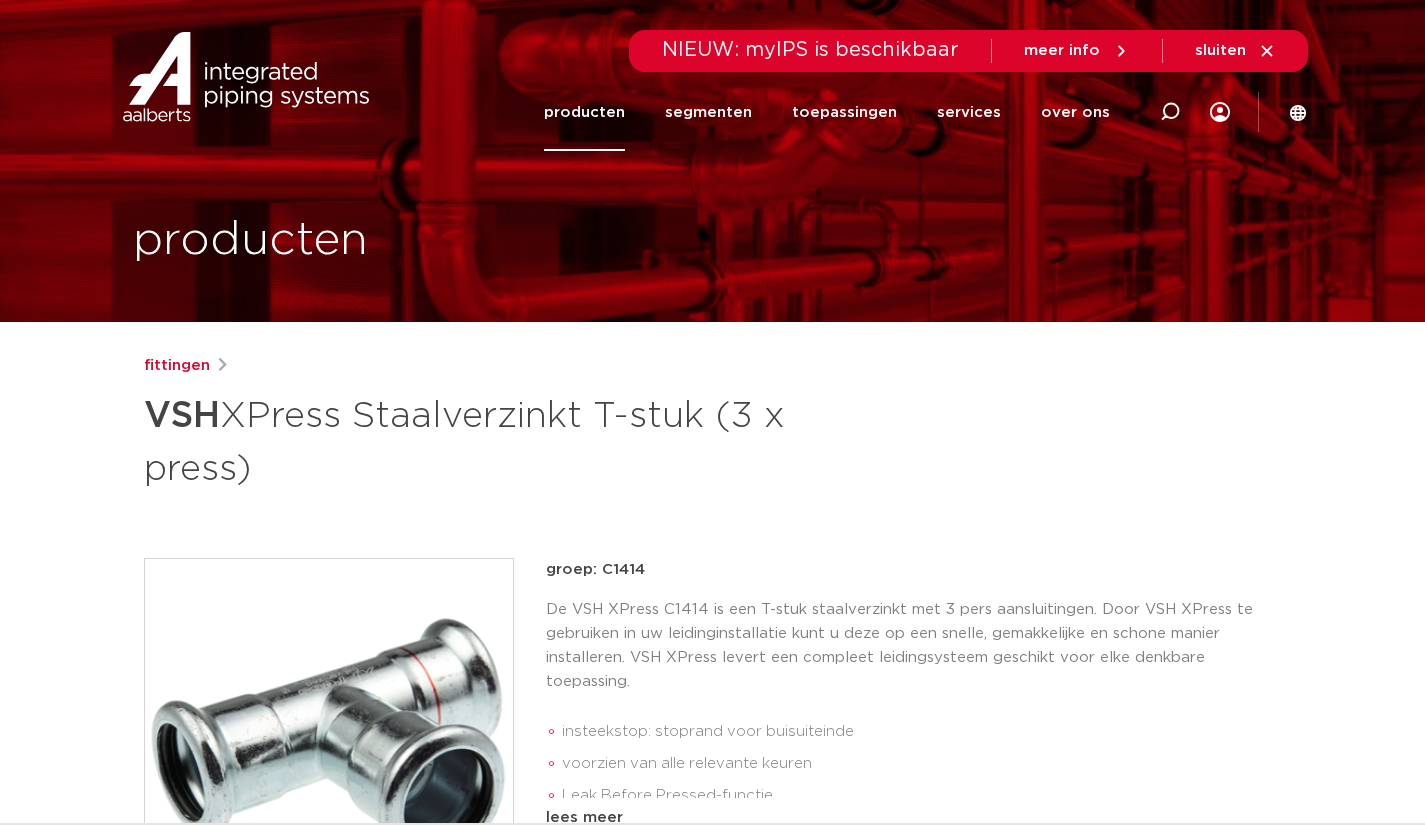 scroll, scrollTop: 0, scrollLeft: 0, axis: both 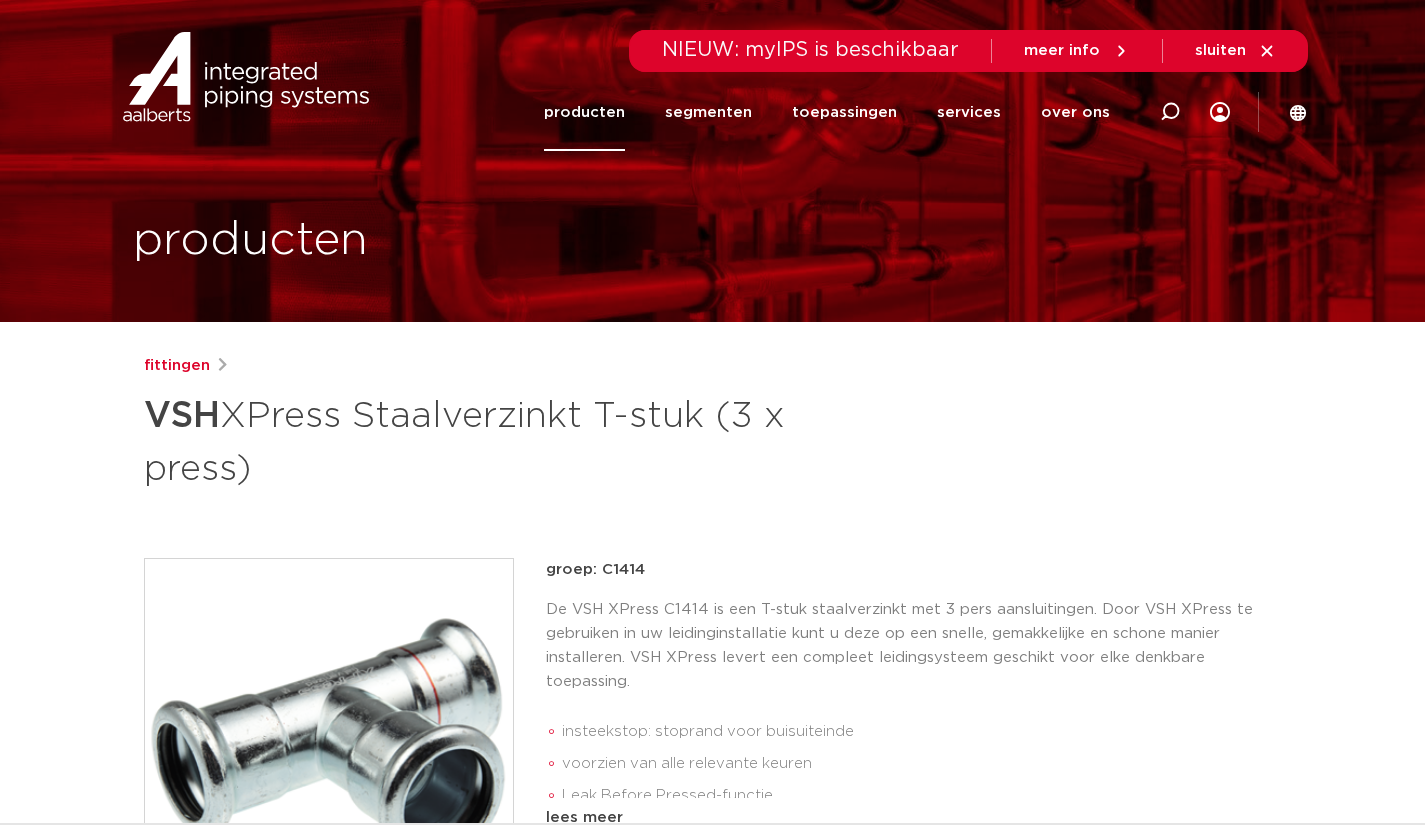 click on "fittingen
VSH  XPress Staalverzinkt T-stuk (3 x press)
groep: C1414
insteekstop: stoprand voor buisuiteinde voorzien van alle relevante keuren Leak Before Pressed-functie duidelijke herkenning van materiaal en afmeting
lees meer" at bounding box center (713, 833) 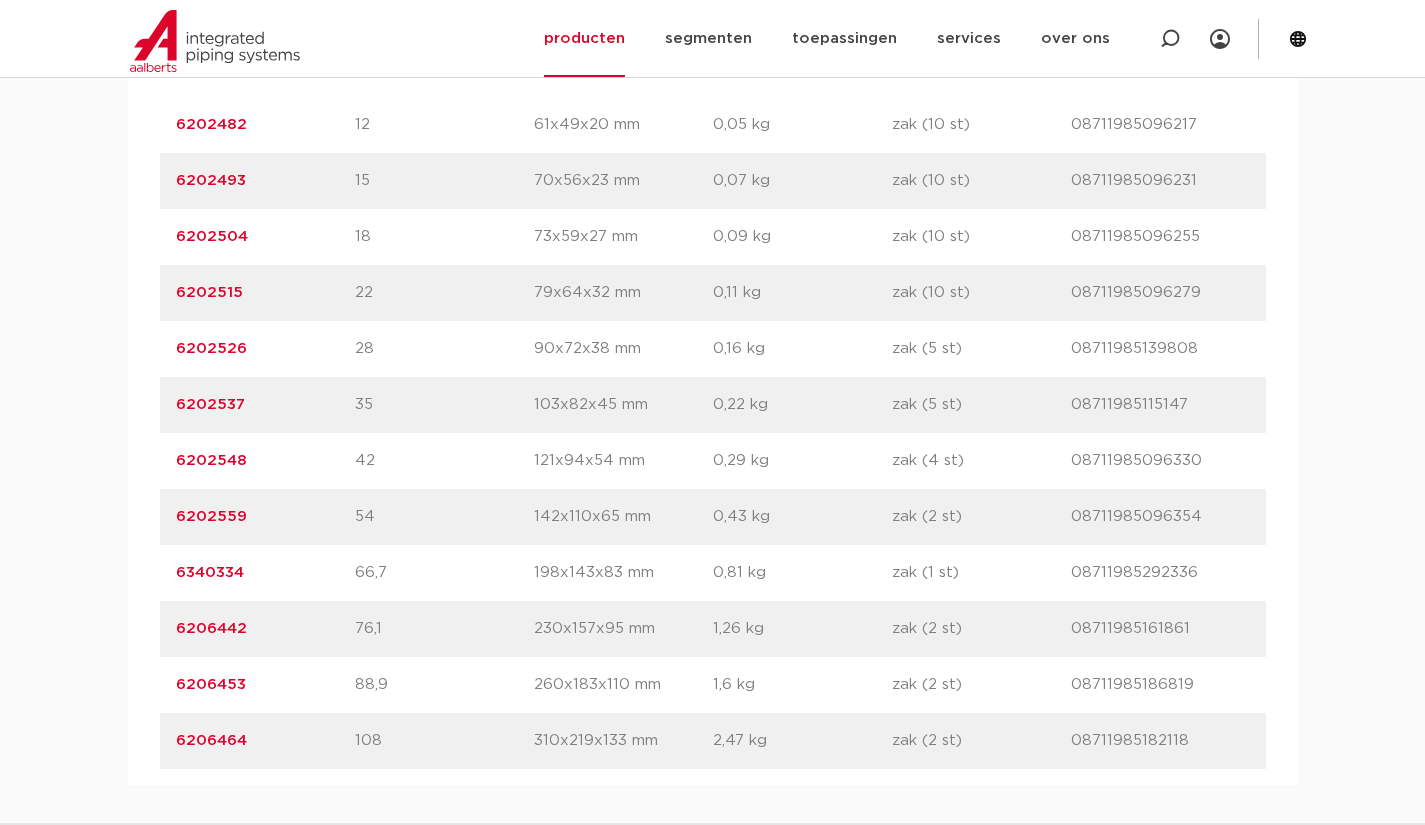 scroll, scrollTop: 1500, scrollLeft: 0, axis: vertical 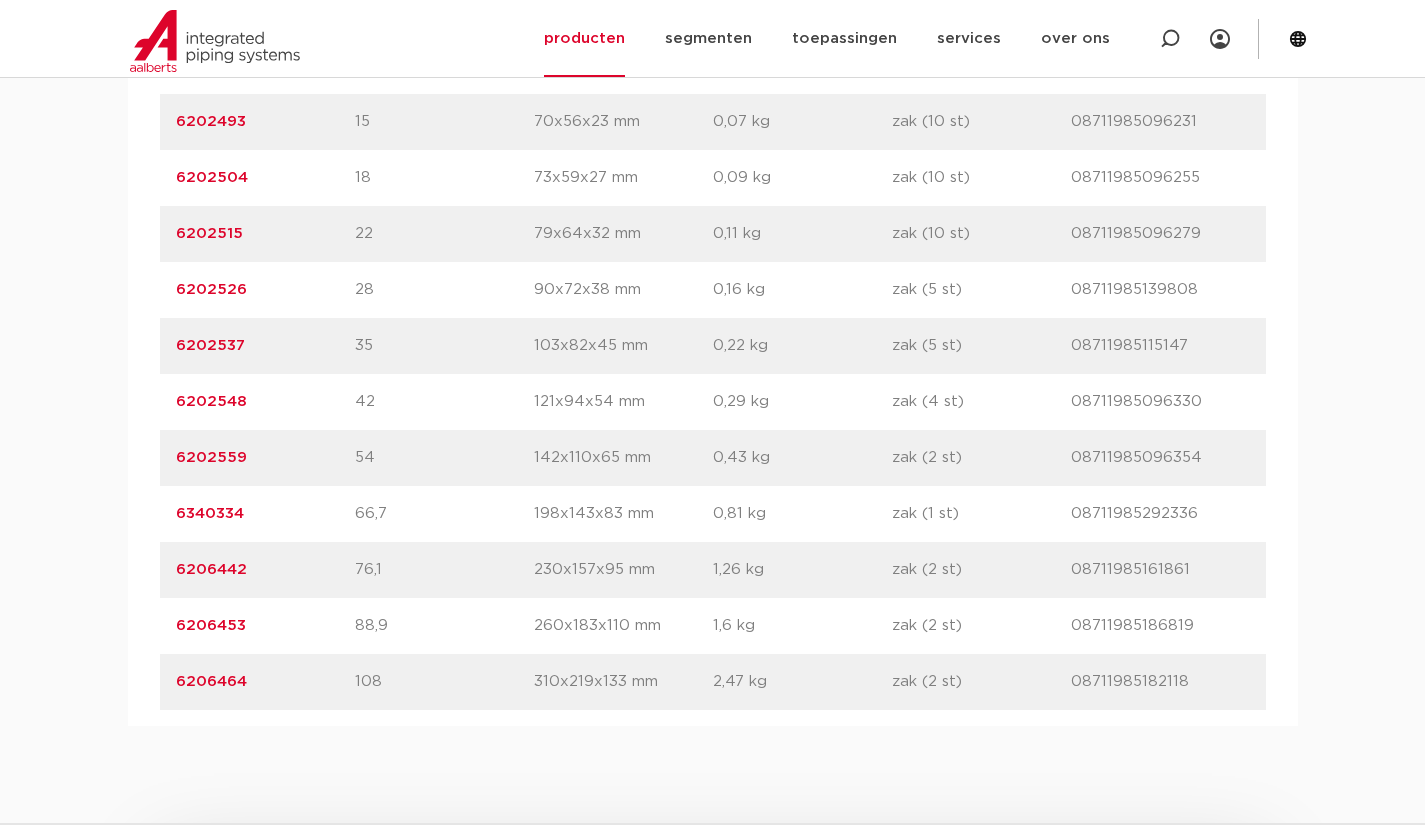 drag, startPoint x: 270, startPoint y: 572, endPoint x: 125, endPoint y: 592, distance: 146.37282 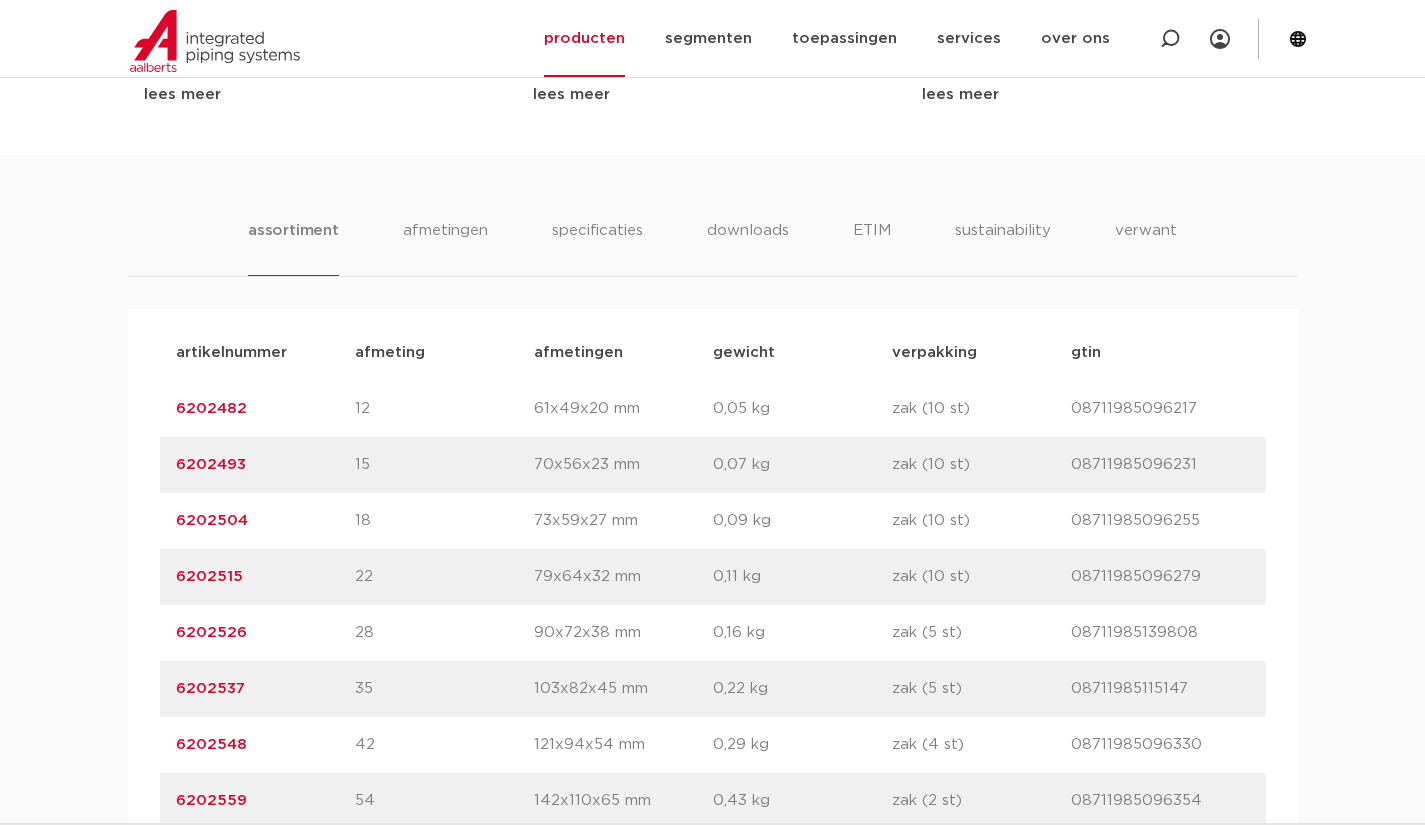 scroll, scrollTop: 1100, scrollLeft: 0, axis: vertical 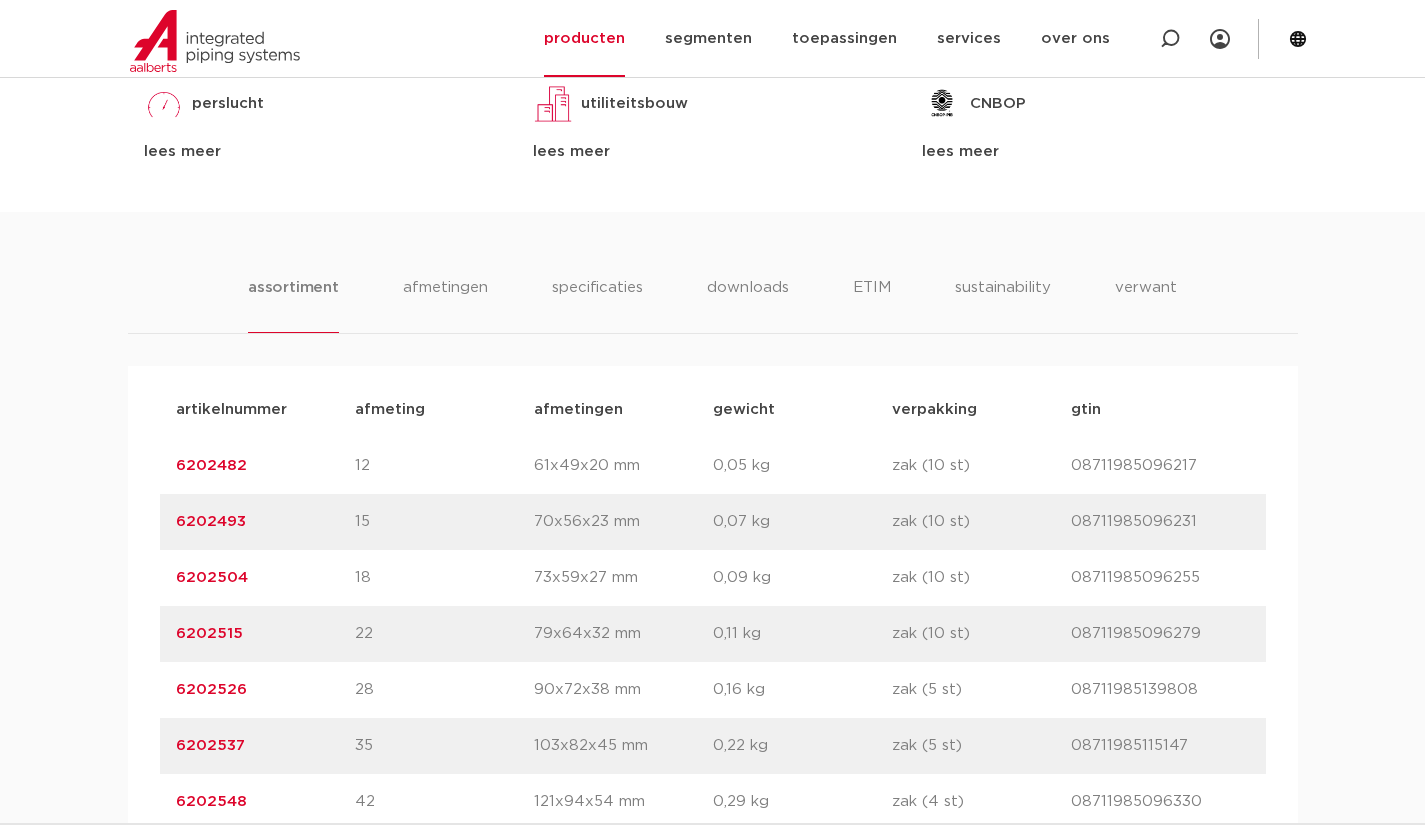 drag, startPoint x: 482, startPoint y: 424, endPoint x: 485, endPoint y: 412, distance: 12.369317 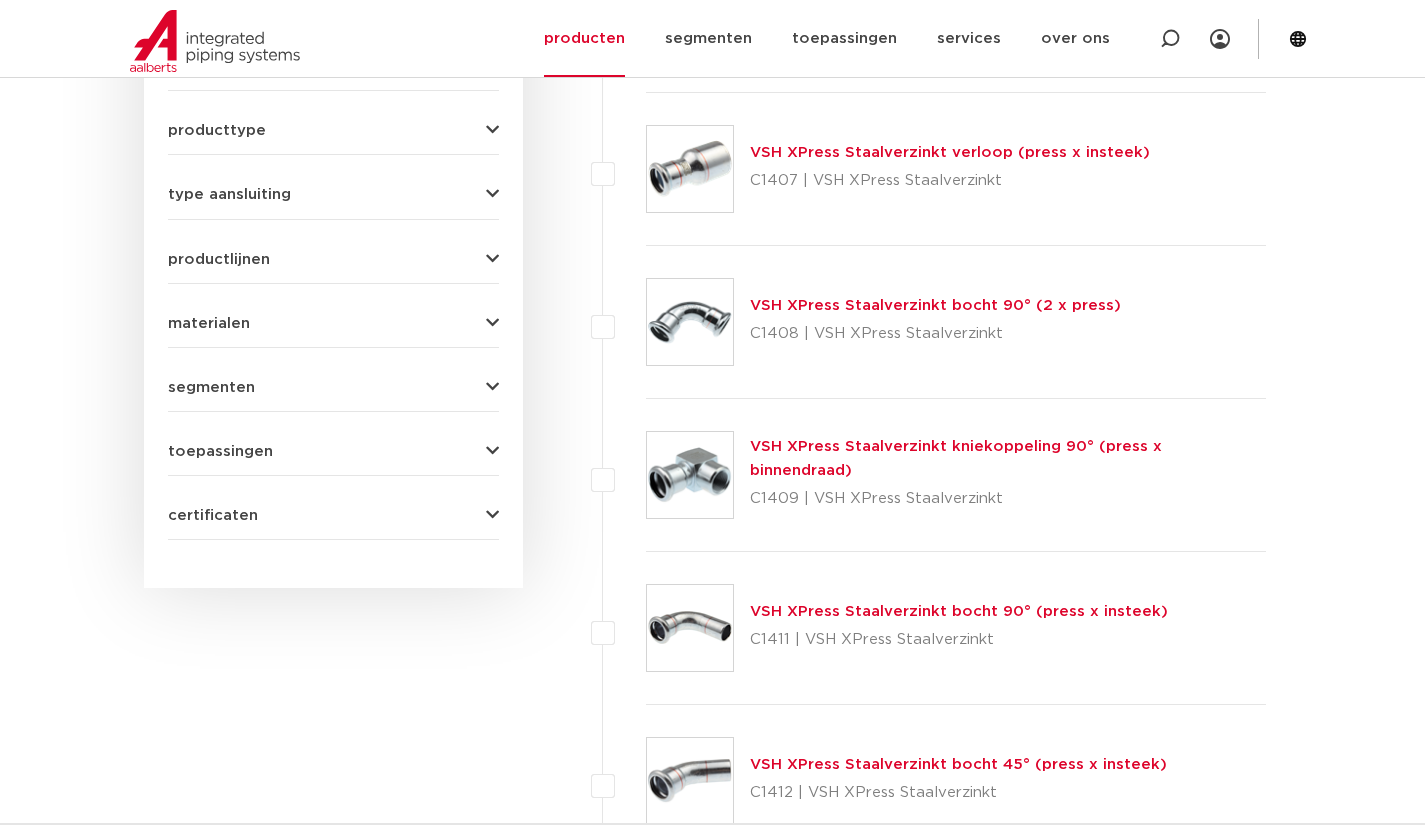 scroll, scrollTop: 1777, scrollLeft: 0, axis: vertical 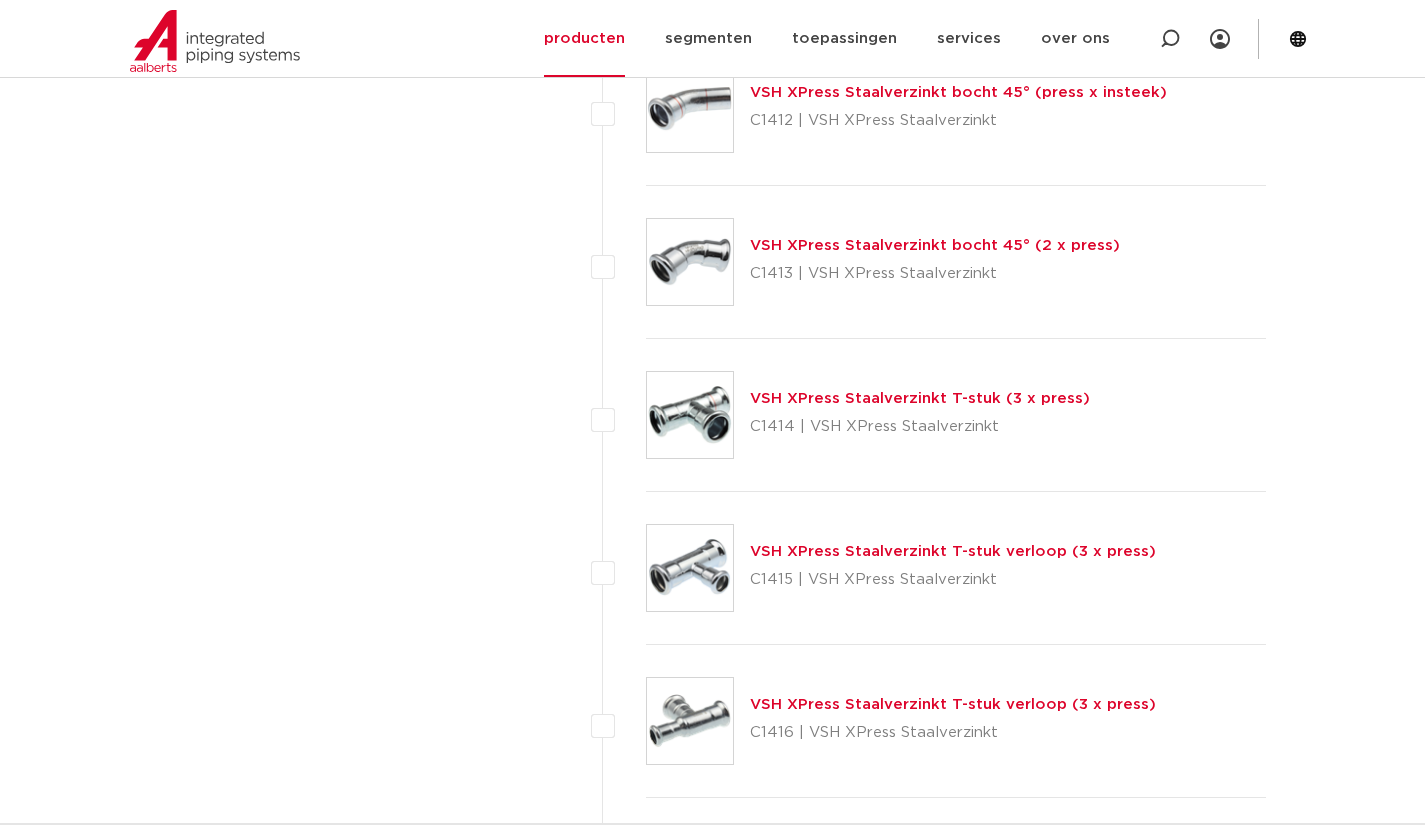 click on "VSH XPress Staalverzinkt T-stuk verloop (3 x press)
C1415
| VSH XPress Staalverzinkt" at bounding box center (956, 568) 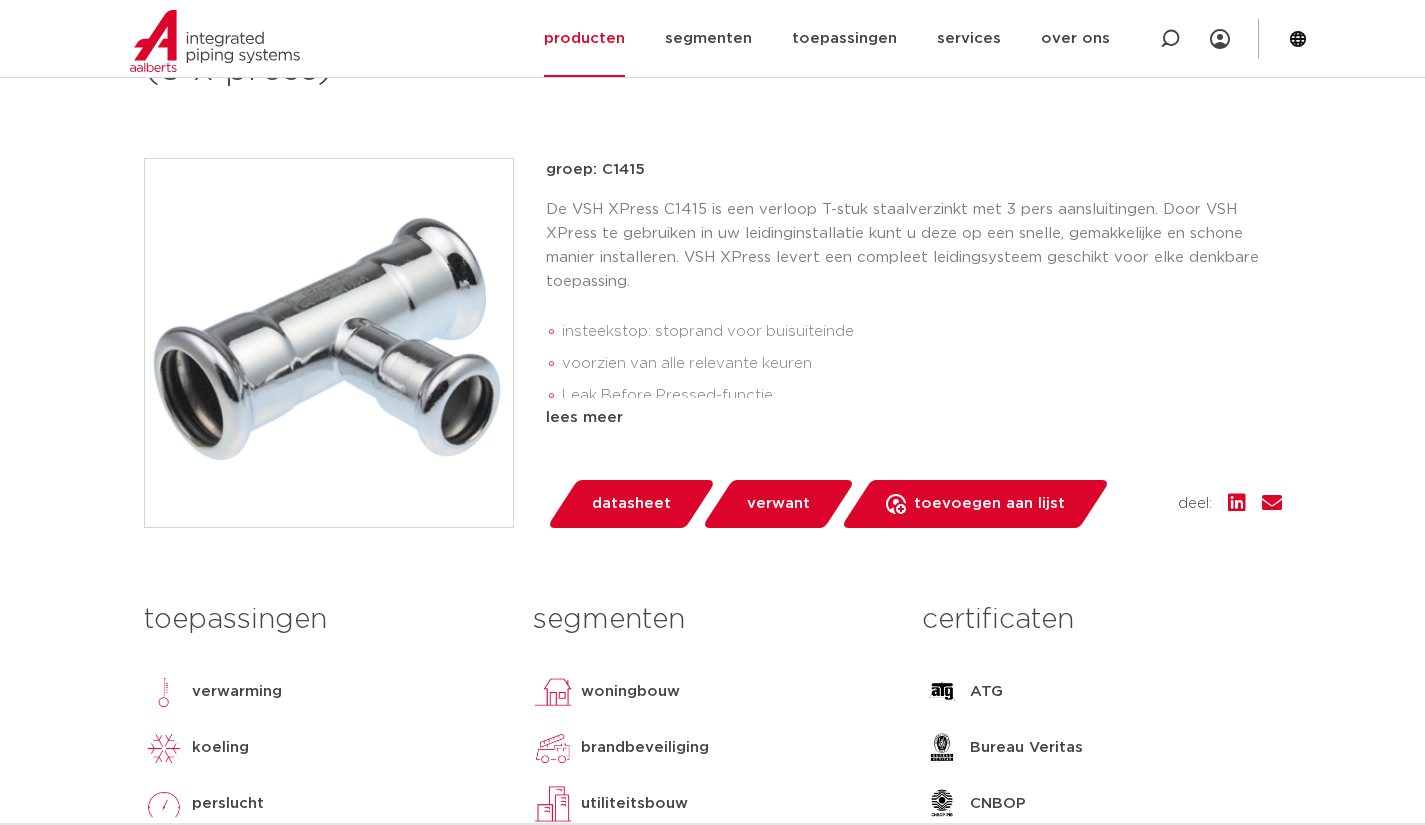 scroll, scrollTop: 0, scrollLeft: 0, axis: both 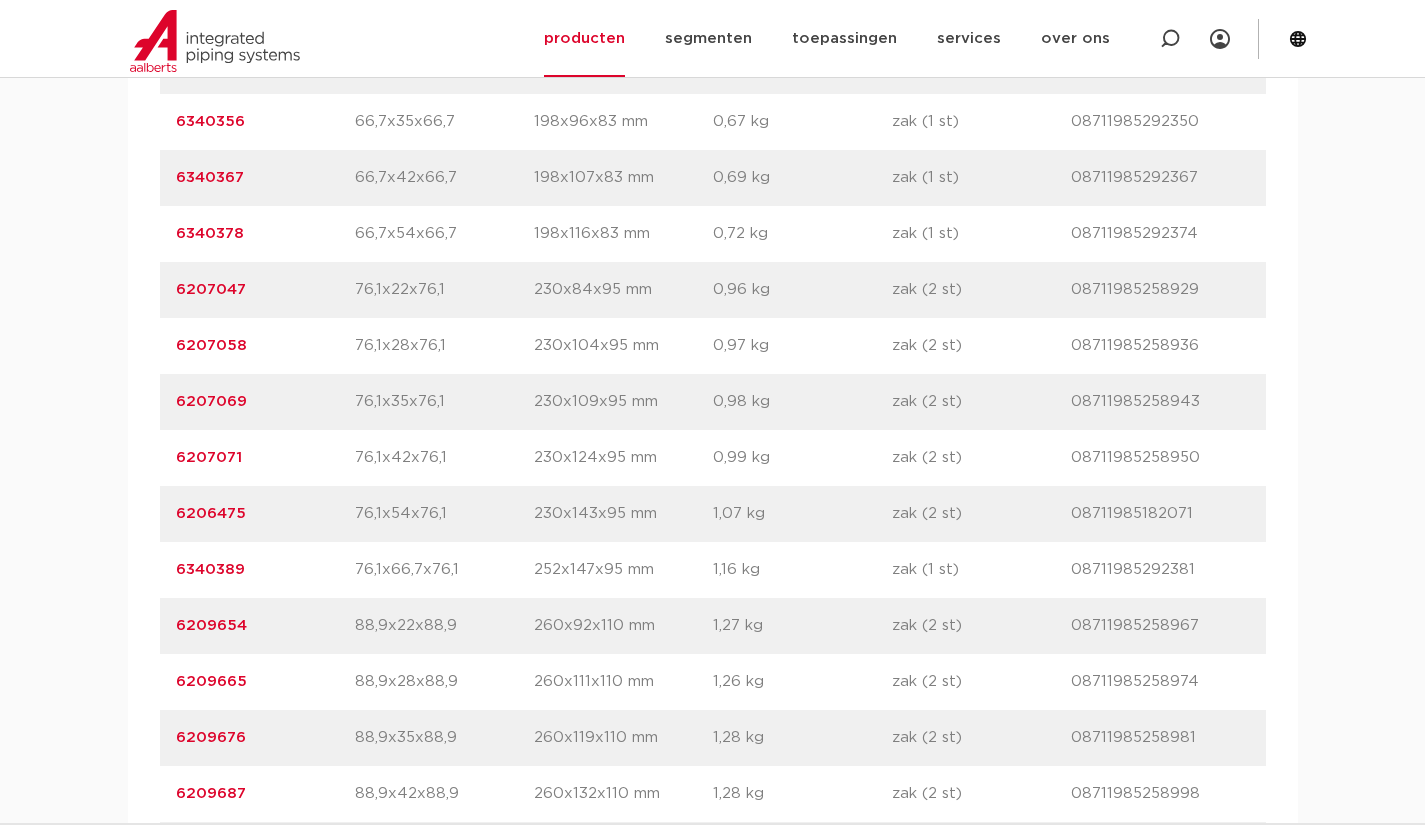 drag, startPoint x: 285, startPoint y: 512, endPoint x: 153, endPoint y: 513, distance: 132.00378 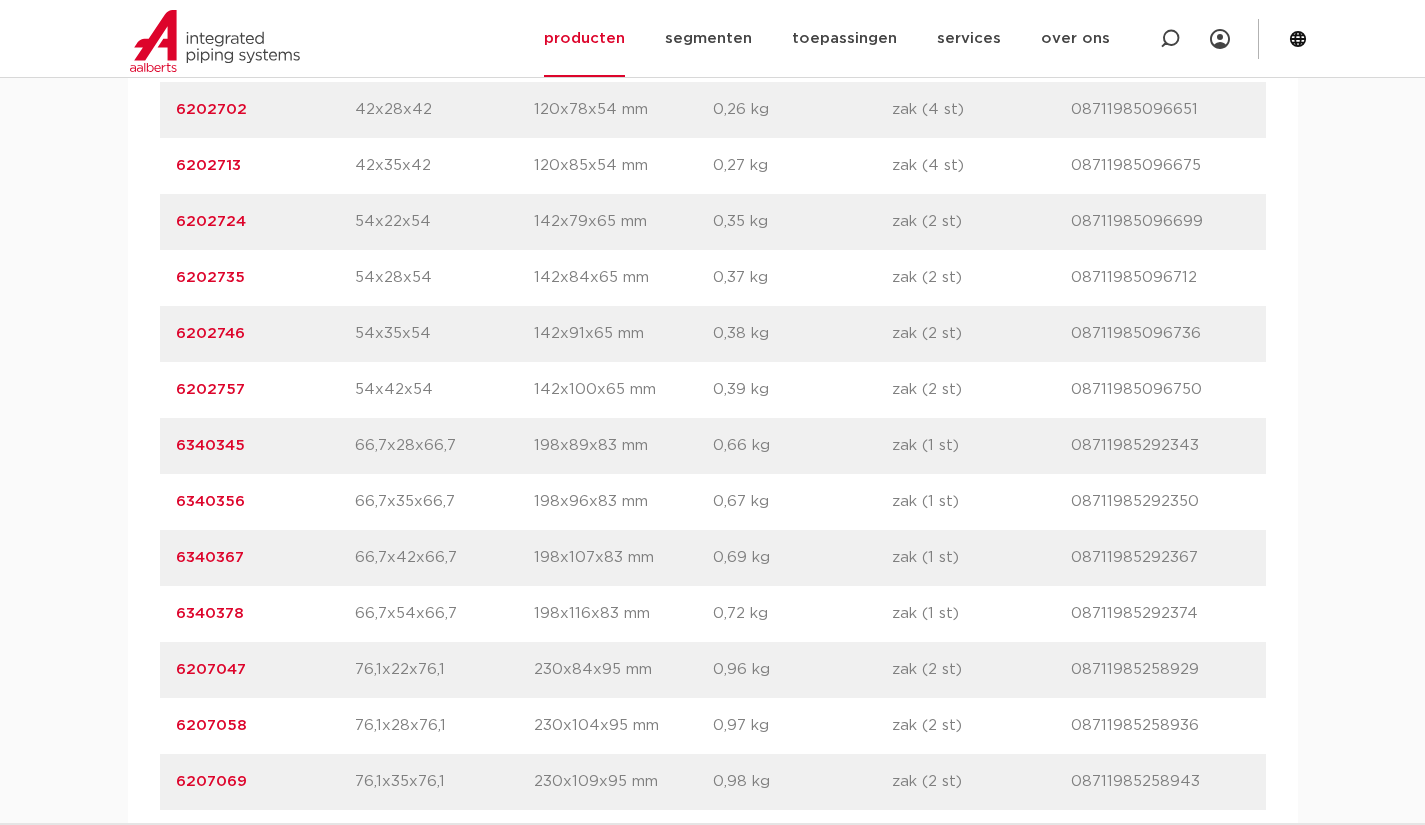 scroll, scrollTop: 2500, scrollLeft: 0, axis: vertical 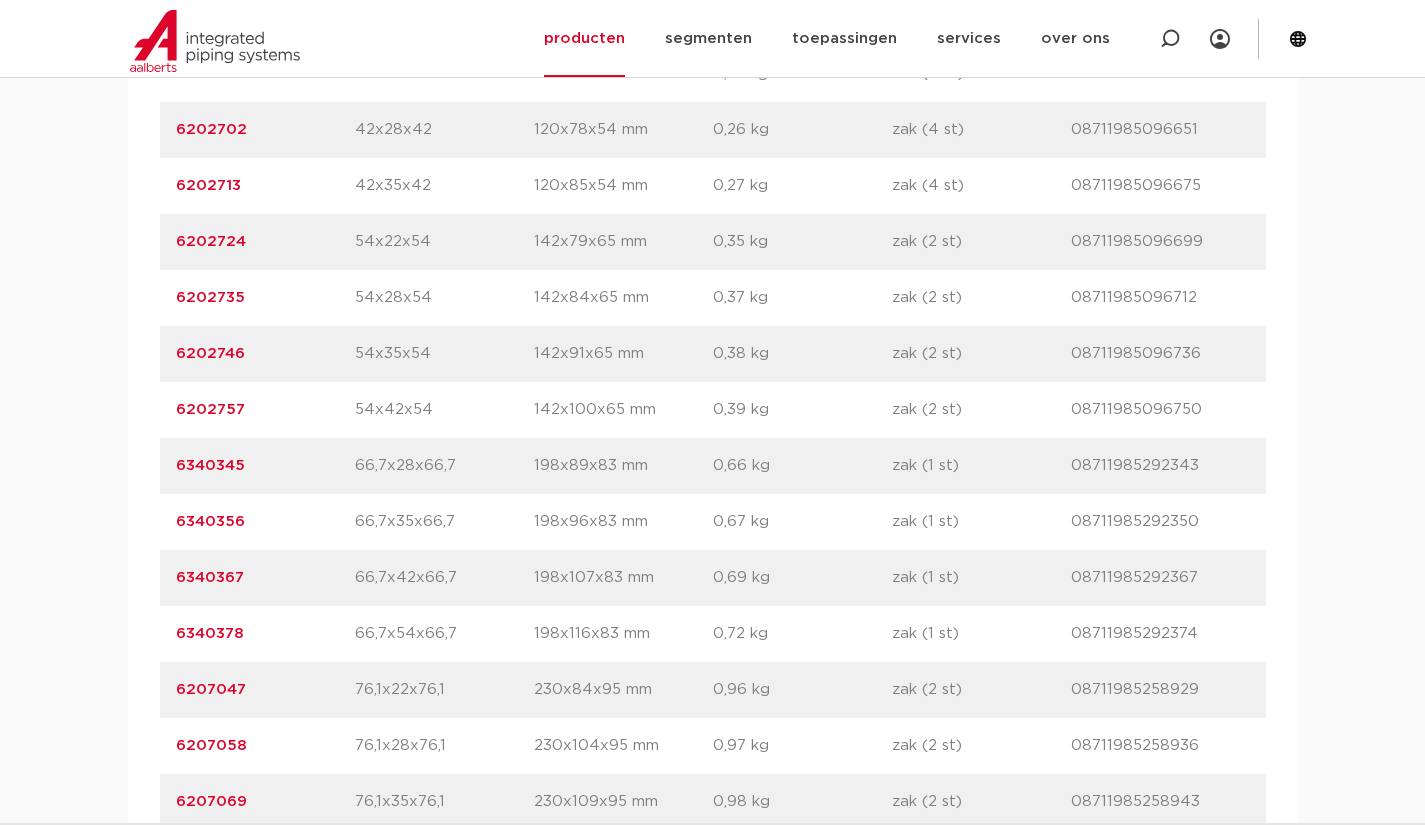 drag, startPoint x: 272, startPoint y: 353, endPoint x: 86, endPoint y: 354, distance: 186.00269 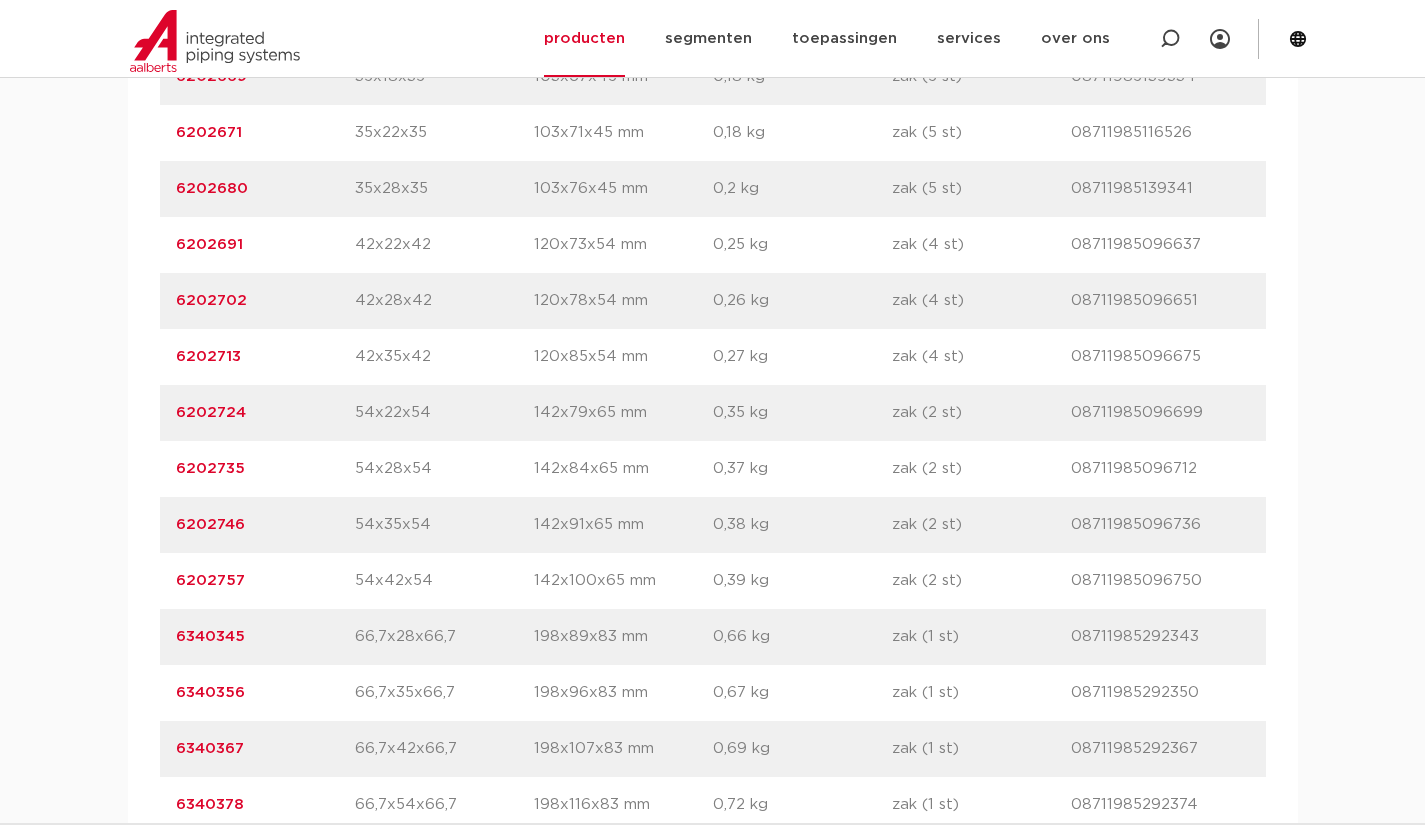 scroll, scrollTop: 2300, scrollLeft: 0, axis: vertical 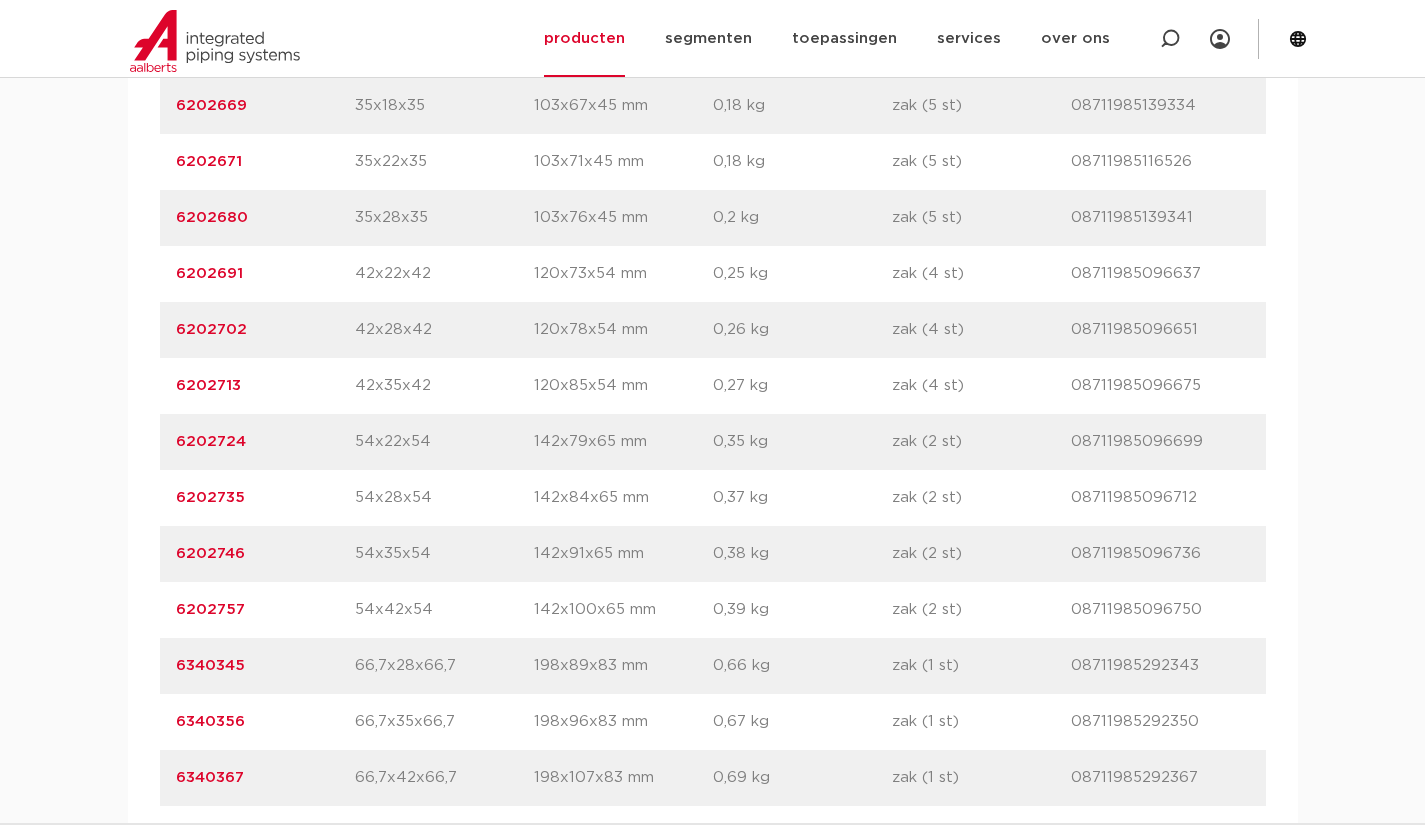 drag, startPoint x: 287, startPoint y: 393, endPoint x: 121, endPoint y: 400, distance: 166.14752 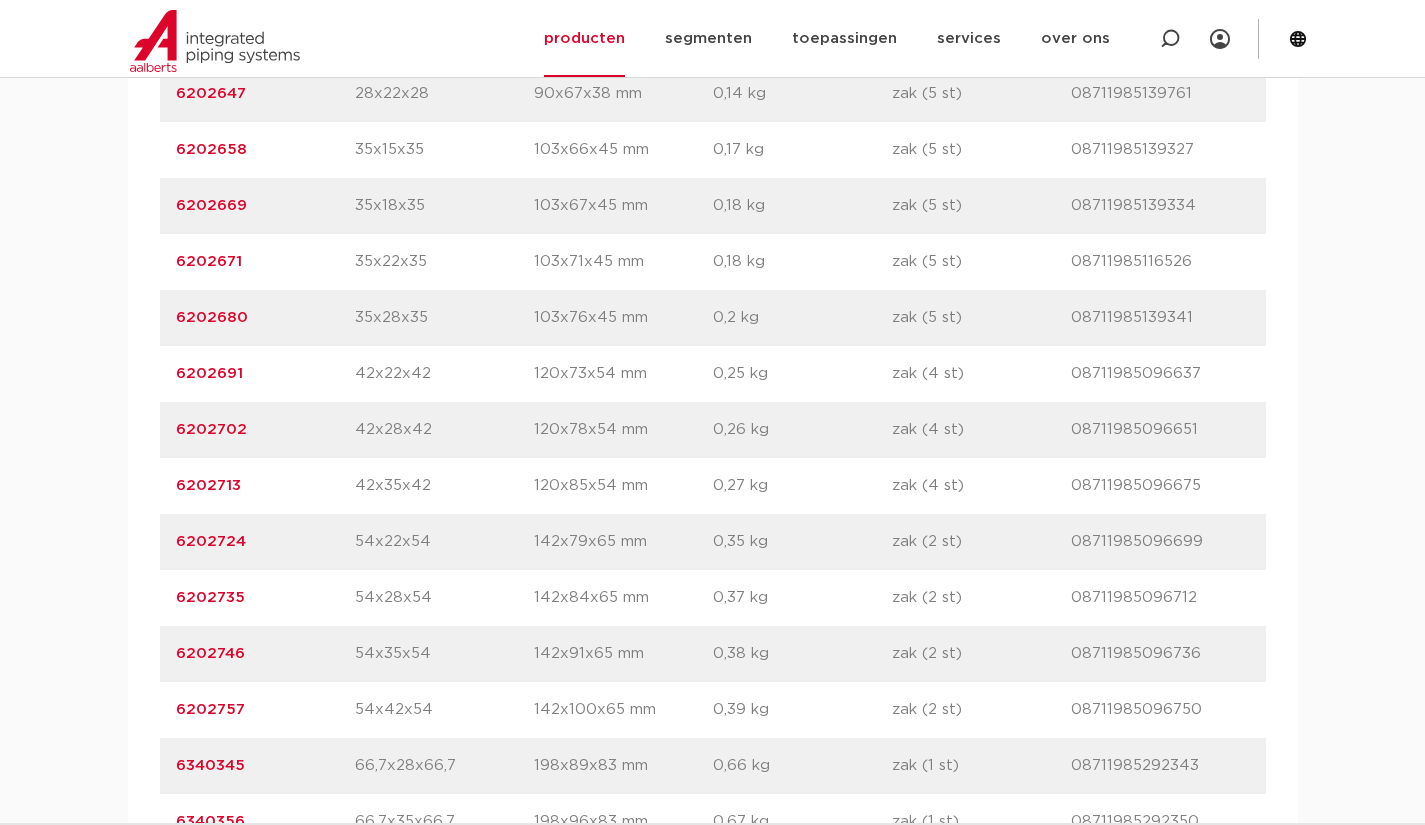 drag, startPoint x: 288, startPoint y: 328, endPoint x: 120, endPoint y: 332, distance: 168.0476 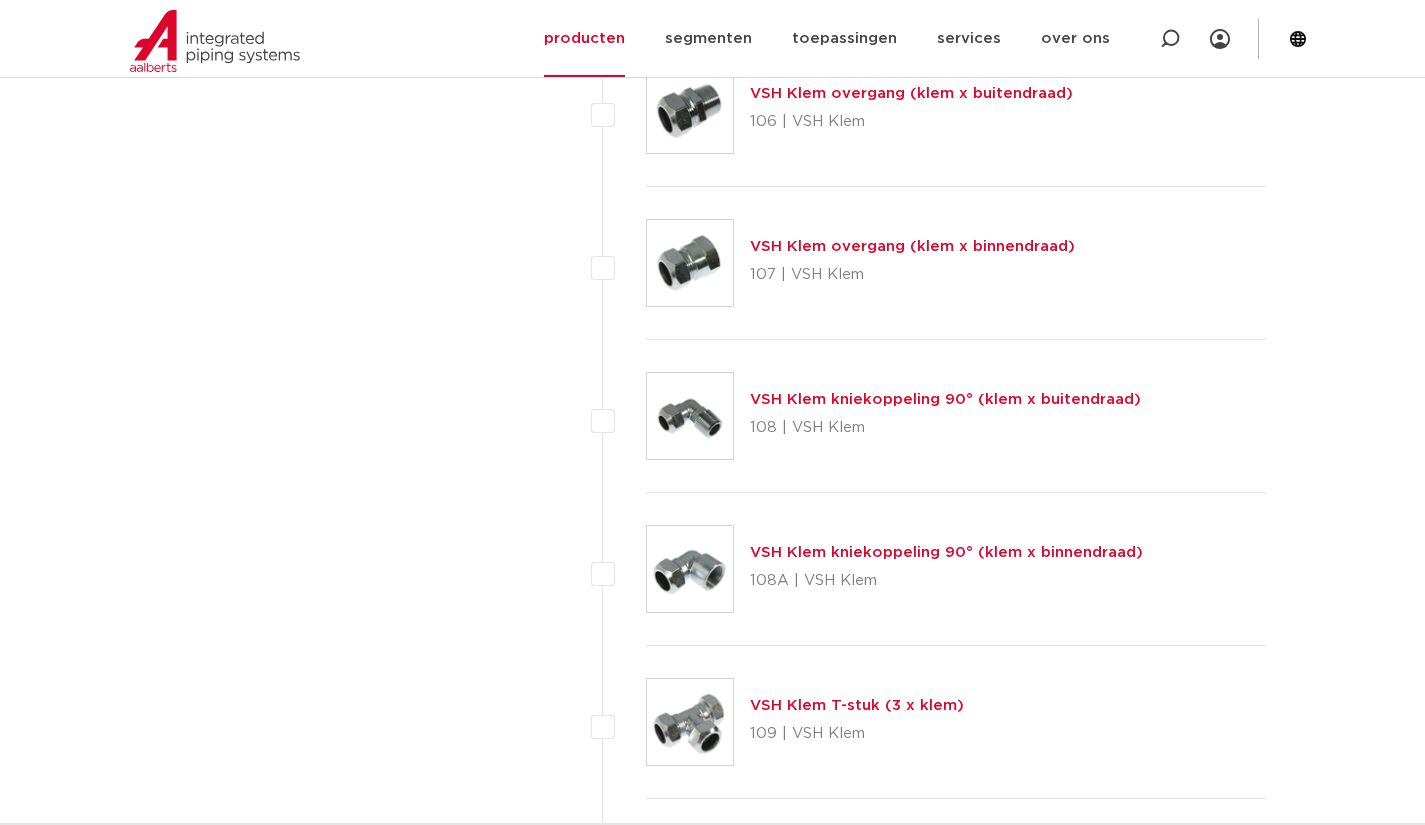 scroll, scrollTop: 1777, scrollLeft: 0, axis: vertical 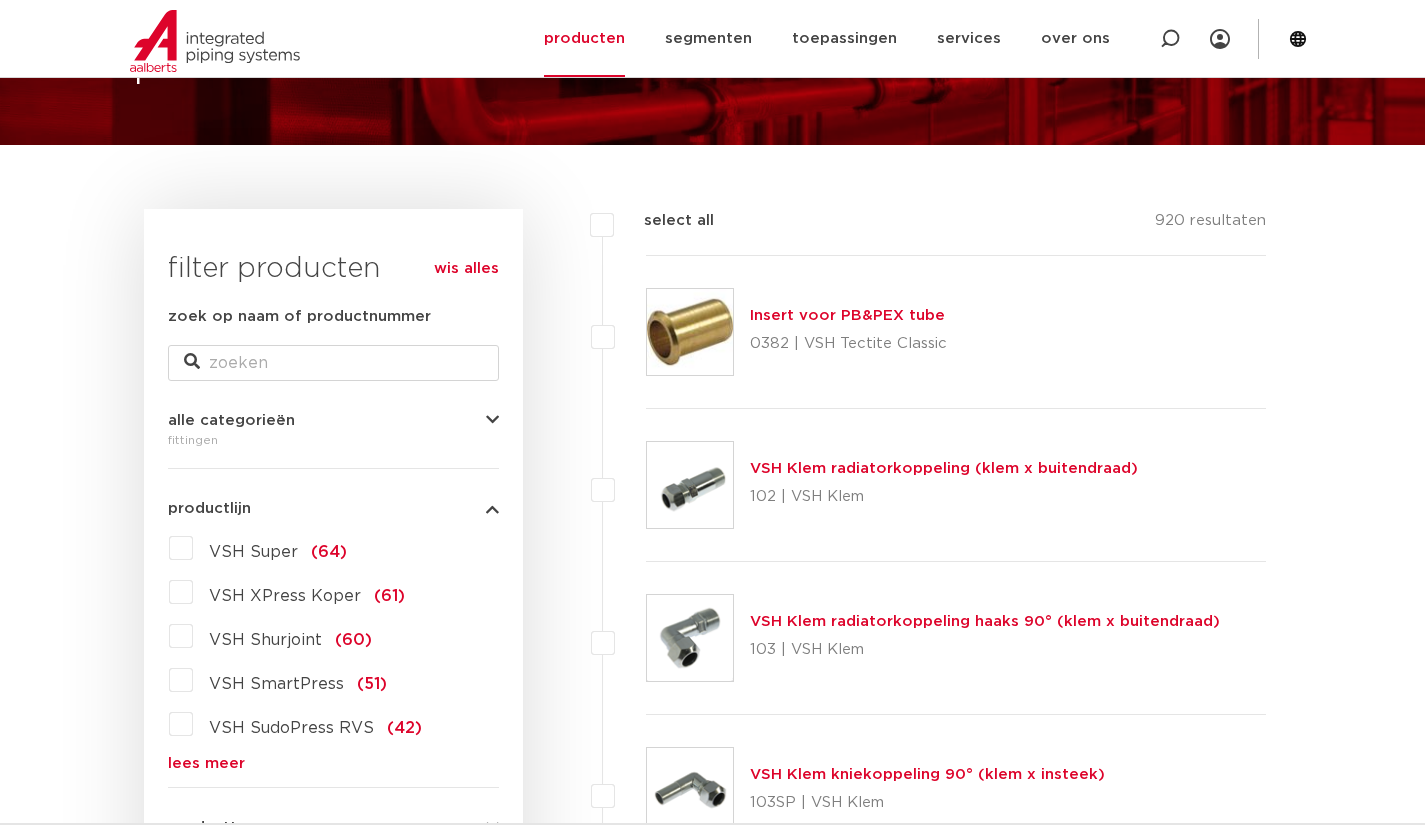 click 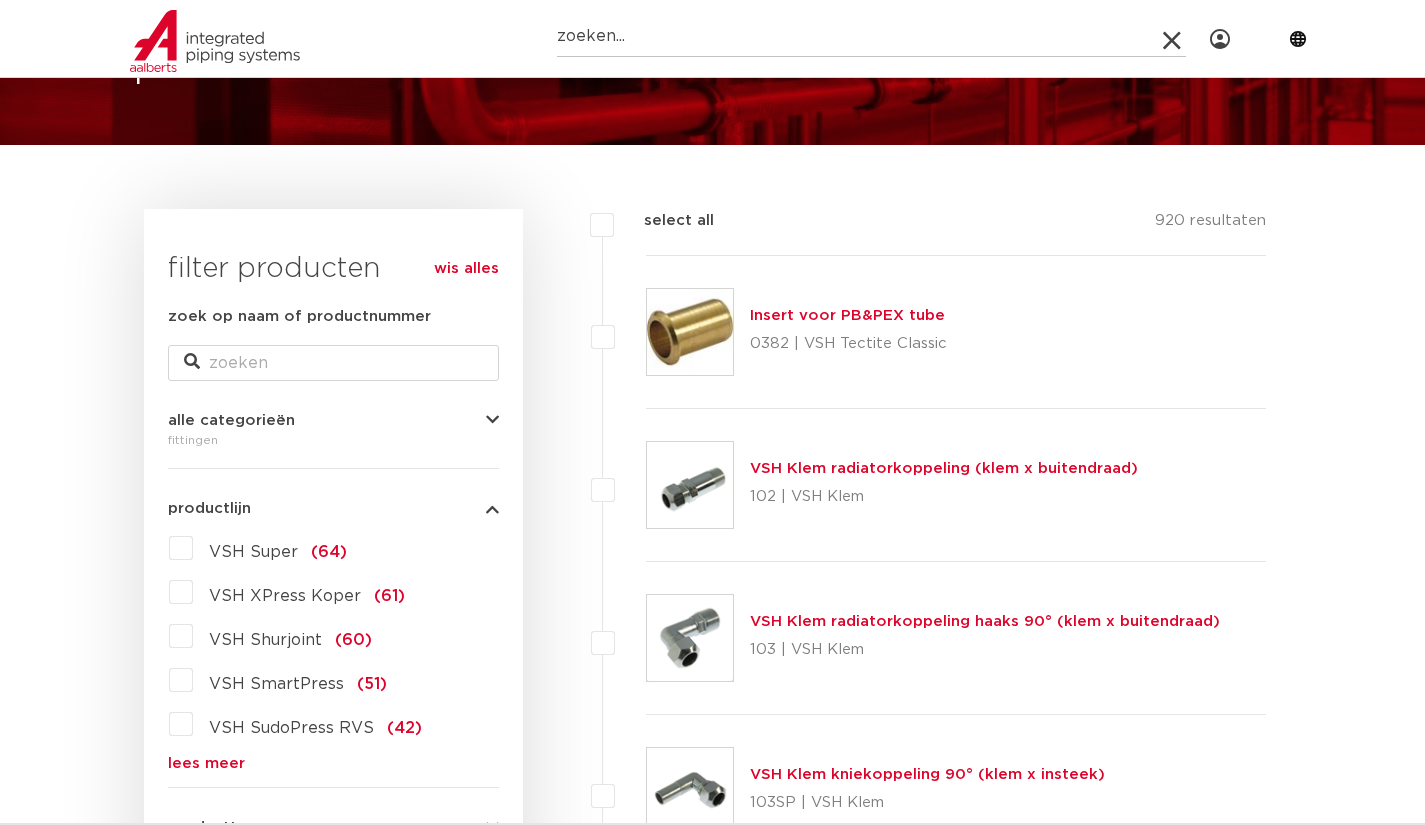 paste on "6202671" 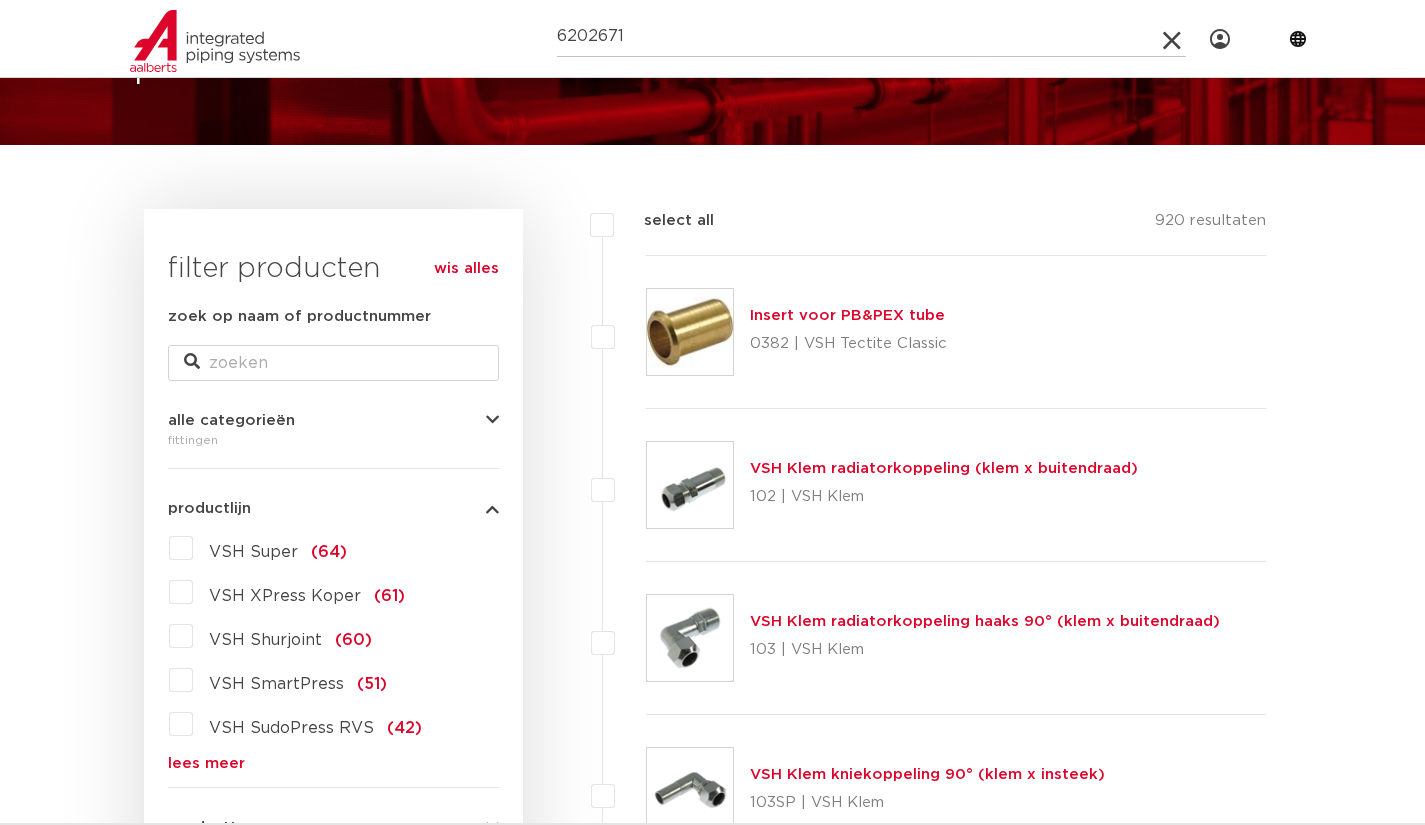 type on "6202671" 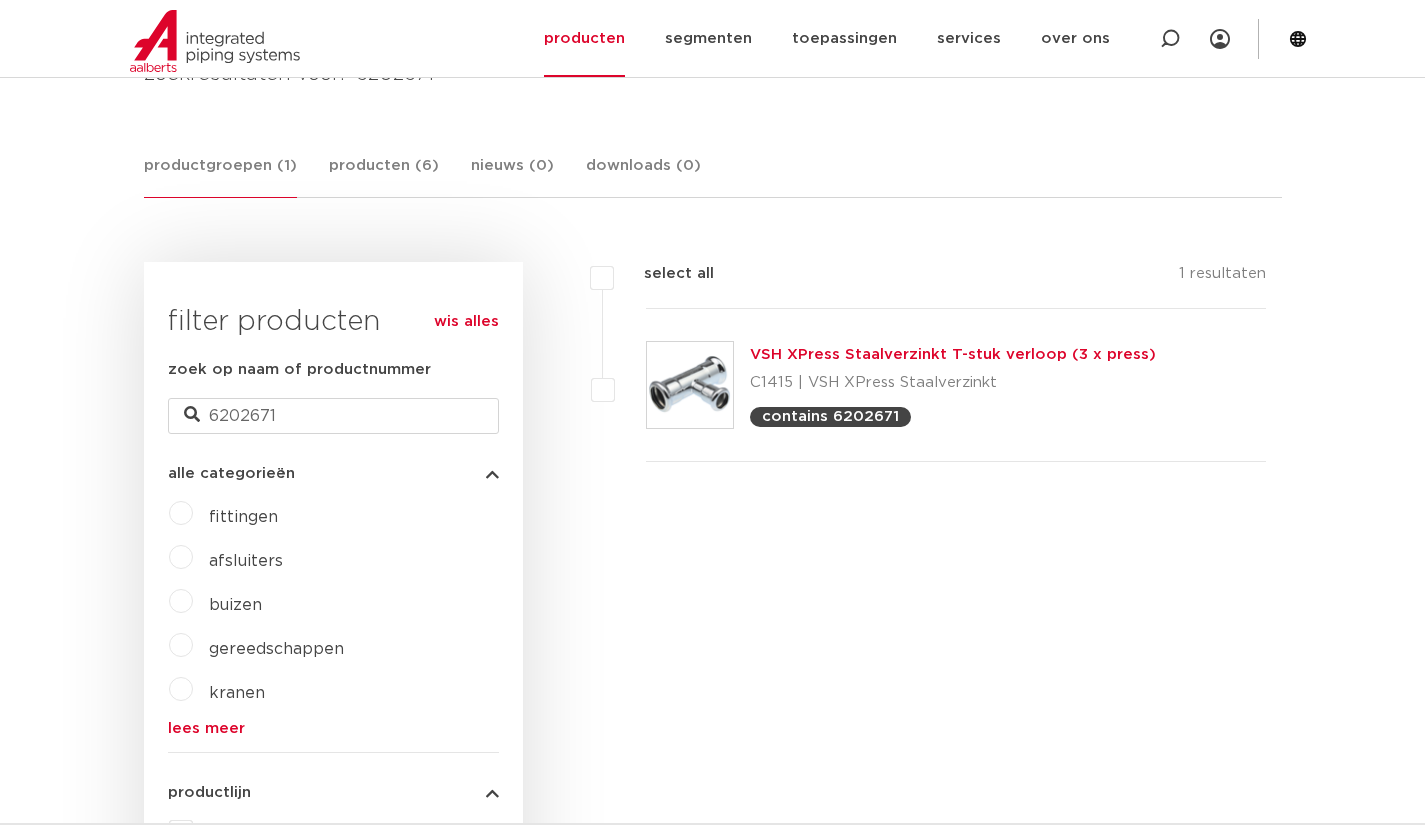 scroll, scrollTop: 0, scrollLeft: 0, axis: both 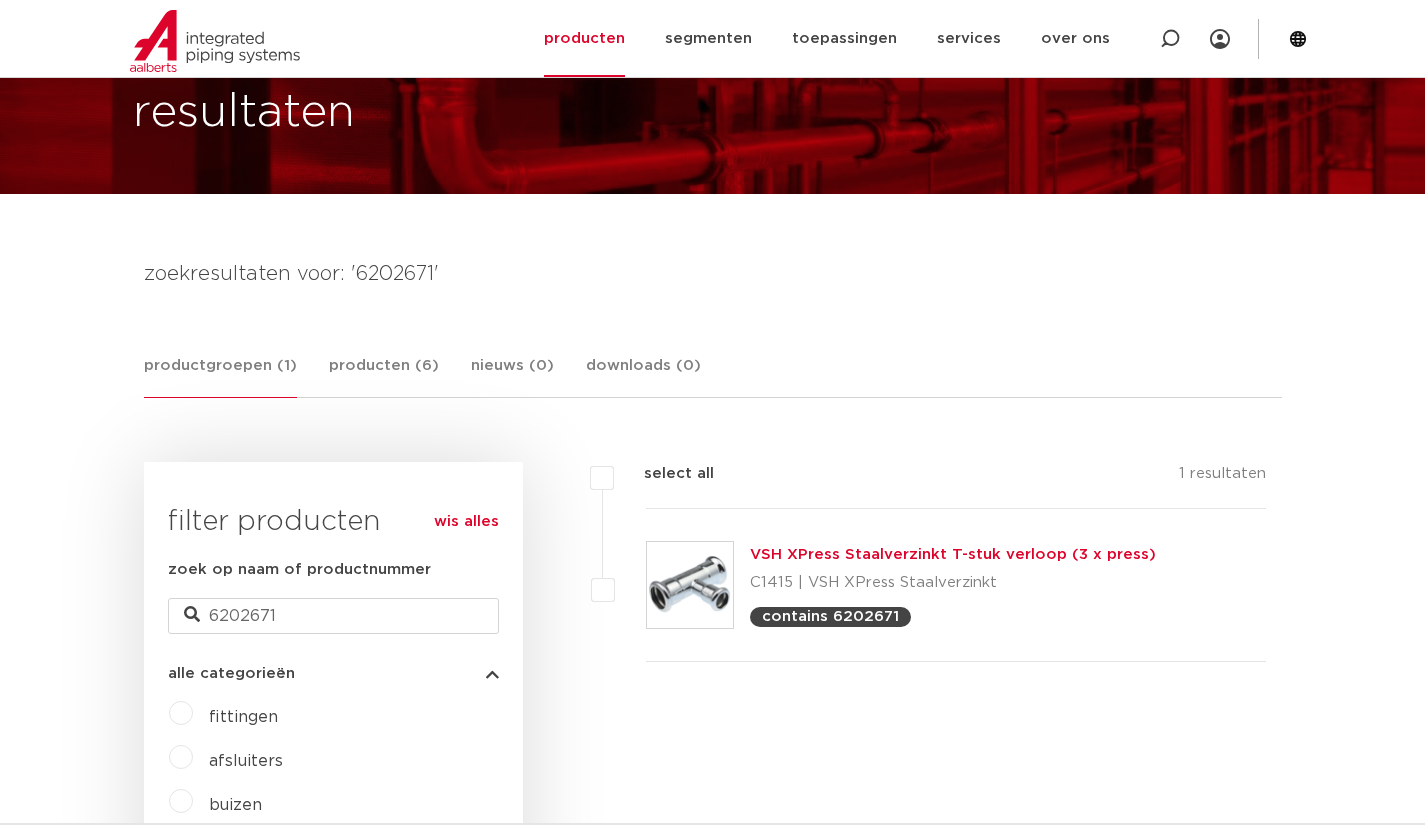 click on "productgroepen (1)" at bounding box center [220, 376] 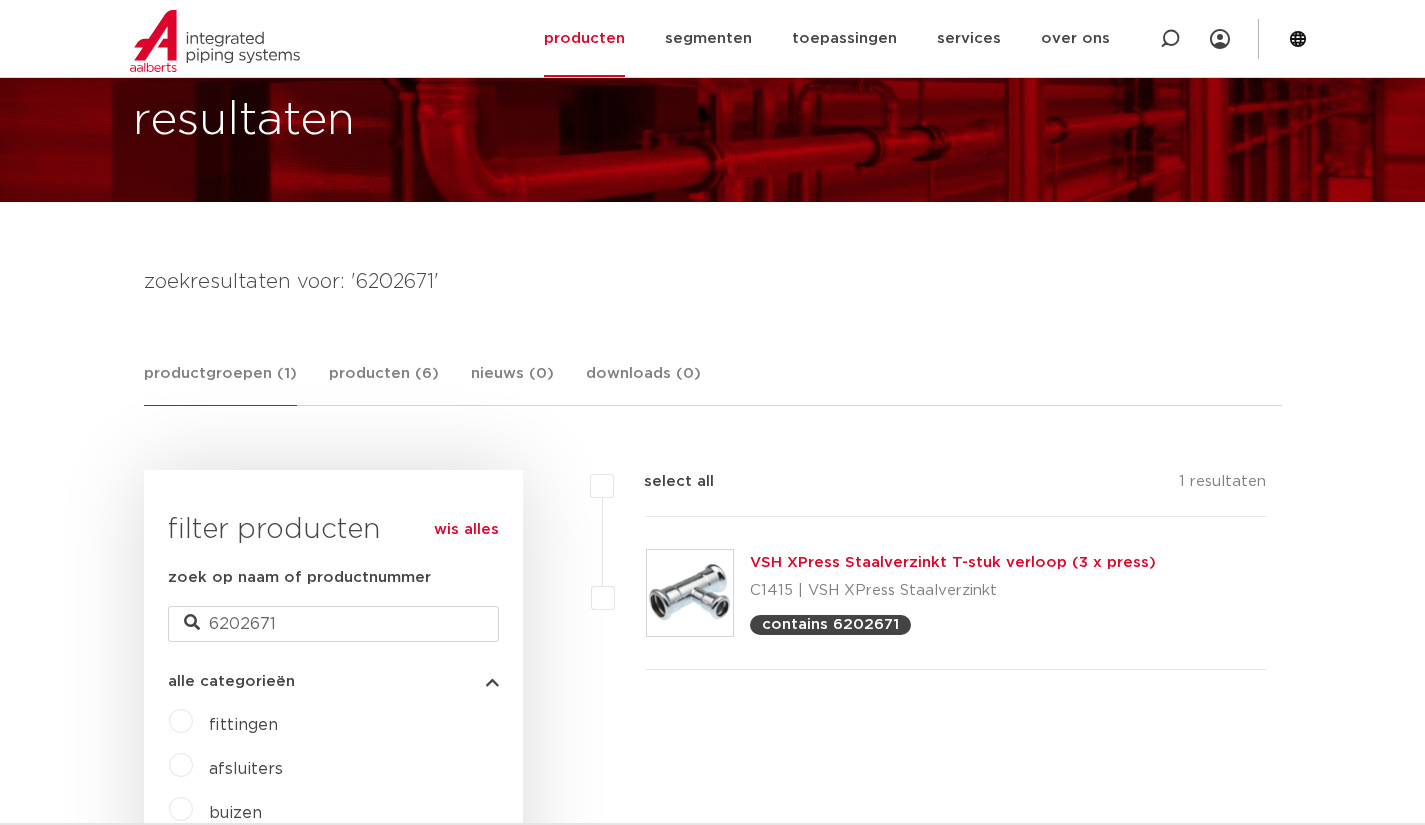 scroll, scrollTop: 0, scrollLeft: 0, axis: both 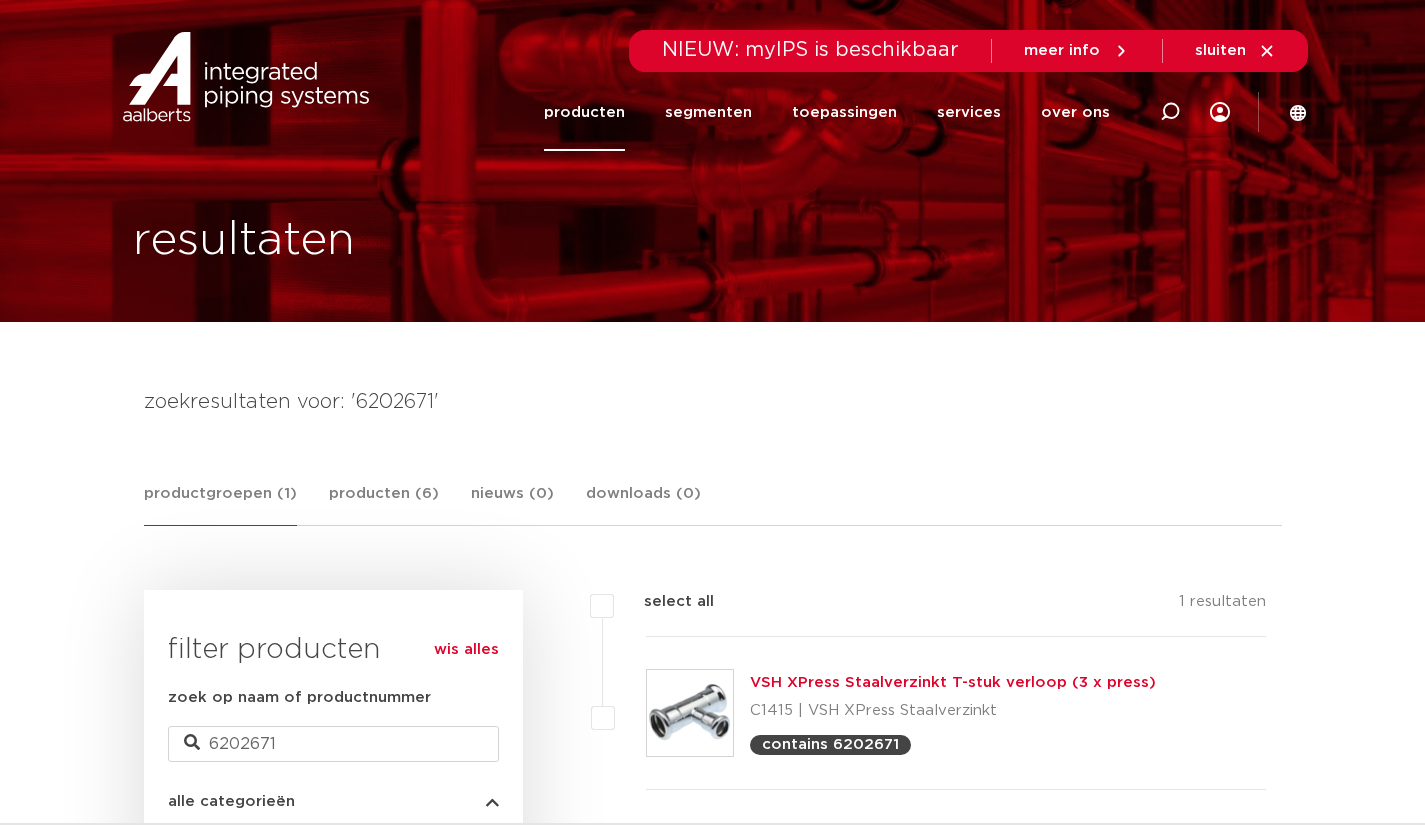 click on "producten" 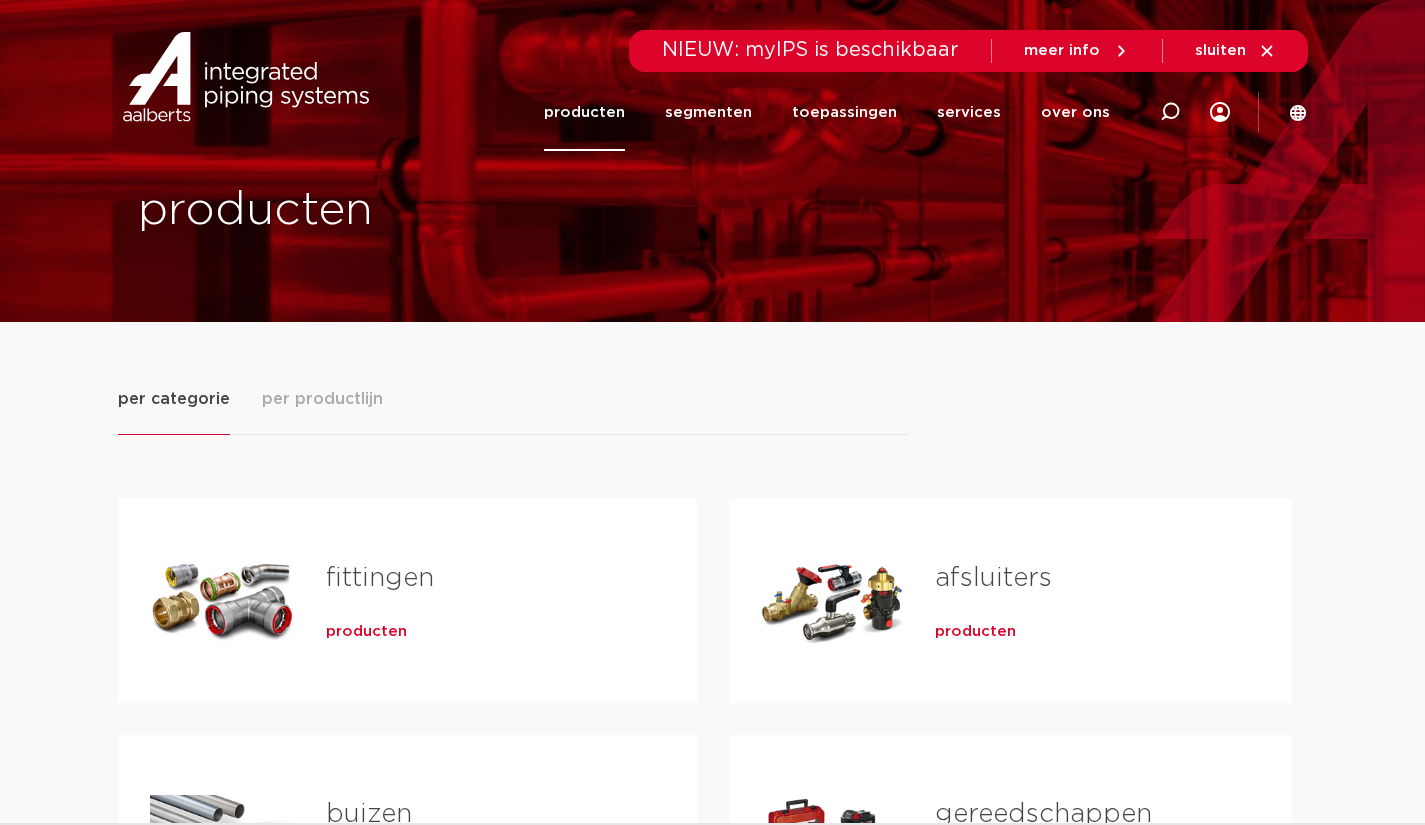 scroll, scrollTop: 0, scrollLeft: 0, axis: both 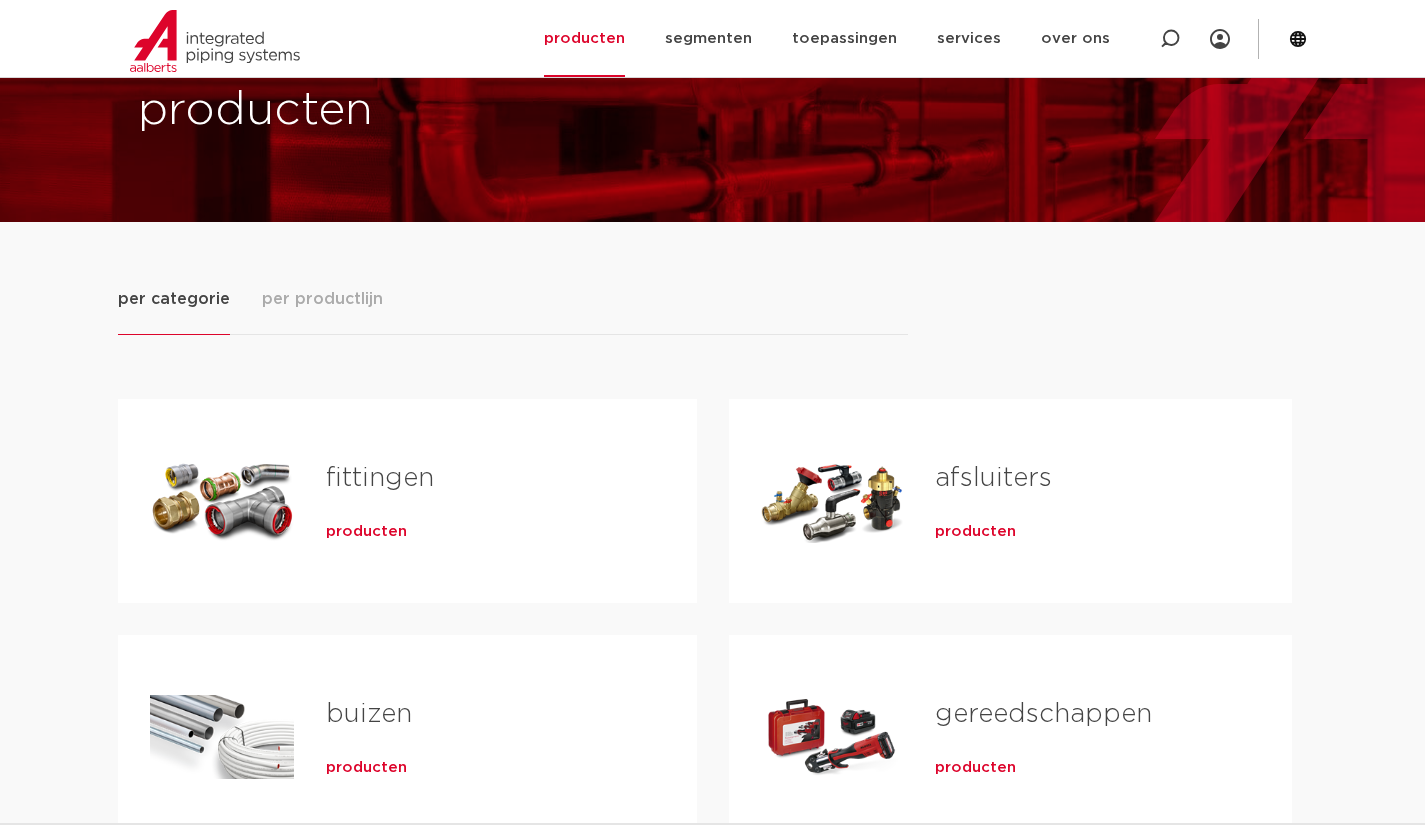 click on "producten" at bounding box center (479, 528) 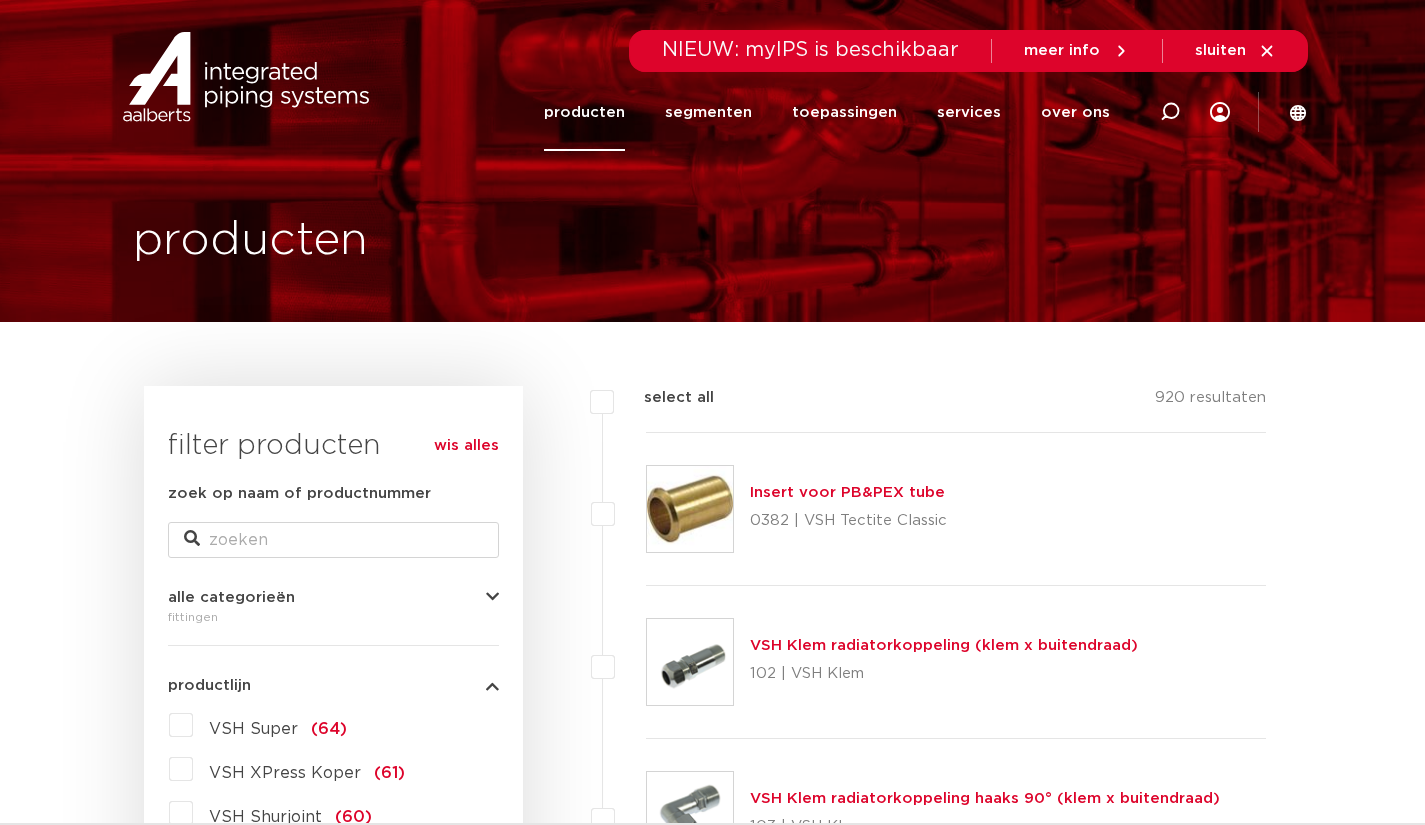 scroll, scrollTop: 0, scrollLeft: 0, axis: both 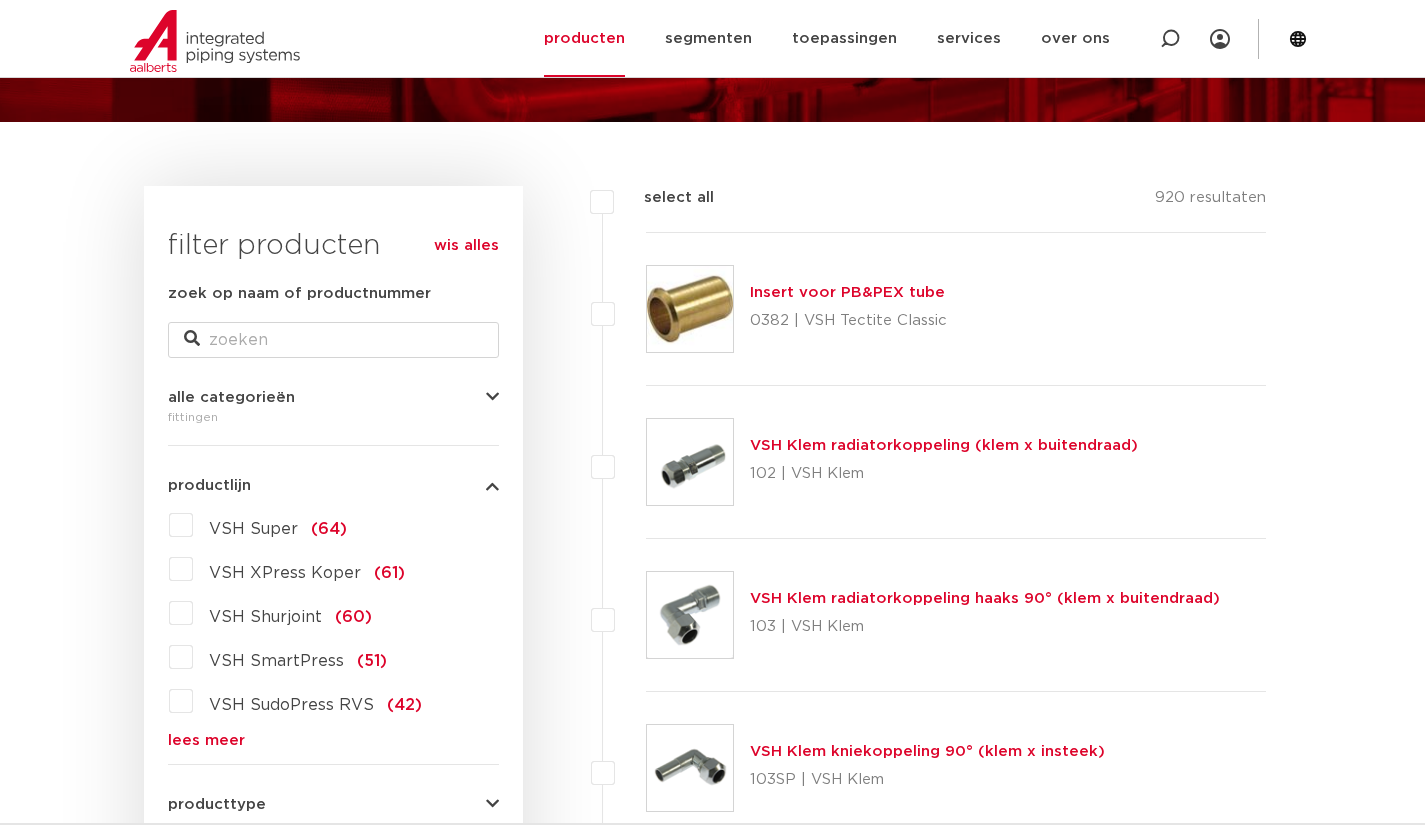 click on "lees meer" at bounding box center [333, 740] 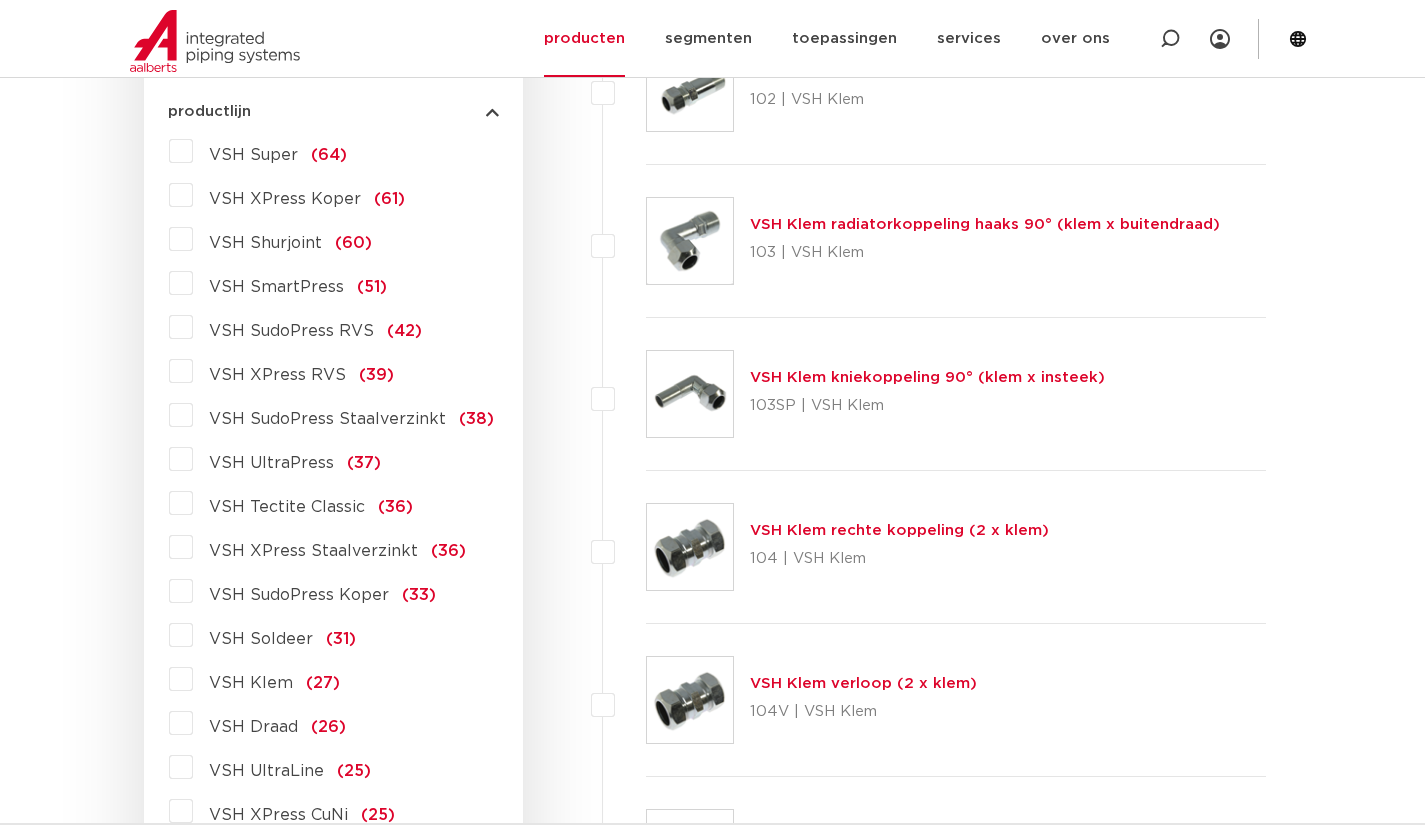 scroll, scrollTop: 600, scrollLeft: 0, axis: vertical 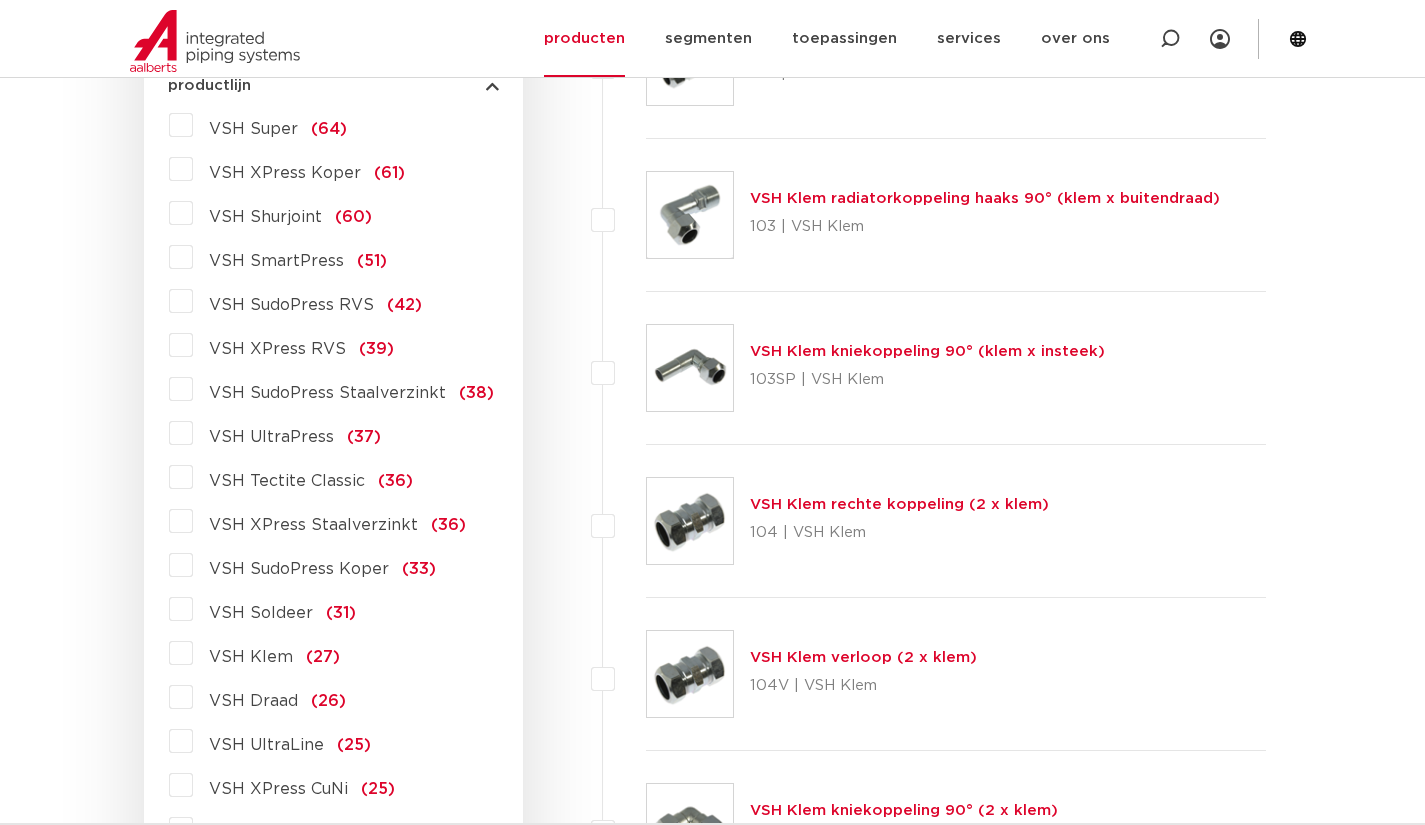 click on "VSH XPress Staalverzinkt
(36)" at bounding box center (329, 521) 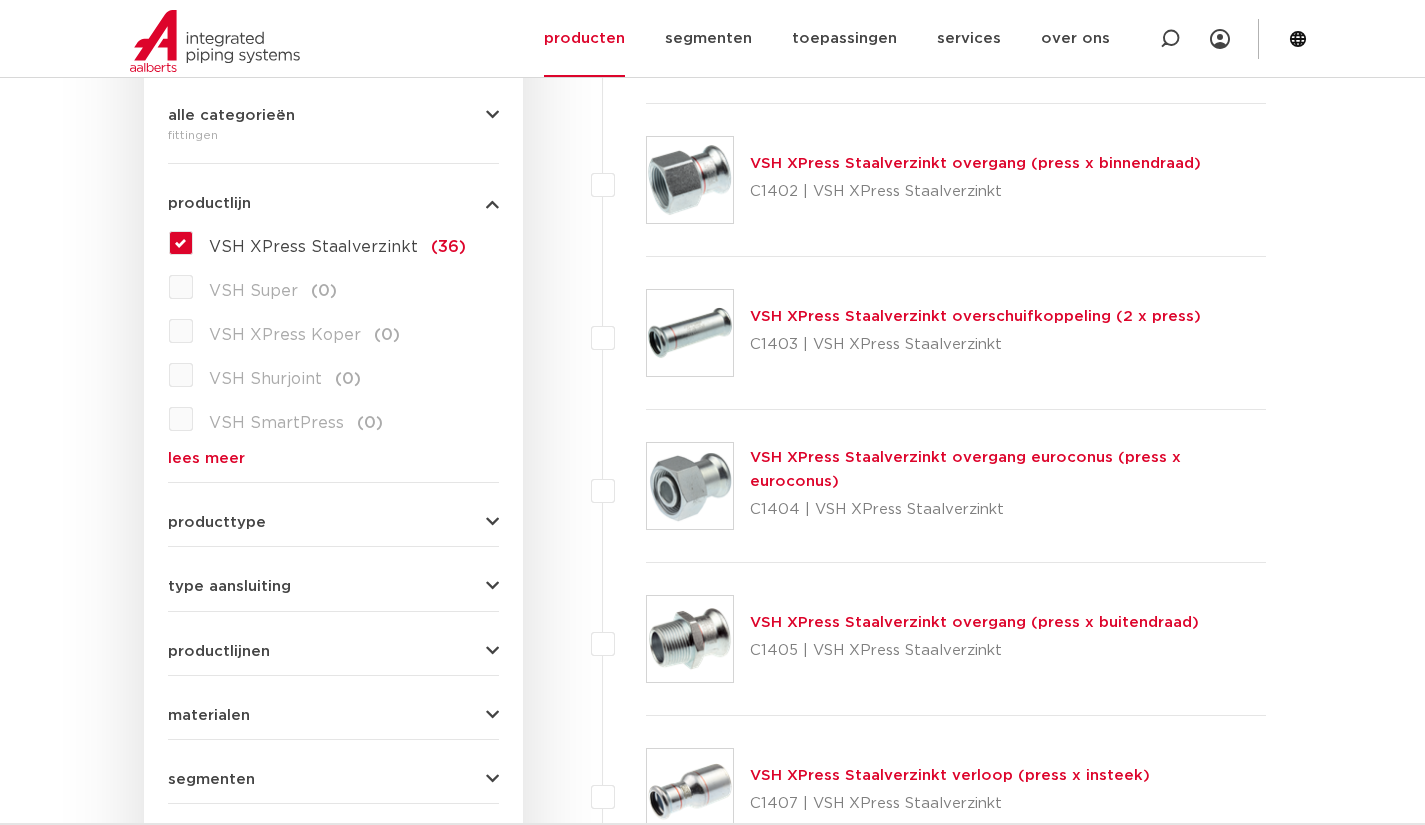 scroll, scrollTop: 600, scrollLeft: 0, axis: vertical 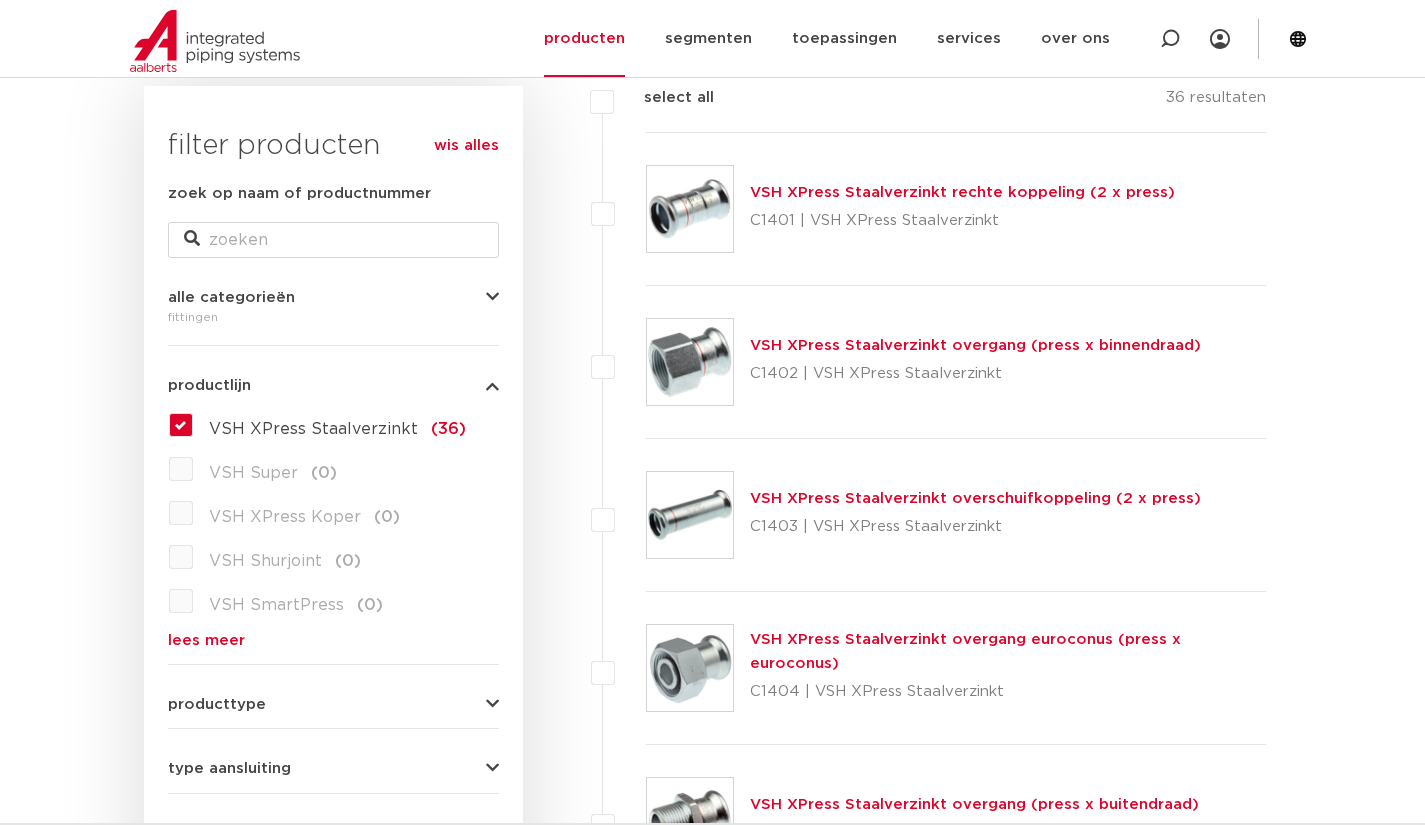 click on "VSH XPress Staalverzinkt rechte koppeling (2 x press)" at bounding box center (962, 192) 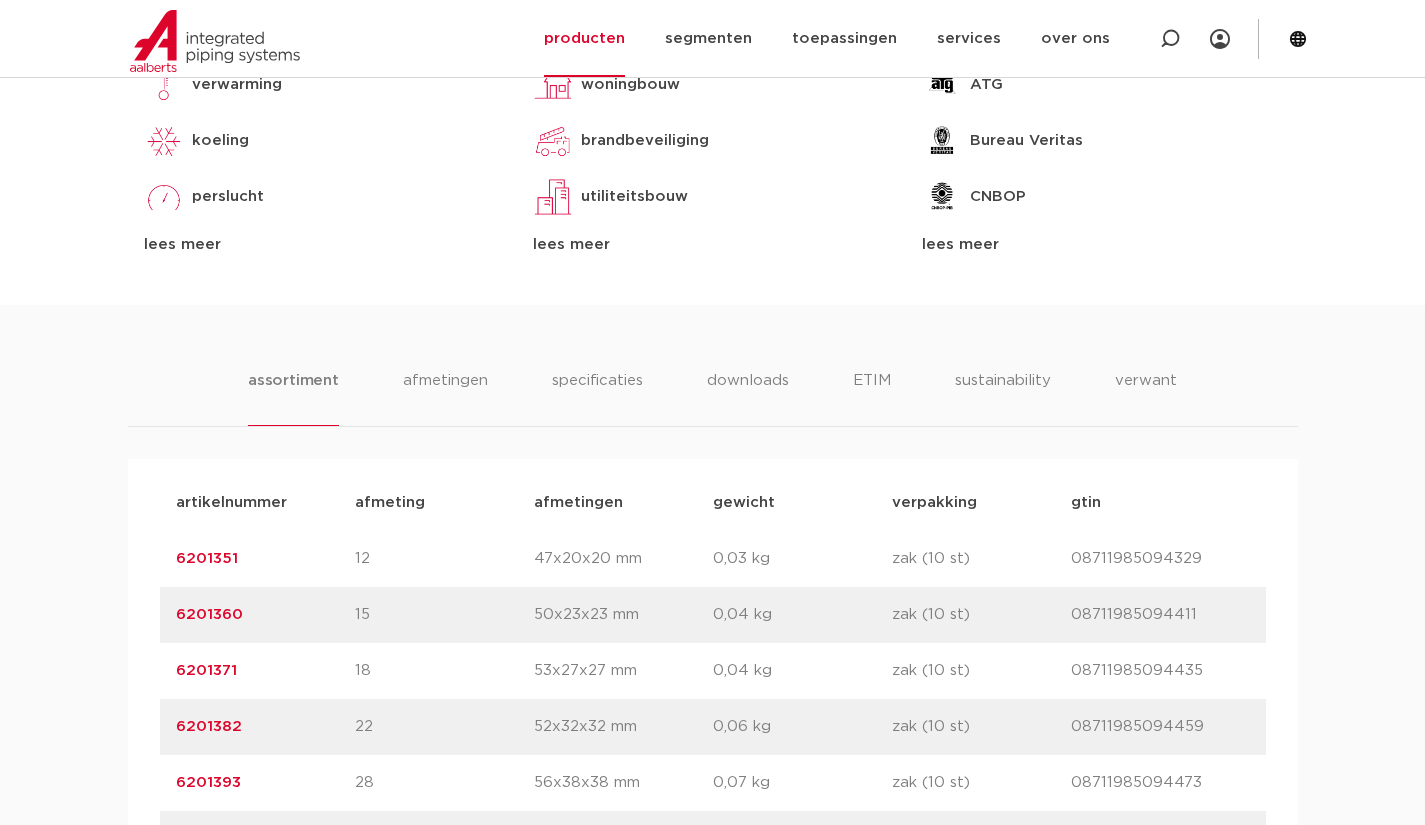 scroll, scrollTop: 1100, scrollLeft: 0, axis: vertical 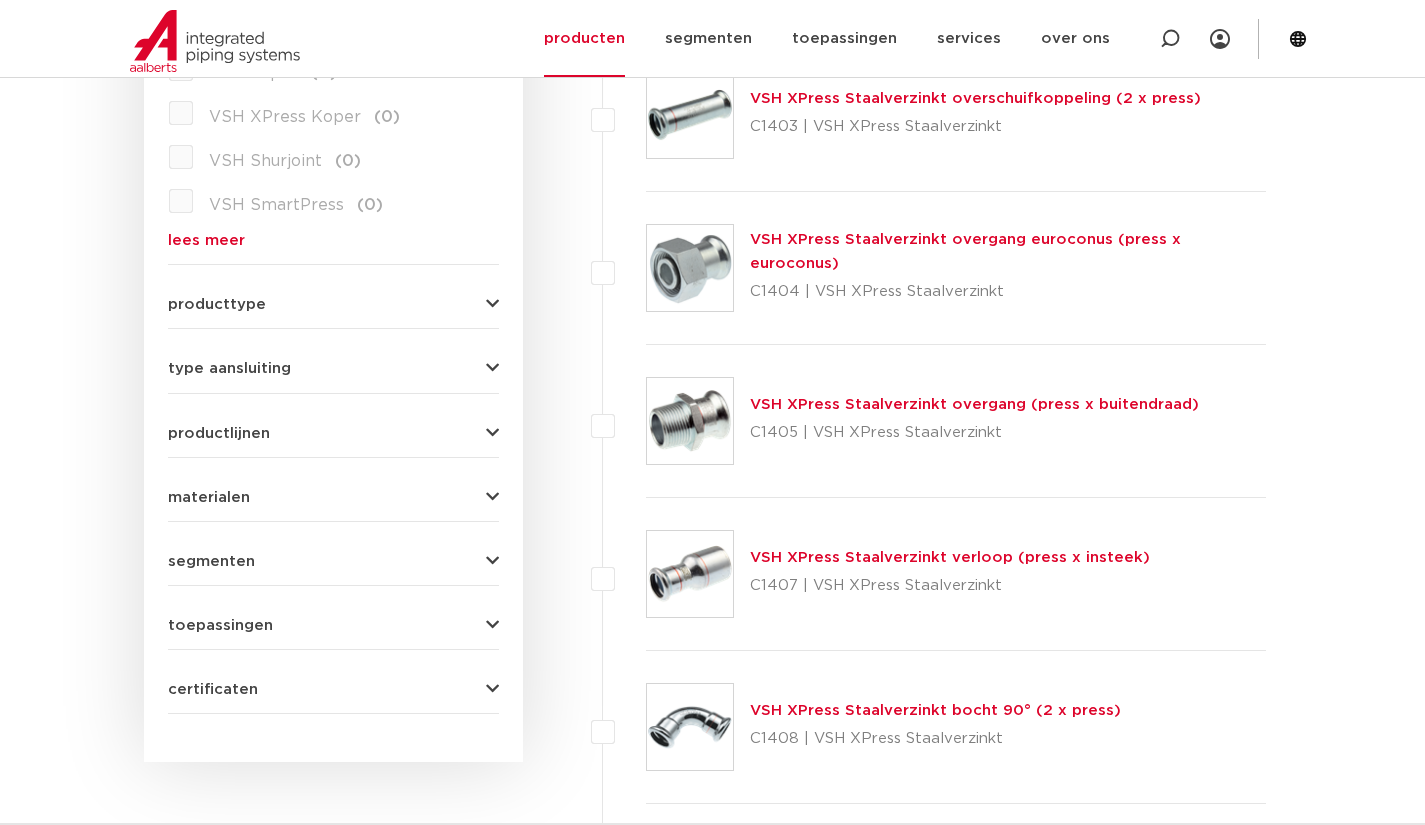 click on "VSH XPress Staalverzinkt verloop (press x insteek)" at bounding box center [950, 557] 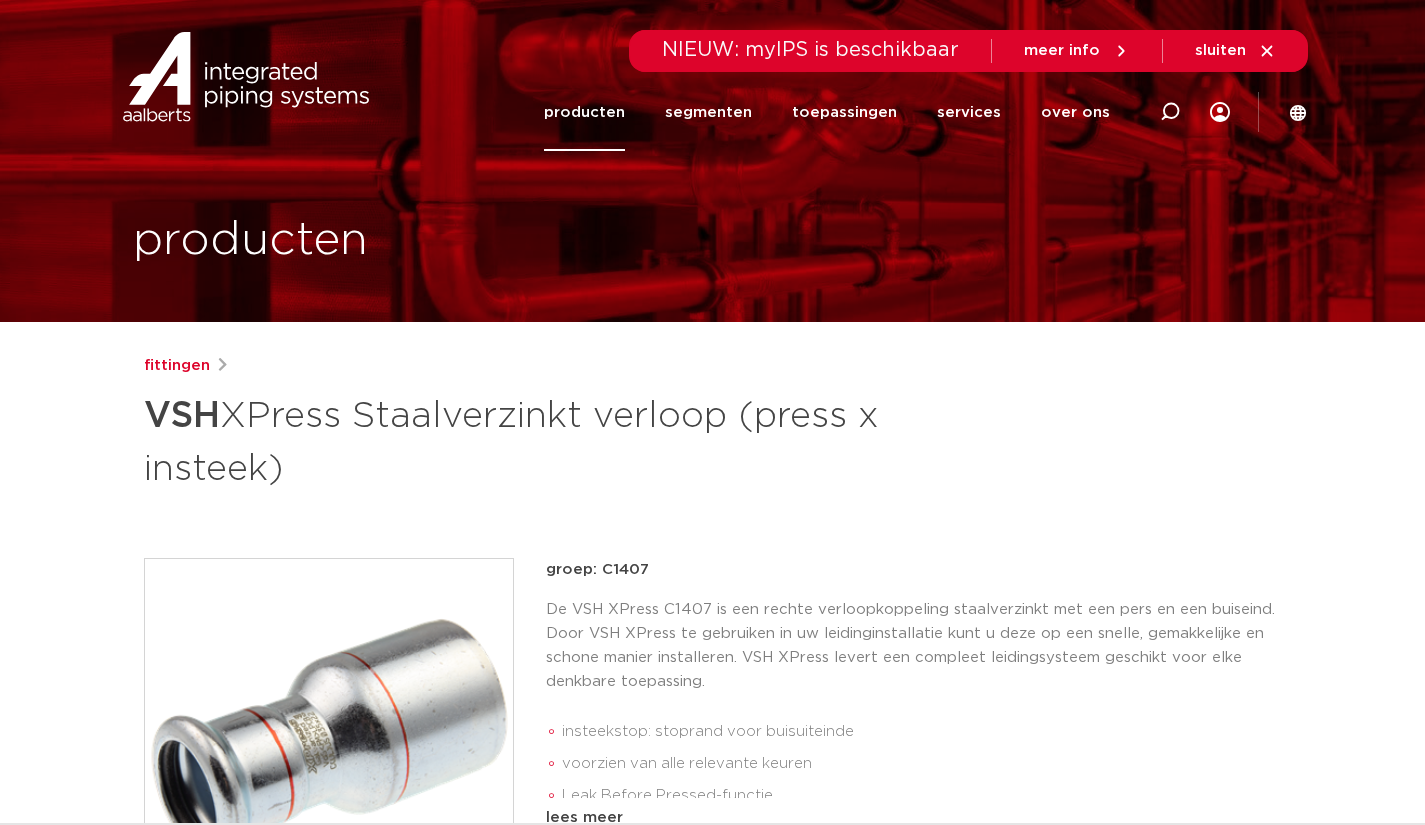 scroll, scrollTop: 0, scrollLeft: 0, axis: both 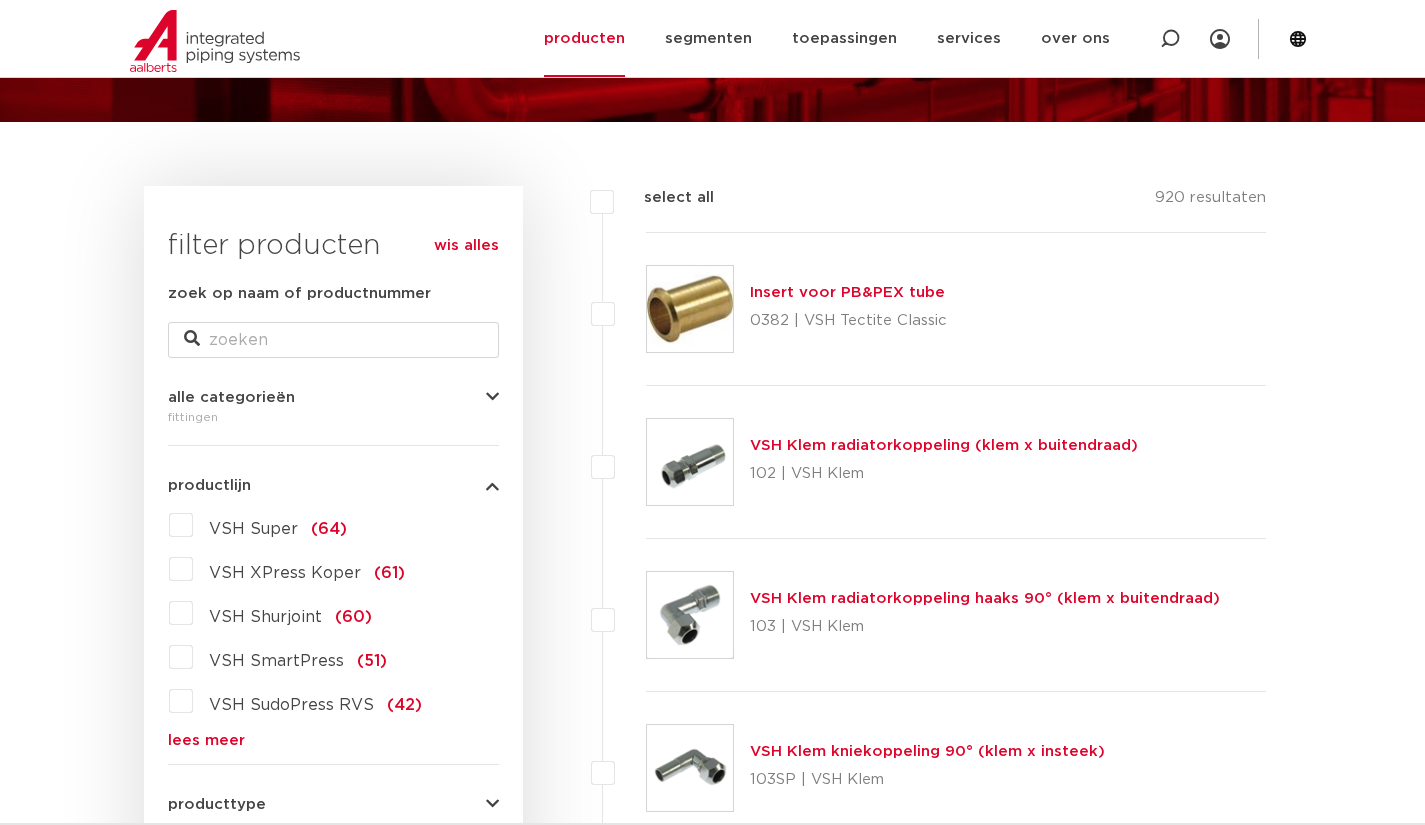 click on "zoek op naam of productnummer
alle categorieën
[GEOGRAPHIC_DATA]
[GEOGRAPHIC_DATA]
afsluiters
buizen
gereedschappen
kranen" at bounding box center (333, 748) 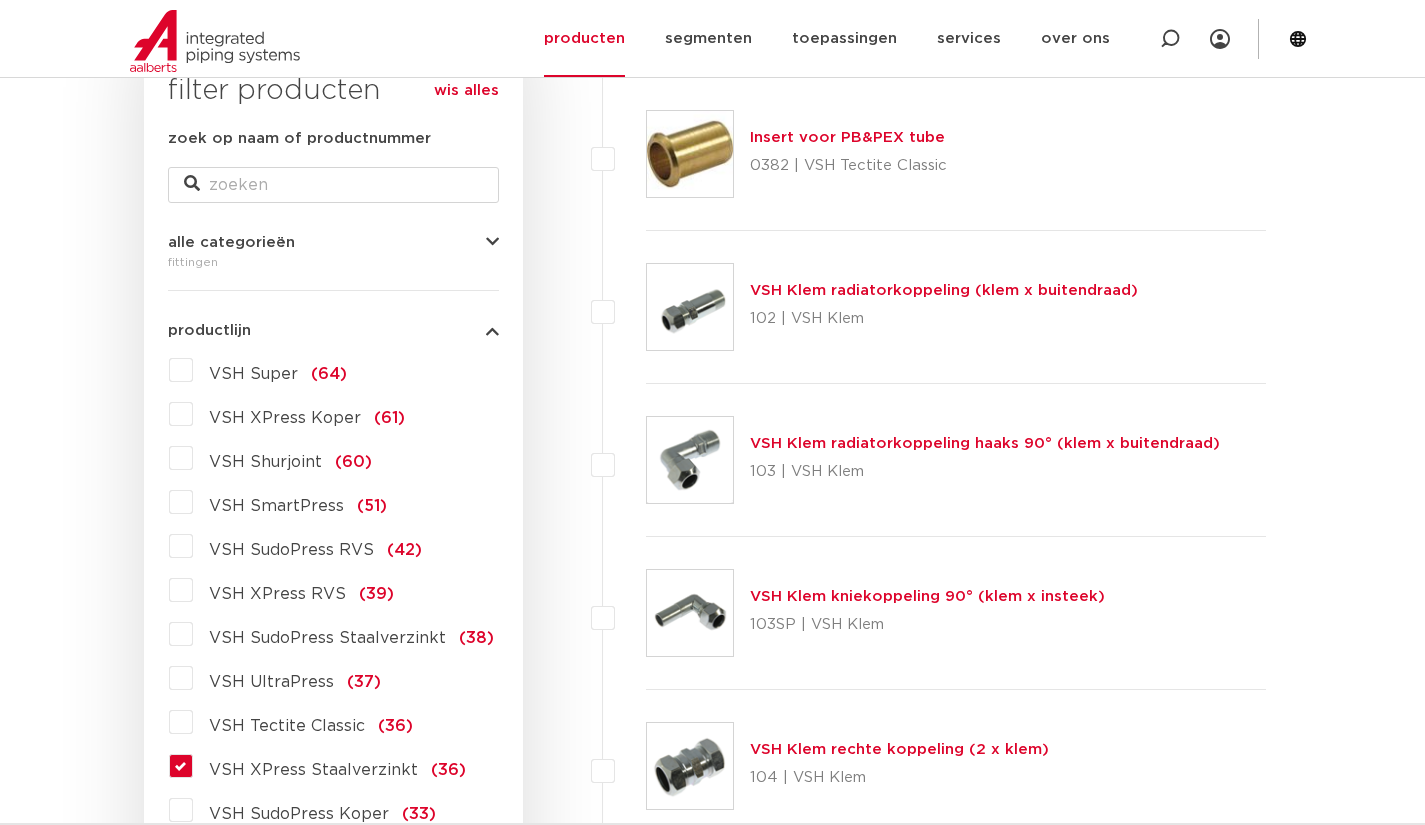 scroll, scrollTop: 400, scrollLeft: 0, axis: vertical 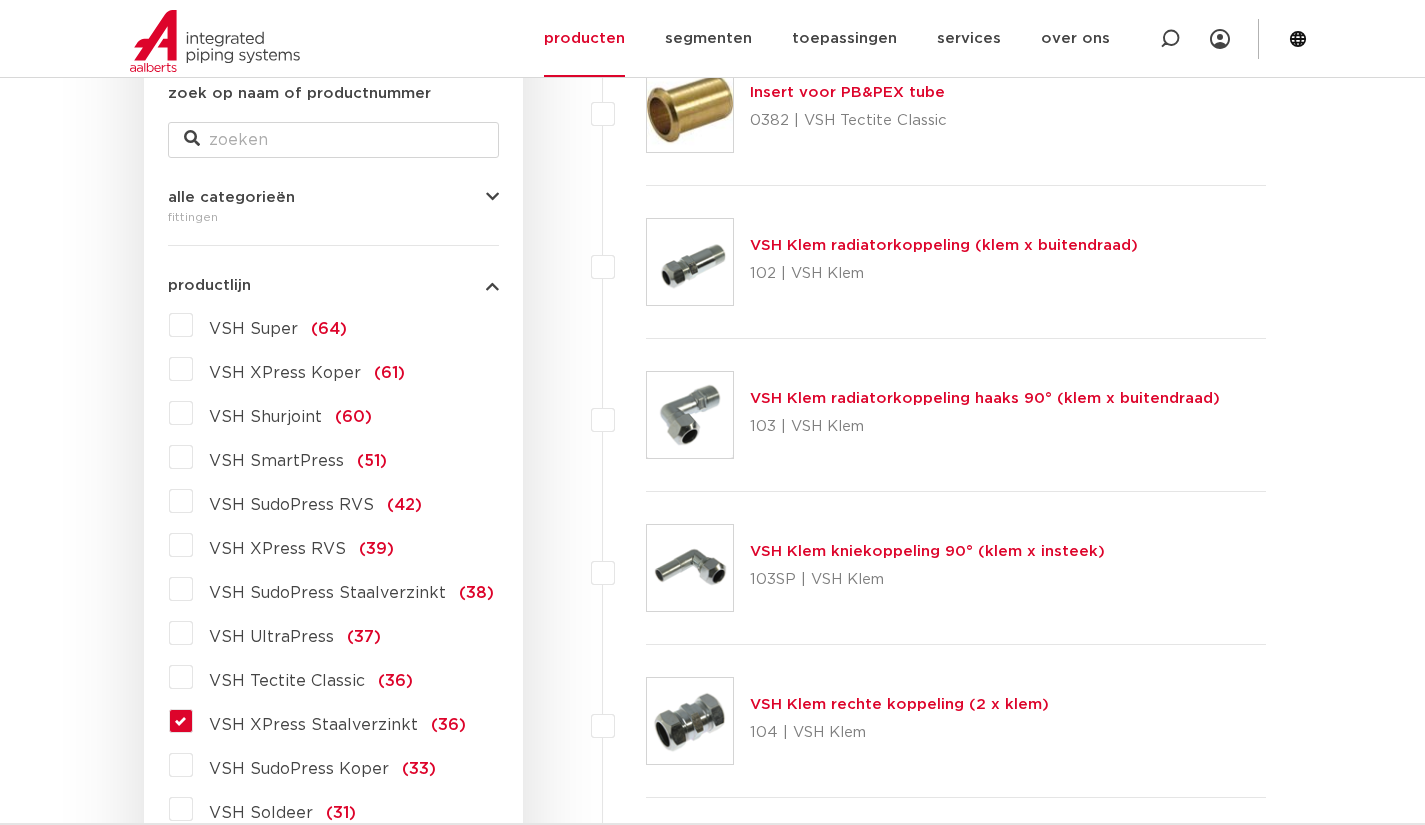click on "VSH XPress Staalverzinkt" at bounding box center (313, 725) 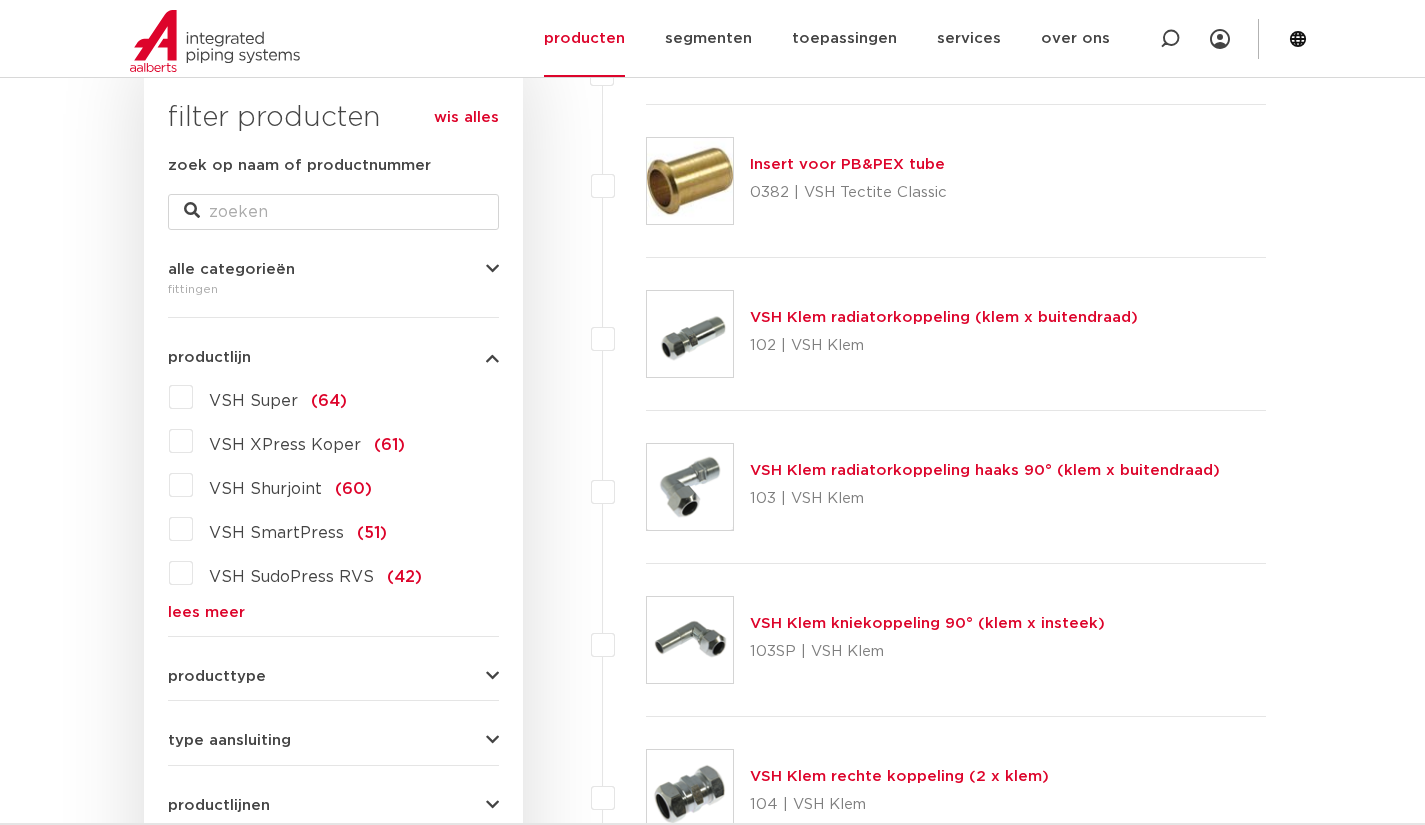 scroll, scrollTop: 393, scrollLeft: 0, axis: vertical 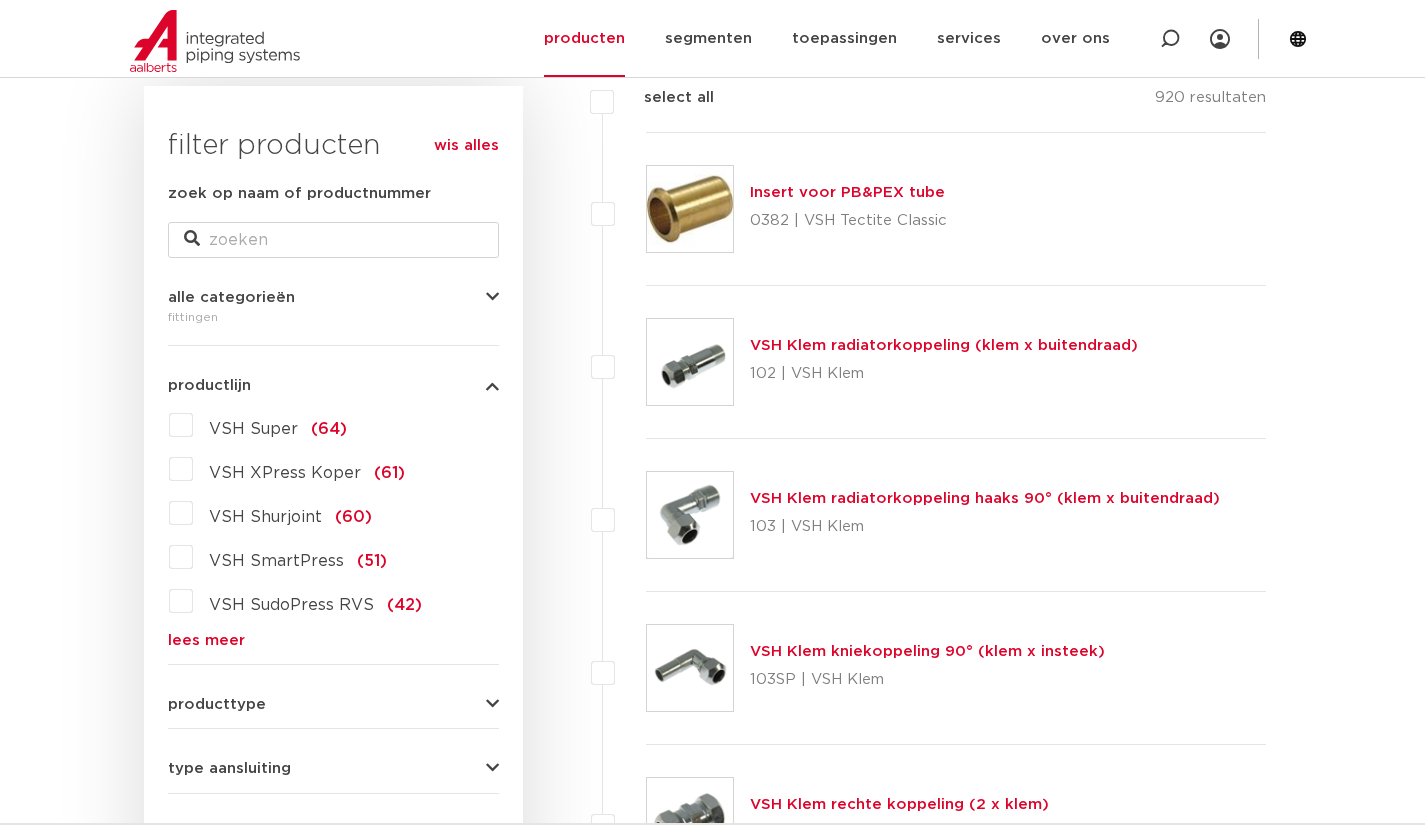 click on "zoek op naam of productnummer
alle categorieën
fittingen
fittingen
afsluiters
buizen
gereedschappen
kranen" at bounding box center [333, 648] 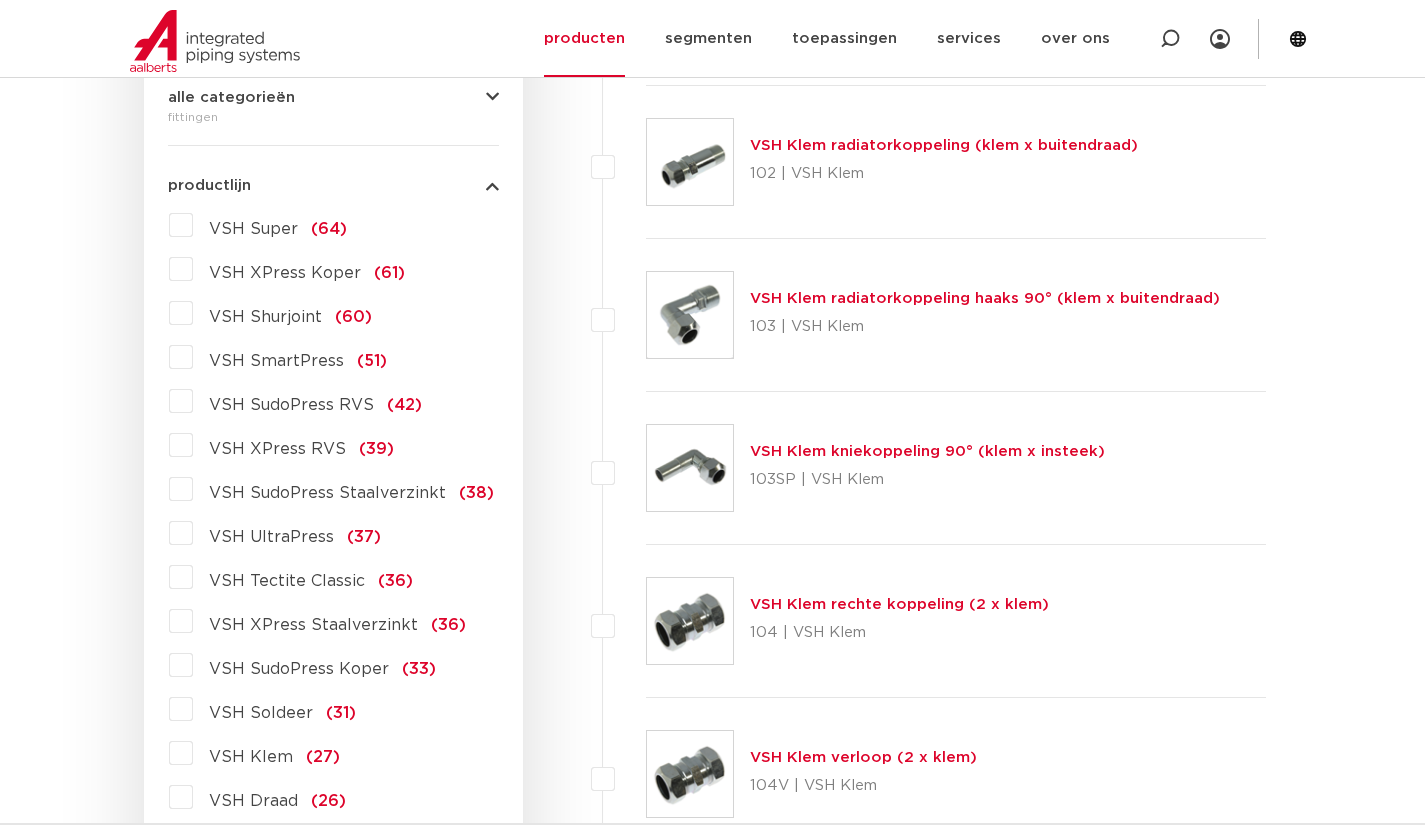 scroll, scrollTop: 600, scrollLeft: 0, axis: vertical 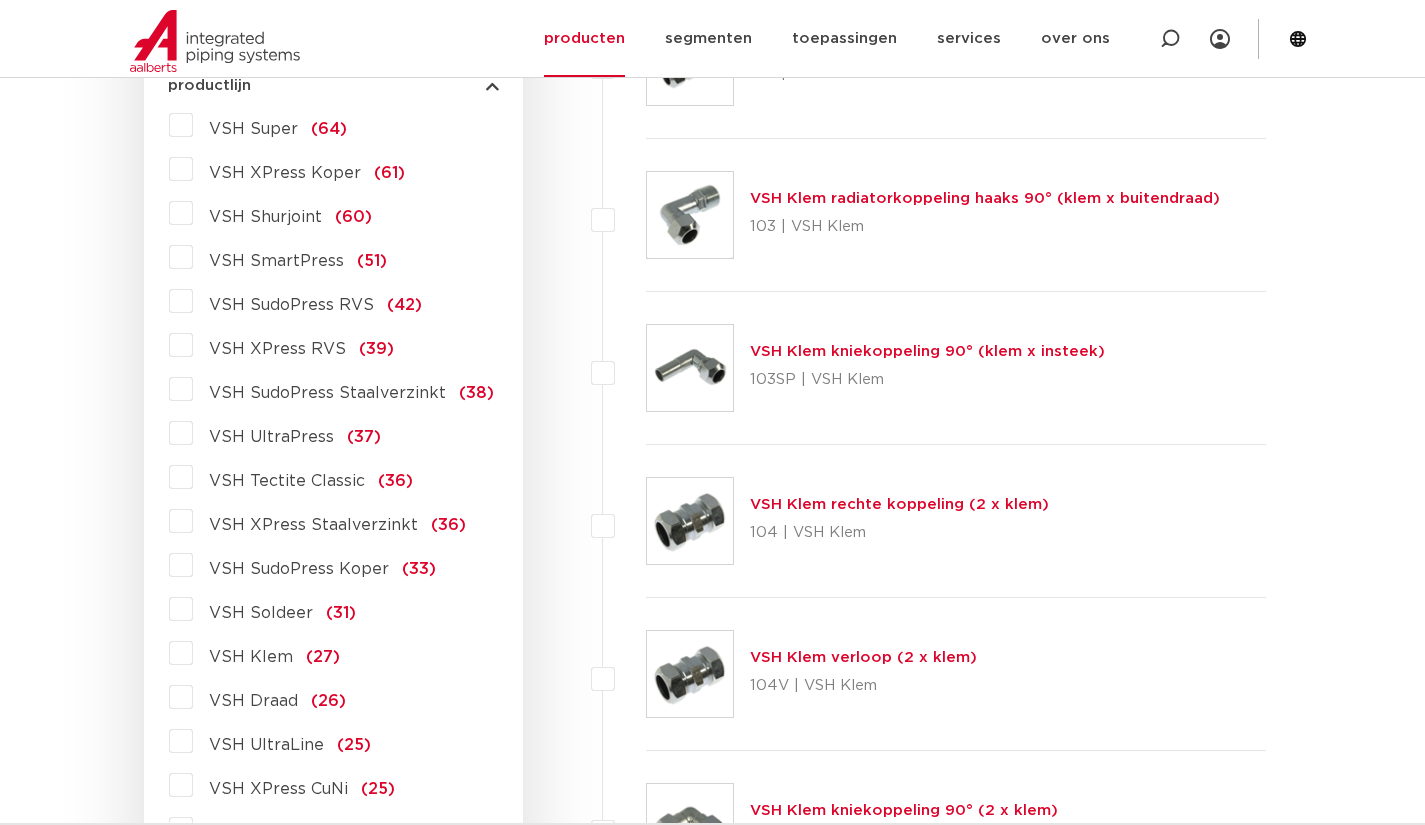click on "VSH XPress Staalverzinkt
(36)" at bounding box center (329, 521) 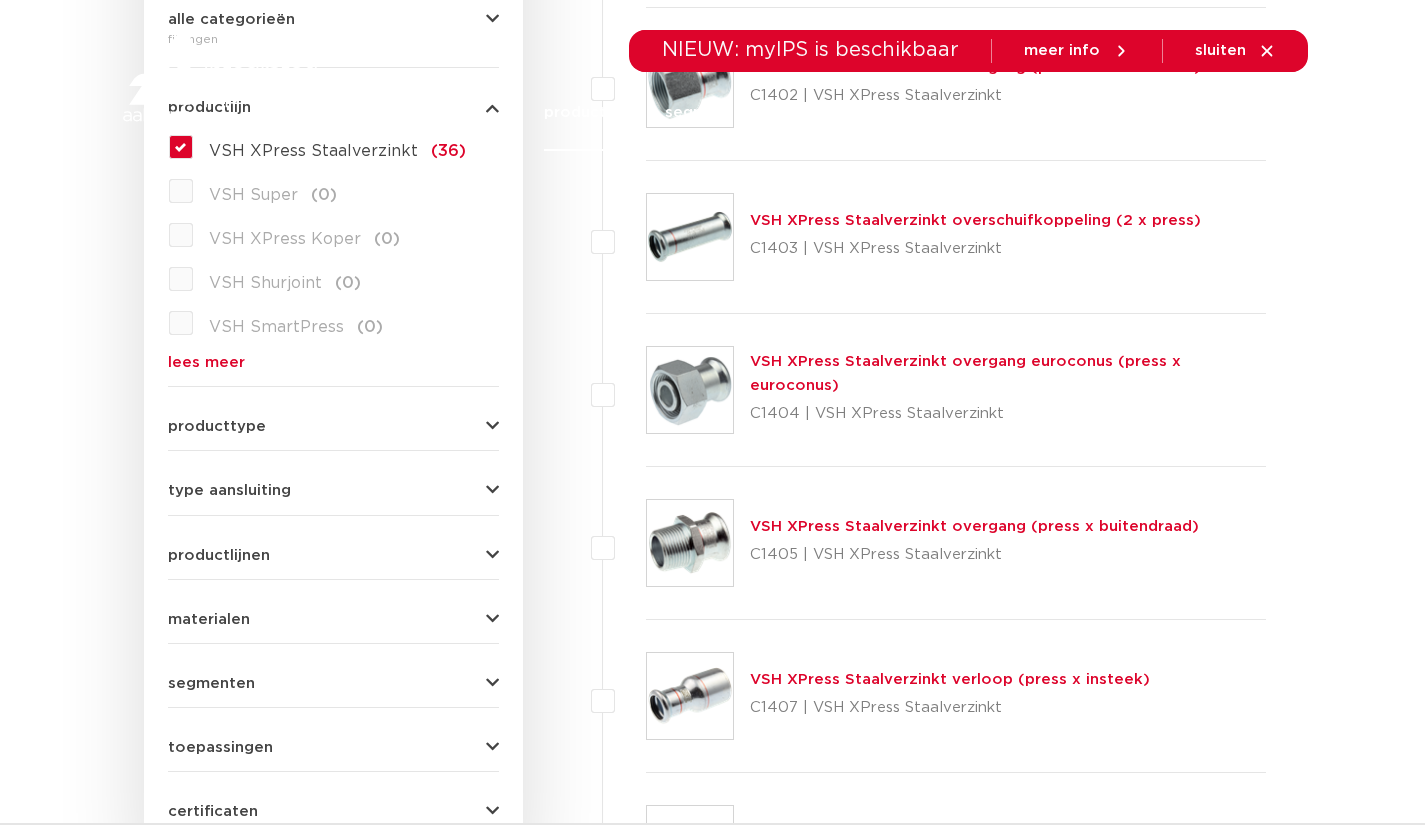 scroll, scrollTop: 0, scrollLeft: 0, axis: both 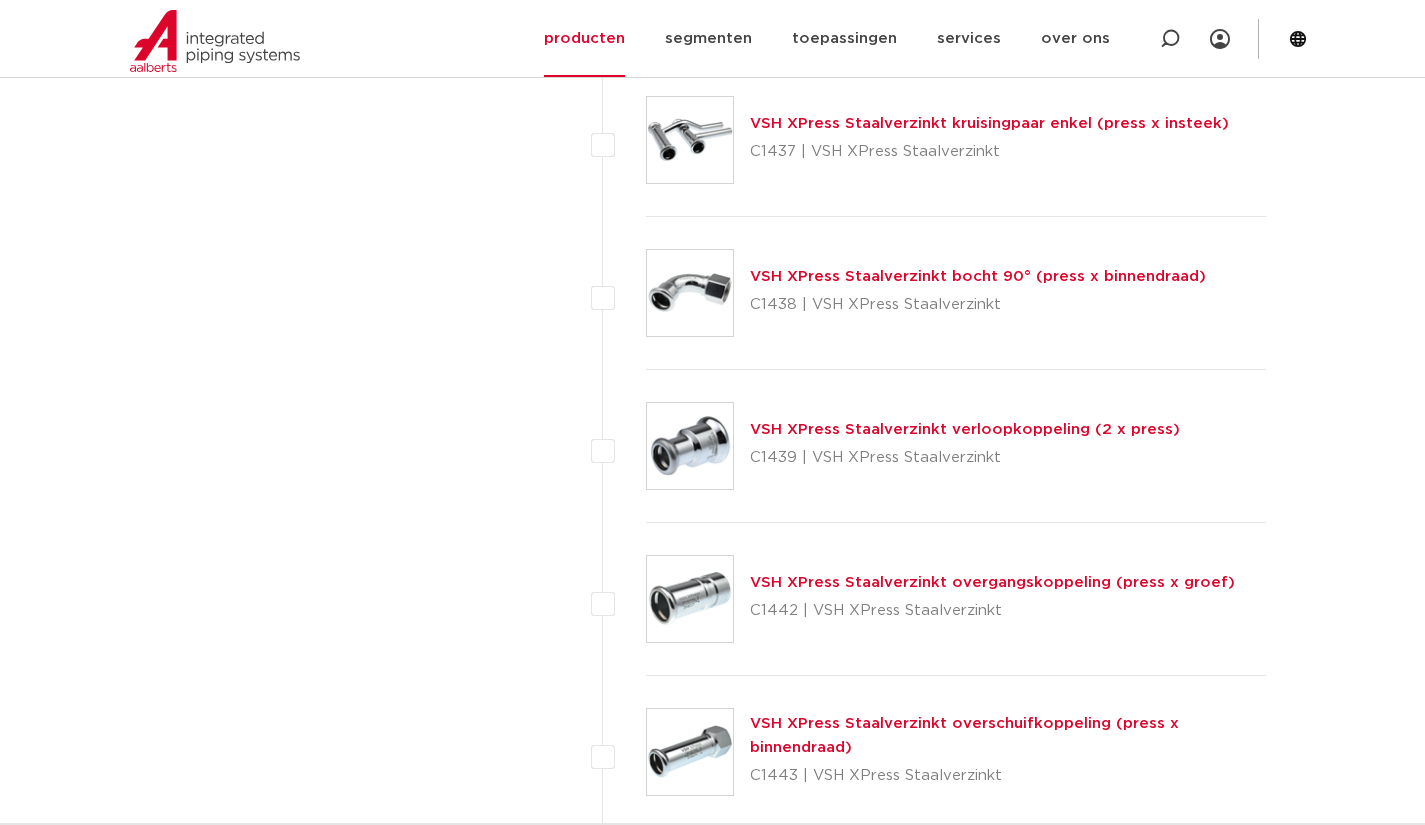 click on "VSH XPress Staalverzinkt verloopkoppeling (2 x press)" at bounding box center [965, 429] 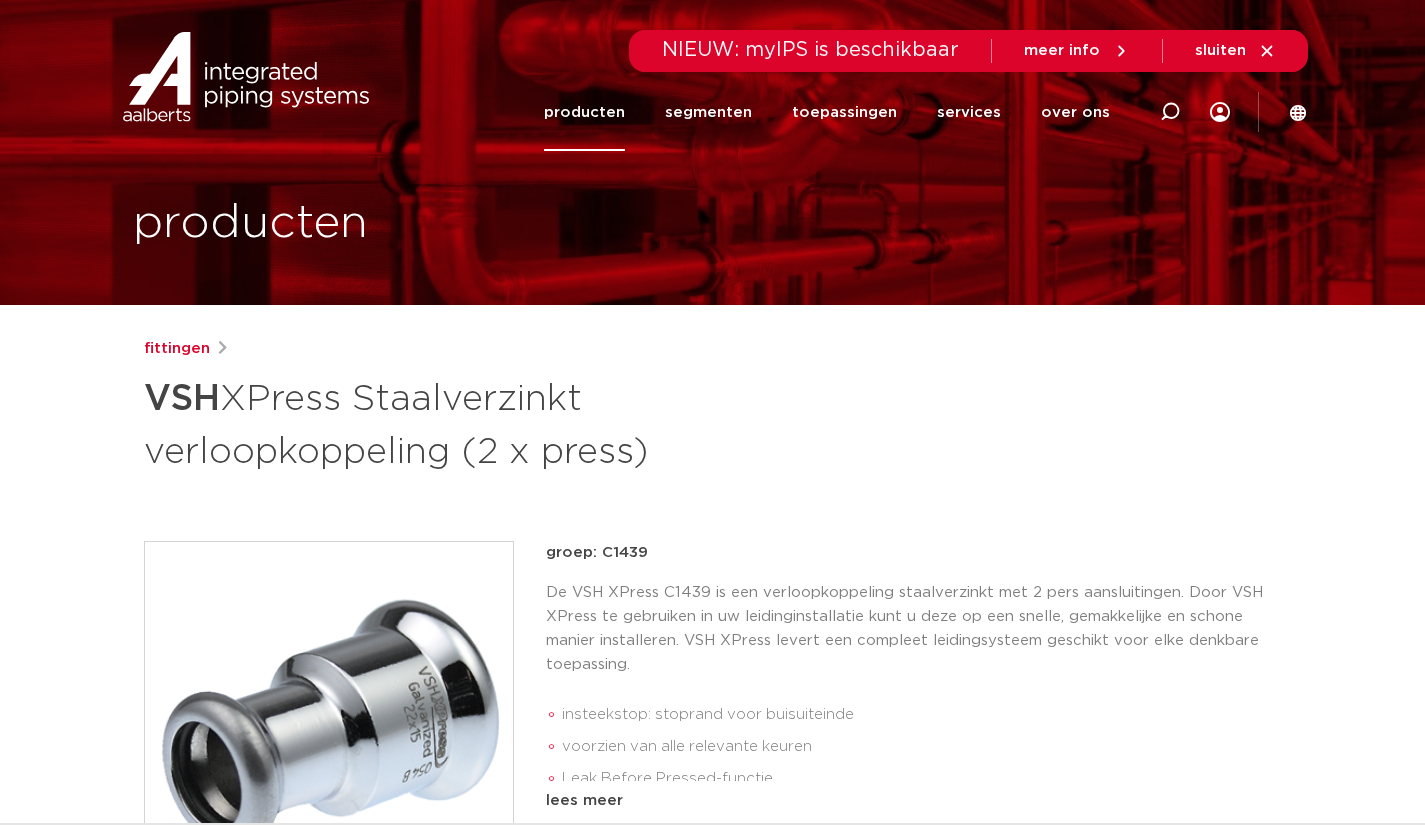 scroll, scrollTop: 100, scrollLeft: 0, axis: vertical 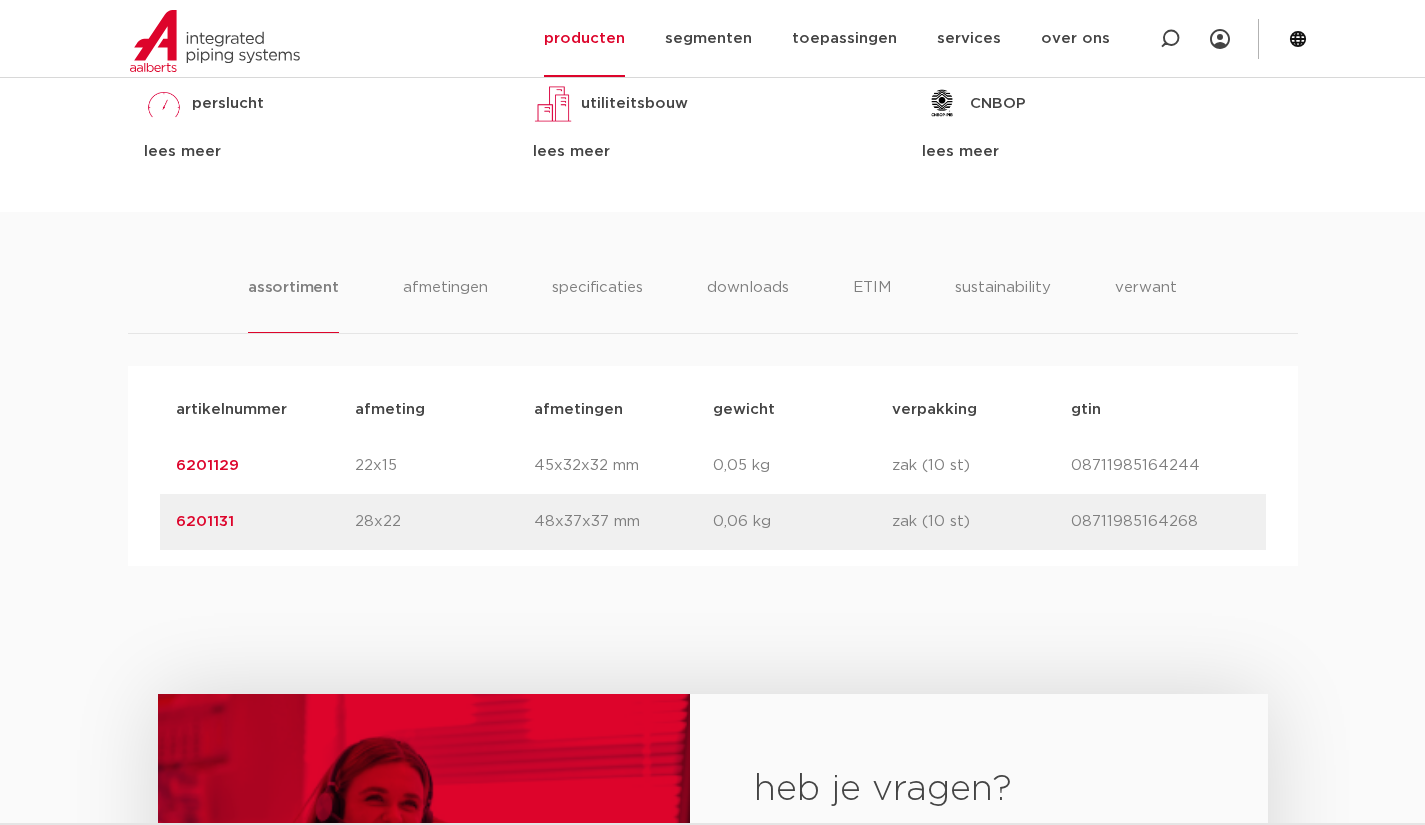 drag, startPoint x: 263, startPoint y: 522, endPoint x: 113, endPoint y: 529, distance: 150.16324 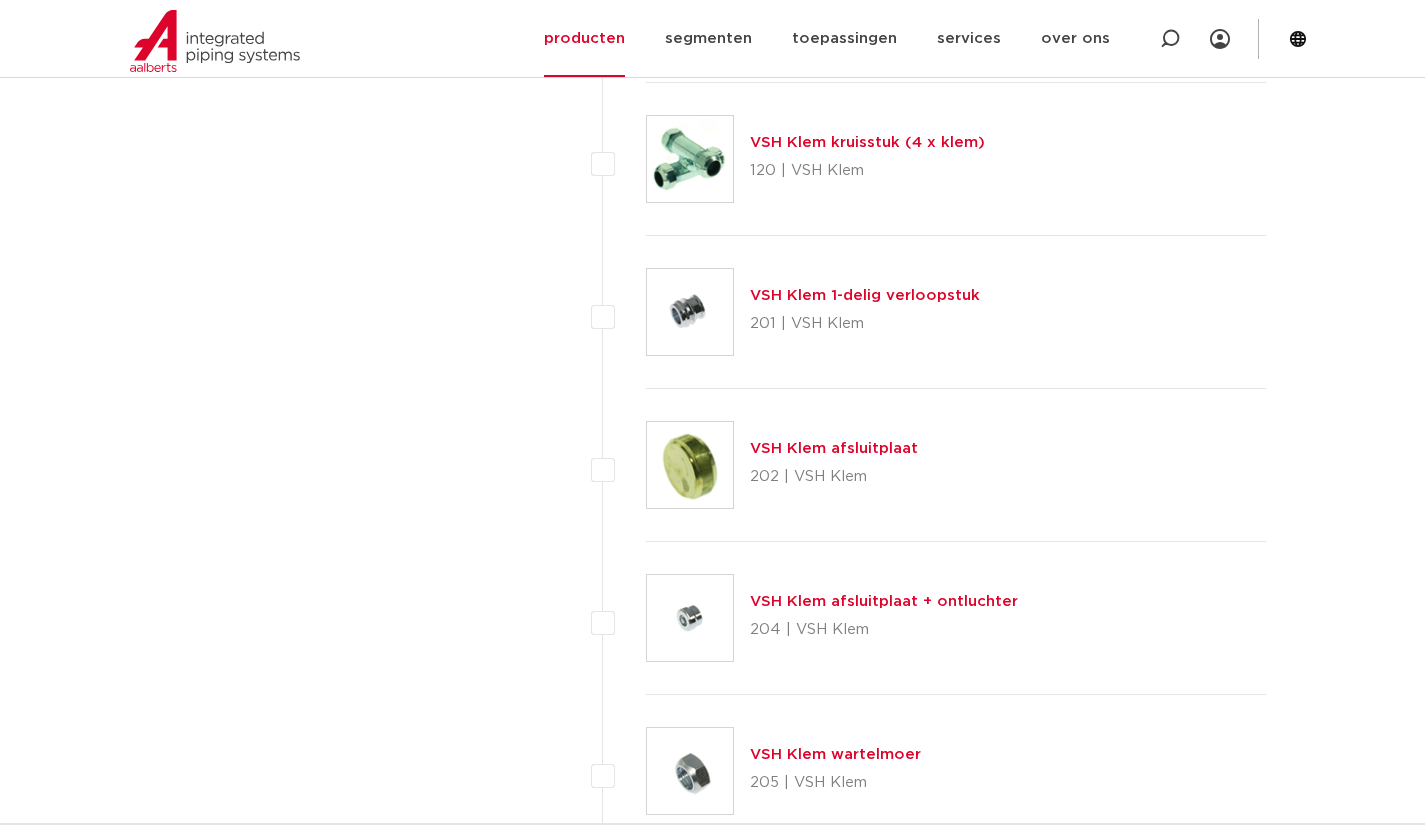 scroll, scrollTop: 4500, scrollLeft: 0, axis: vertical 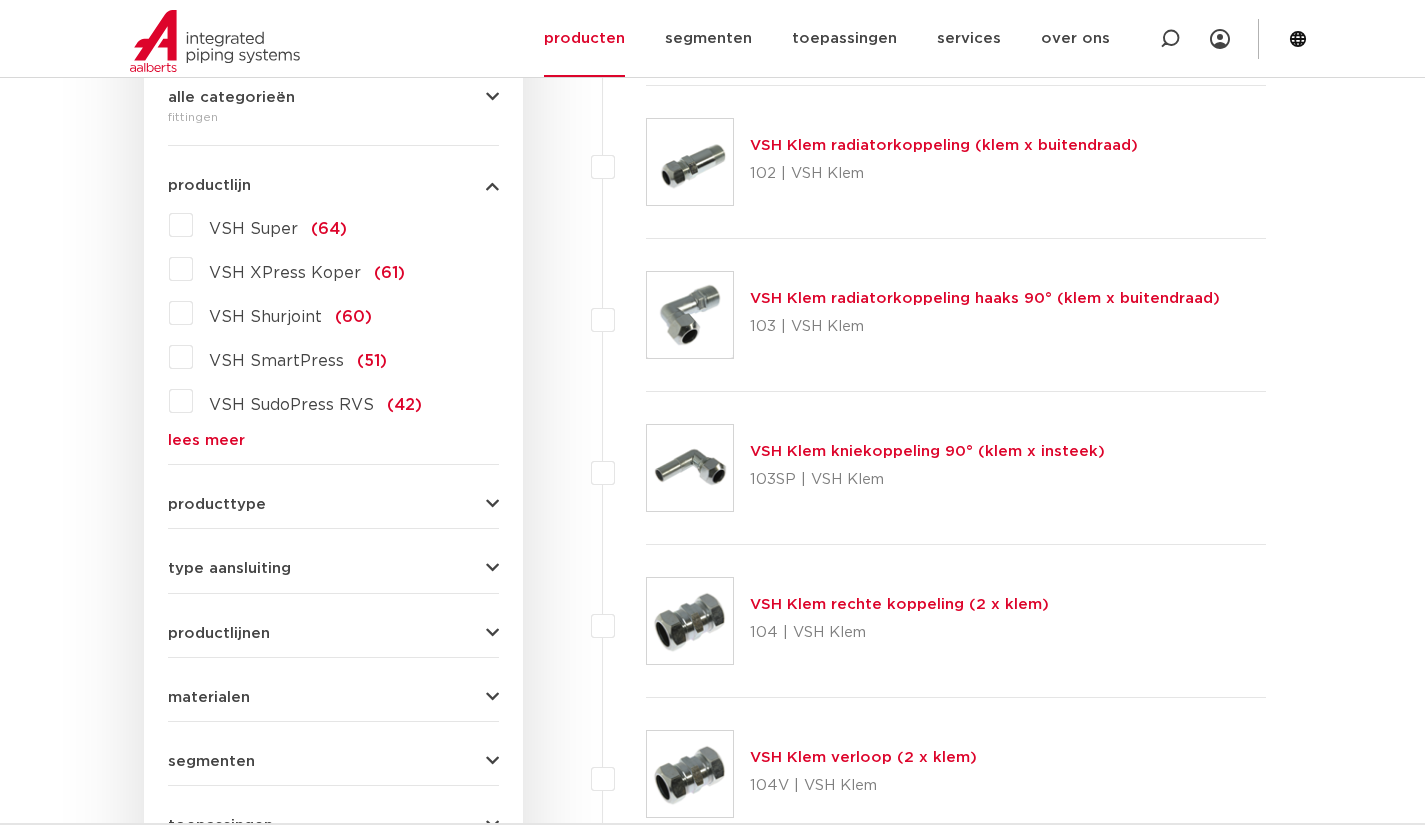 click on "lees meer" at bounding box center (333, 440) 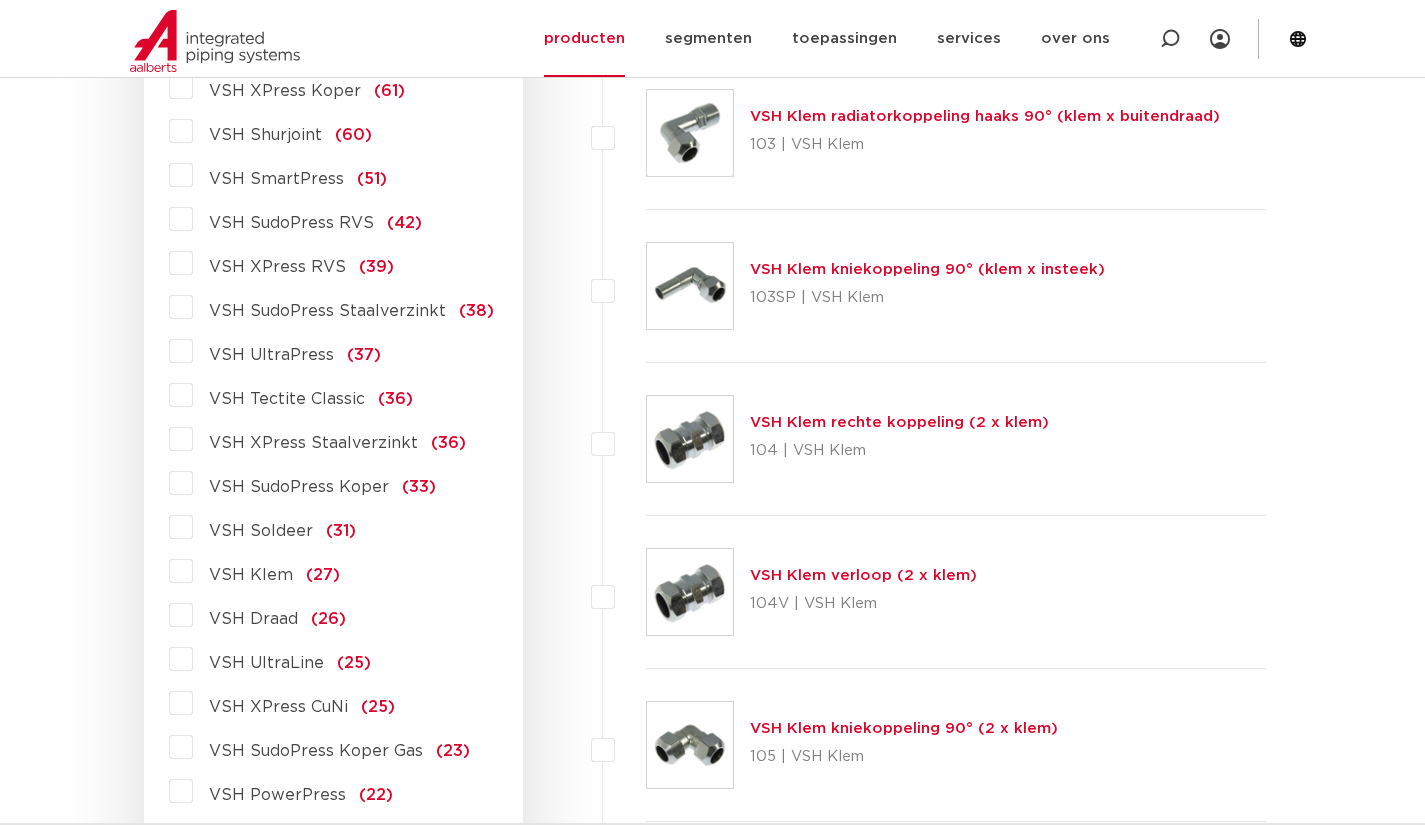 scroll, scrollTop: 700, scrollLeft: 0, axis: vertical 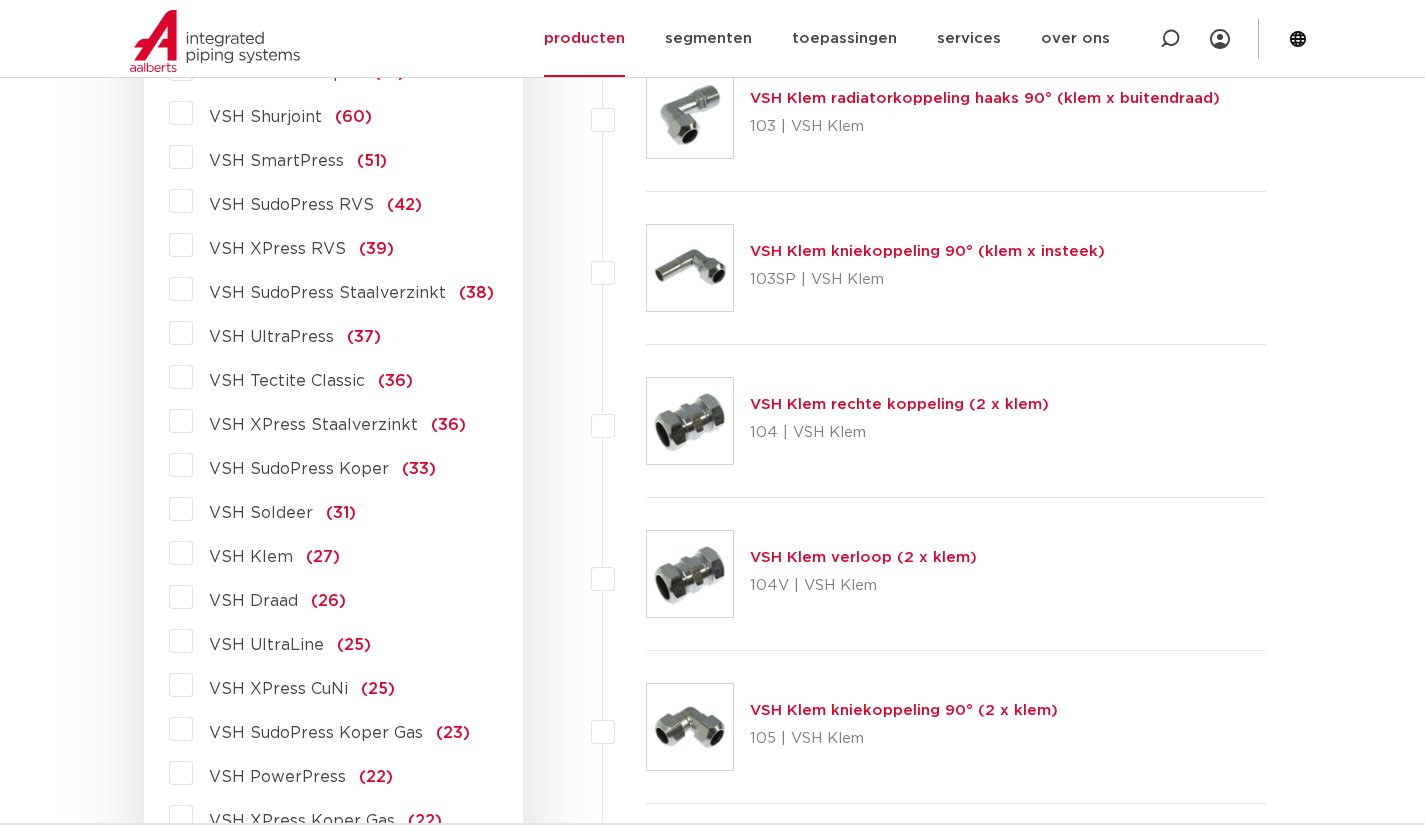 click on "VSH XPress Staalverzinkt
(36)" at bounding box center [329, 421] 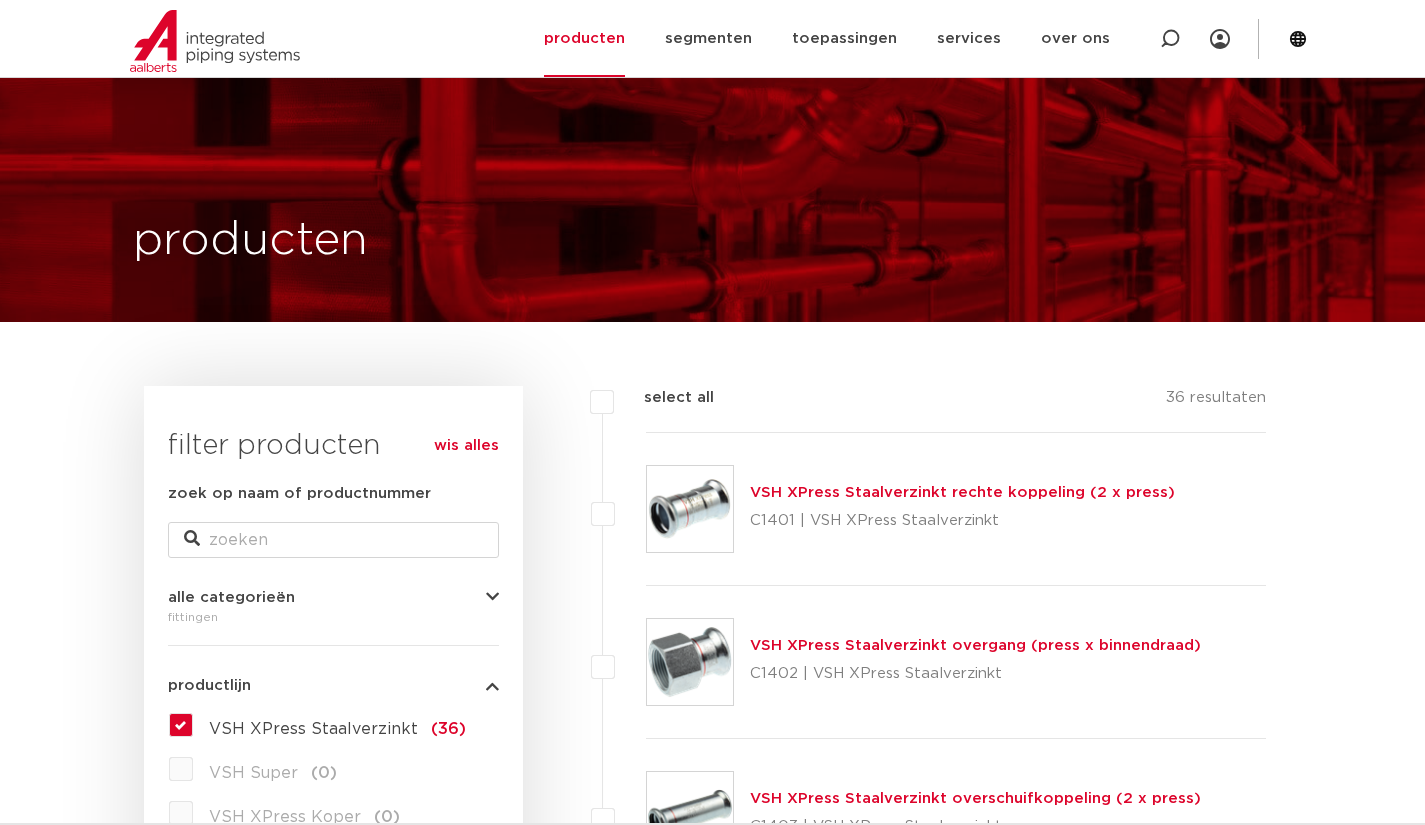 scroll, scrollTop: 700, scrollLeft: 0, axis: vertical 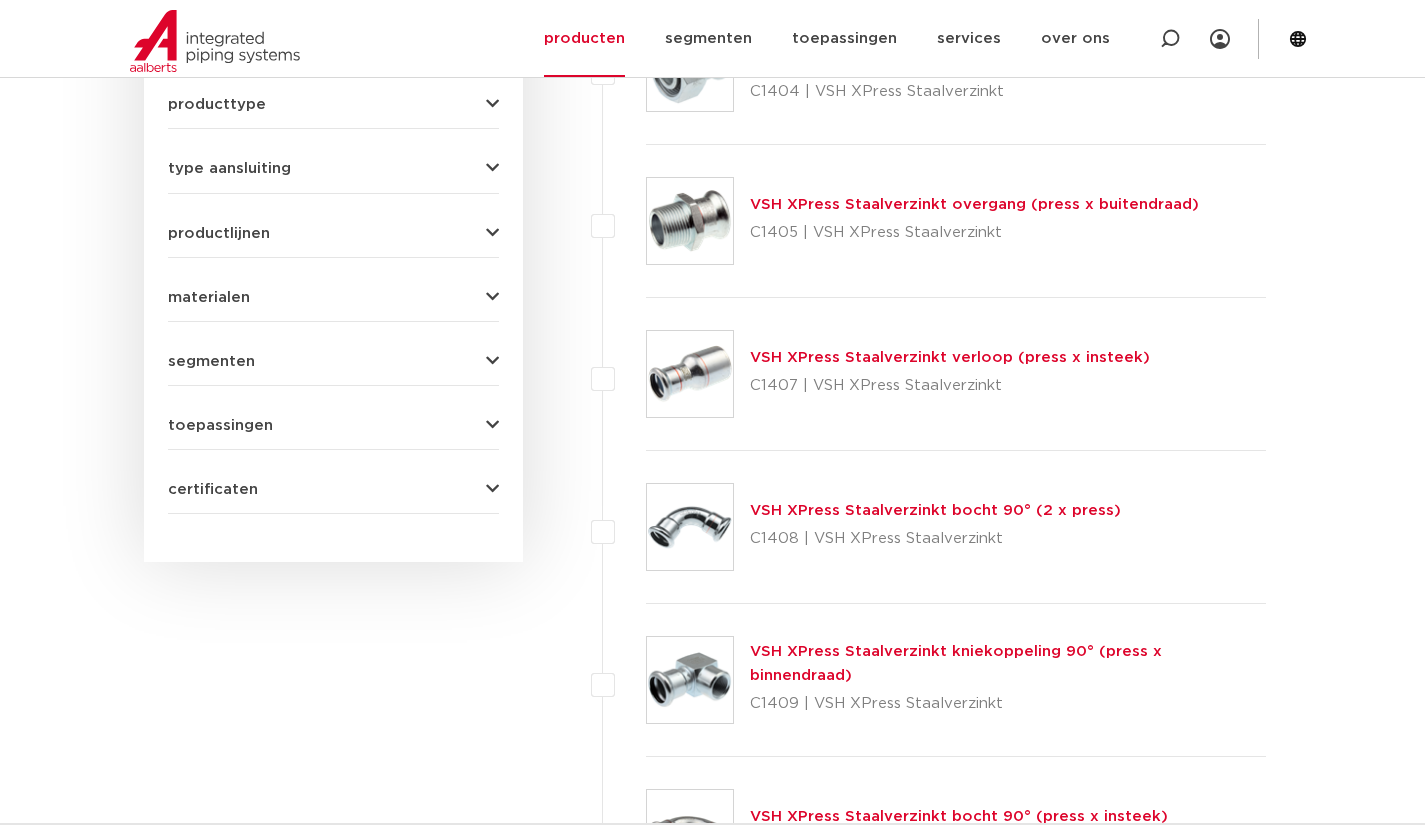 click on "VSH XPress Staalverzinkt verloop (press x insteek)" at bounding box center [950, 357] 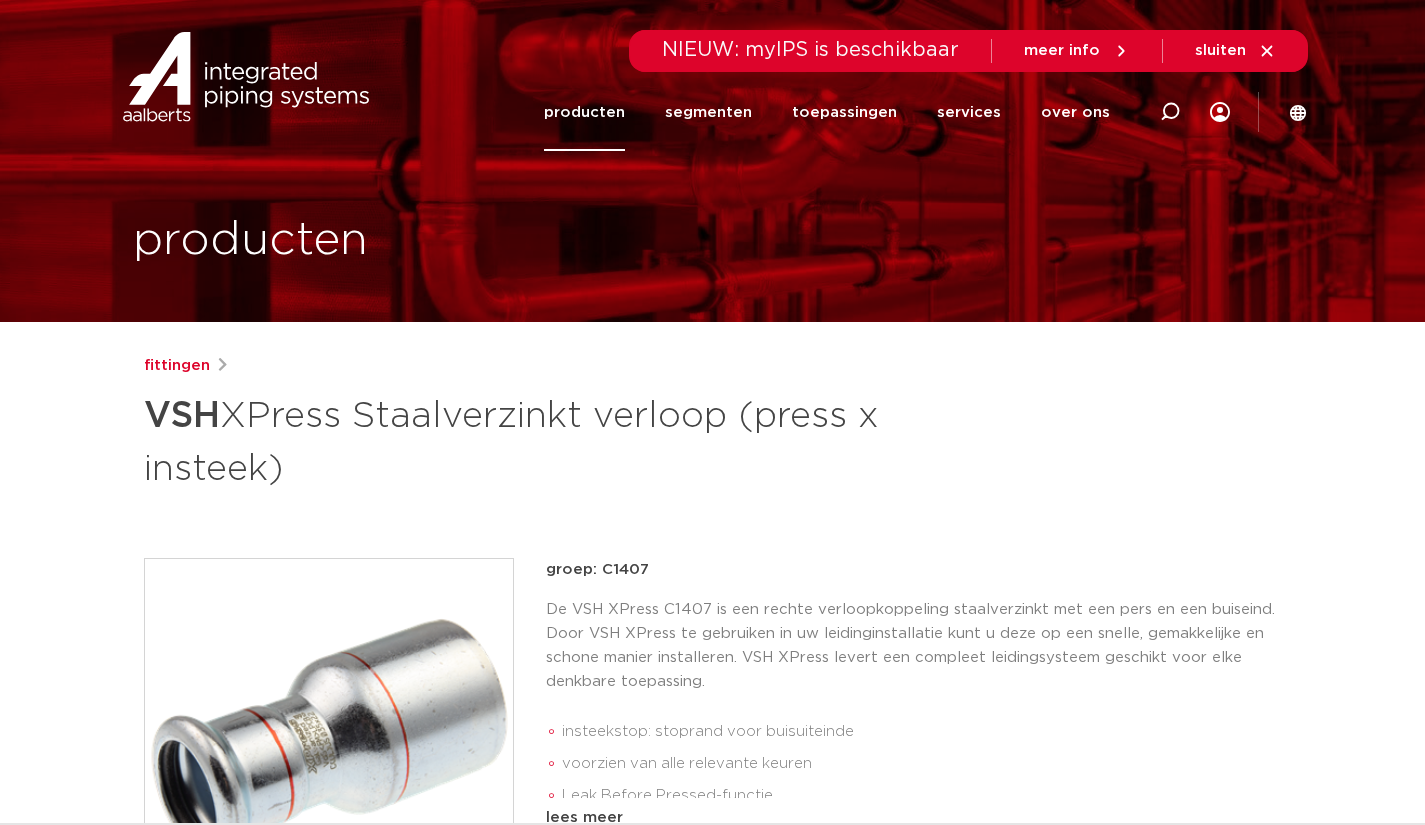scroll, scrollTop: 0, scrollLeft: 0, axis: both 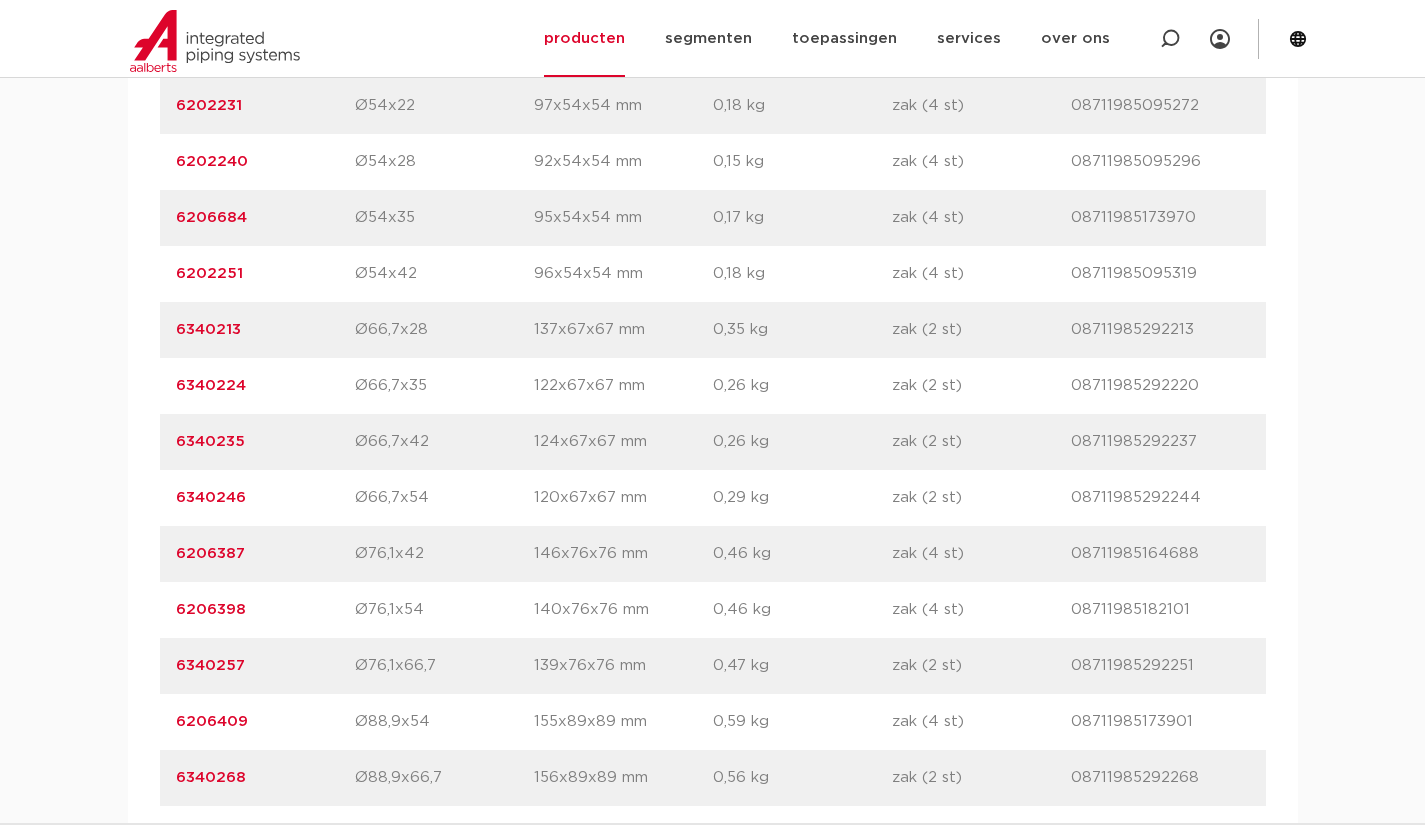 drag, startPoint x: 290, startPoint y: 614, endPoint x: 84, endPoint y: 614, distance: 206 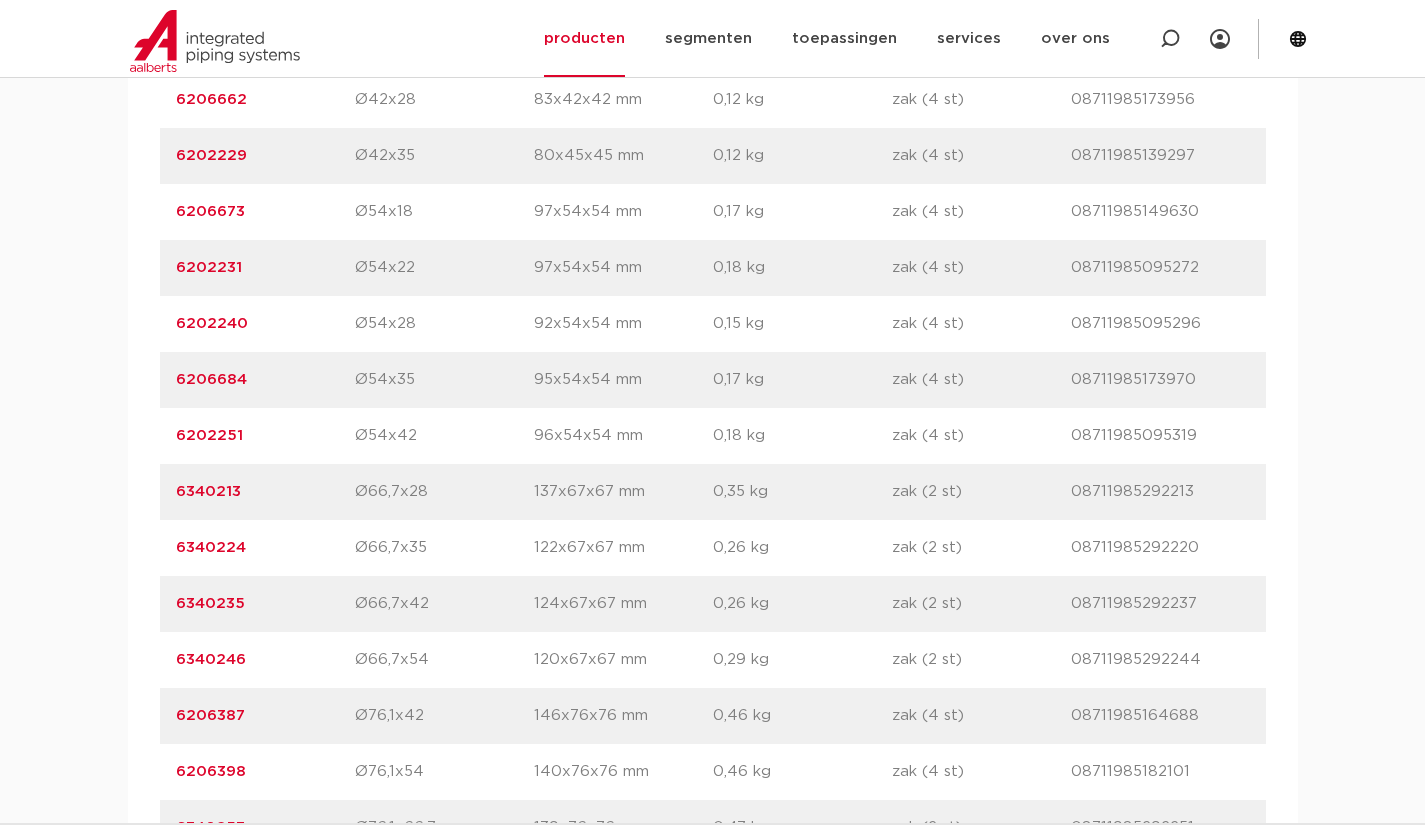 scroll, scrollTop: 2100, scrollLeft: 0, axis: vertical 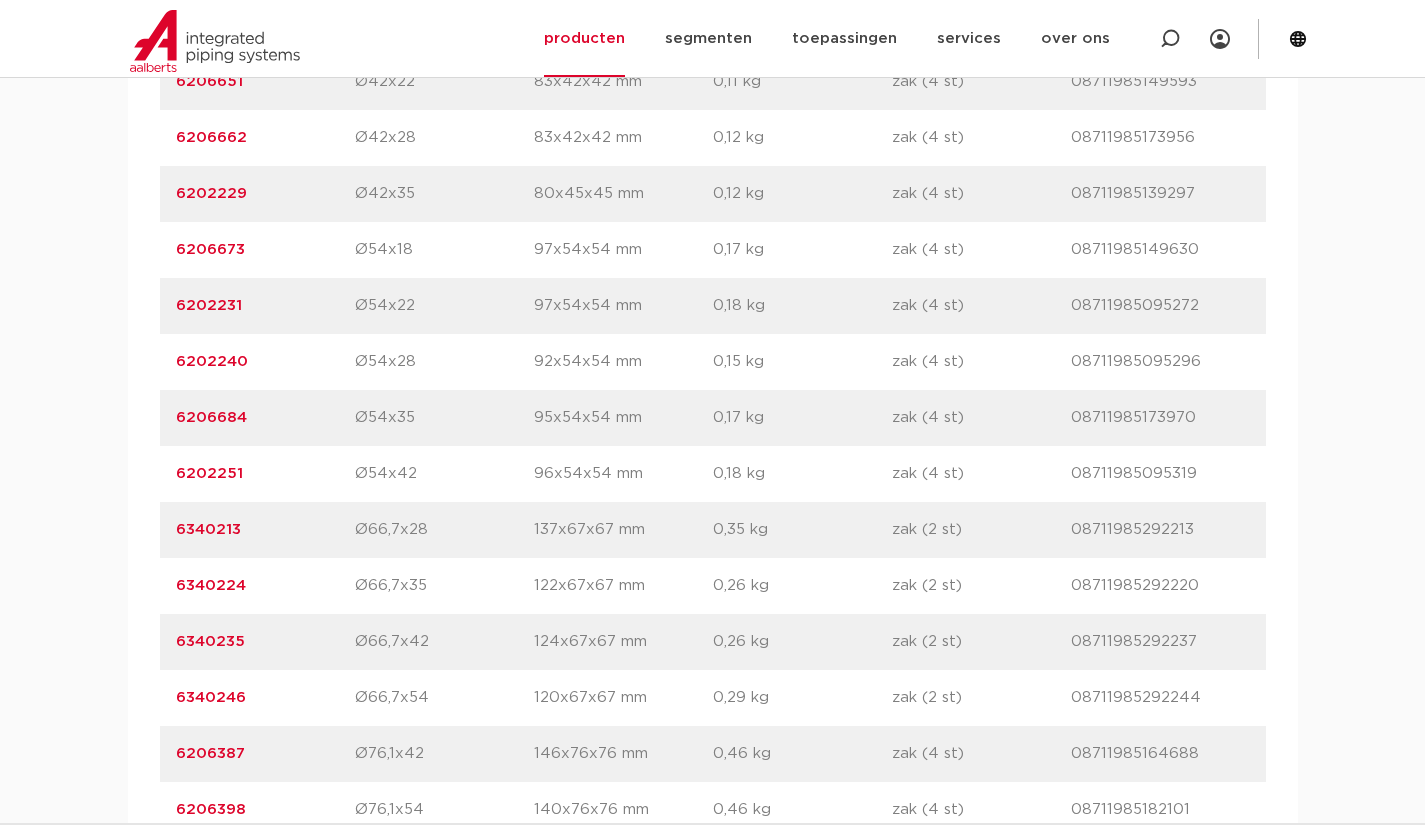 drag, startPoint x: 271, startPoint y: 414, endPoint x: 100, endPoint y: 411, distance: 171.0263 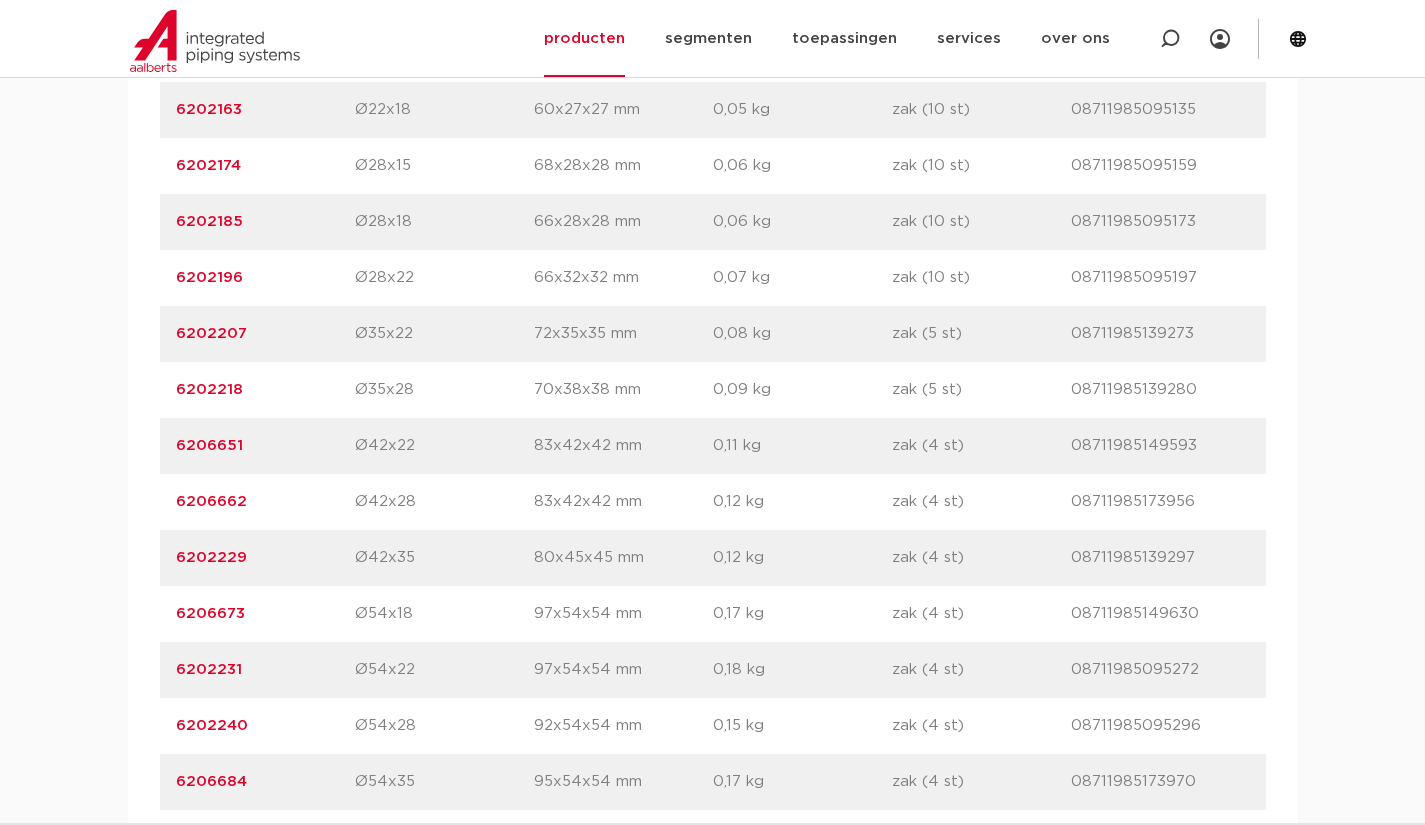 scroll, scrollTop: 1700, scrollLeft: 0, axis: vertical 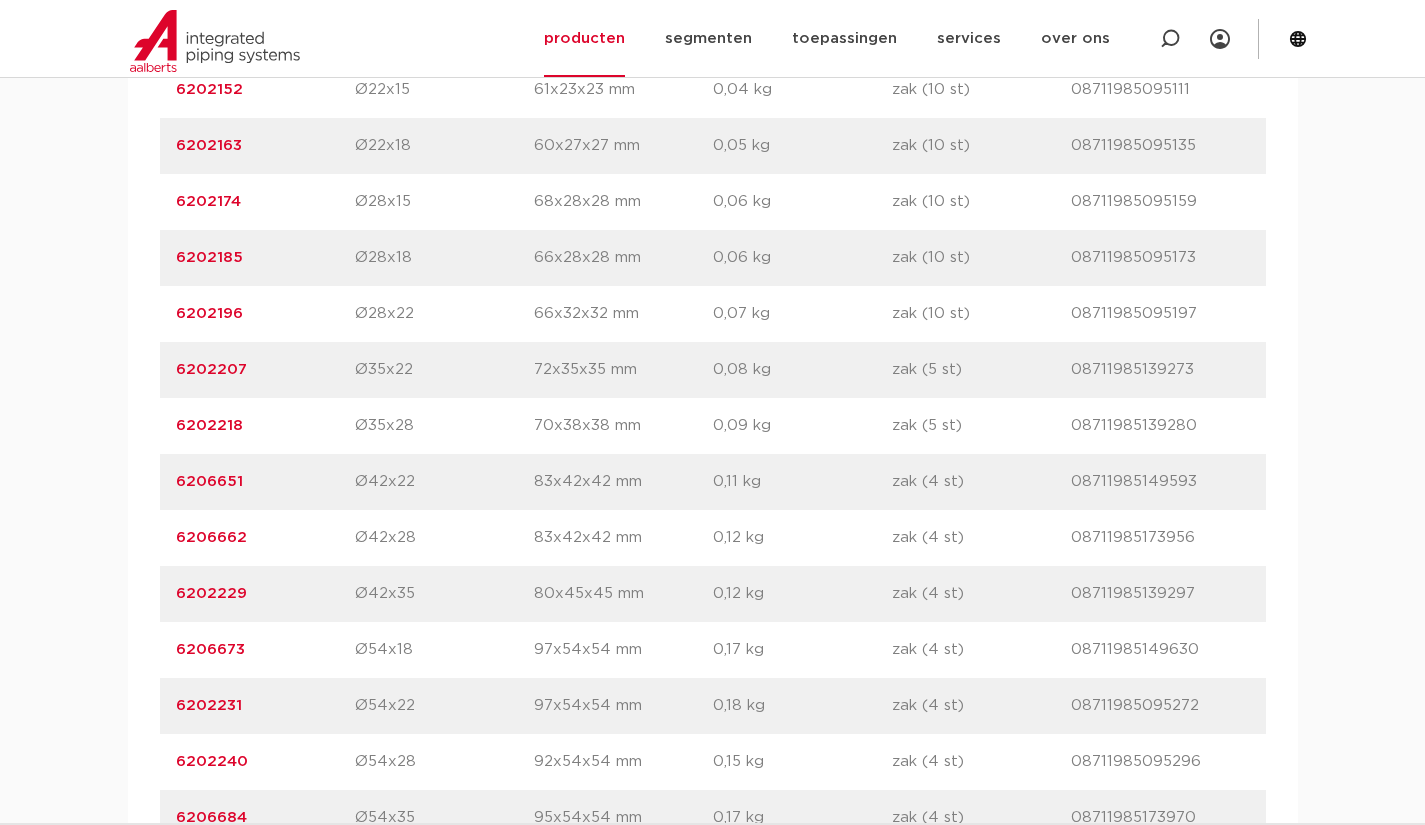 drag, startPoint x: 225, startPoint y: 597, endPoint x: 57, endPoint y: 599, distance: 168.0119 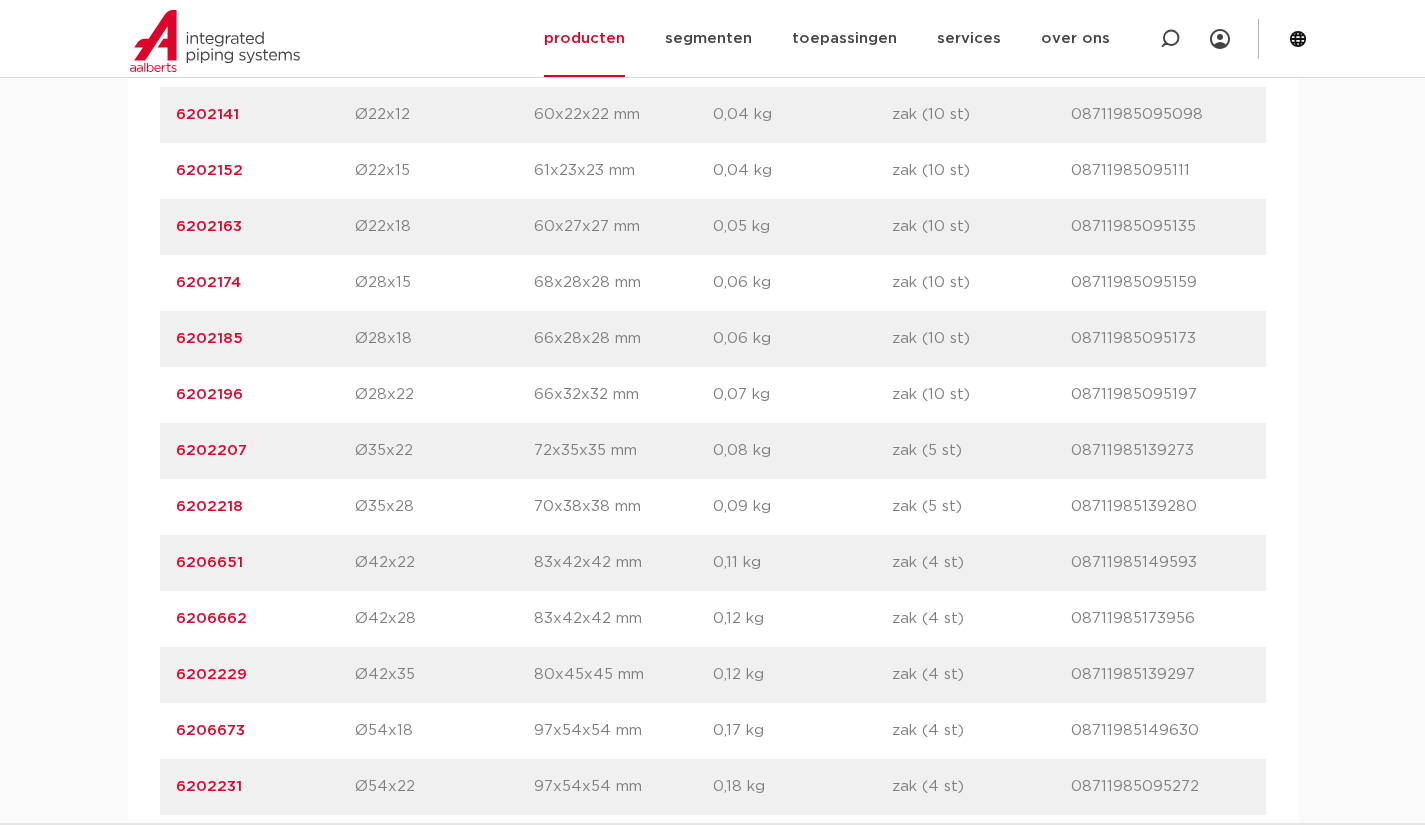scroll, scrollTop: 1600, scrollLeft: 0, axis: vertical 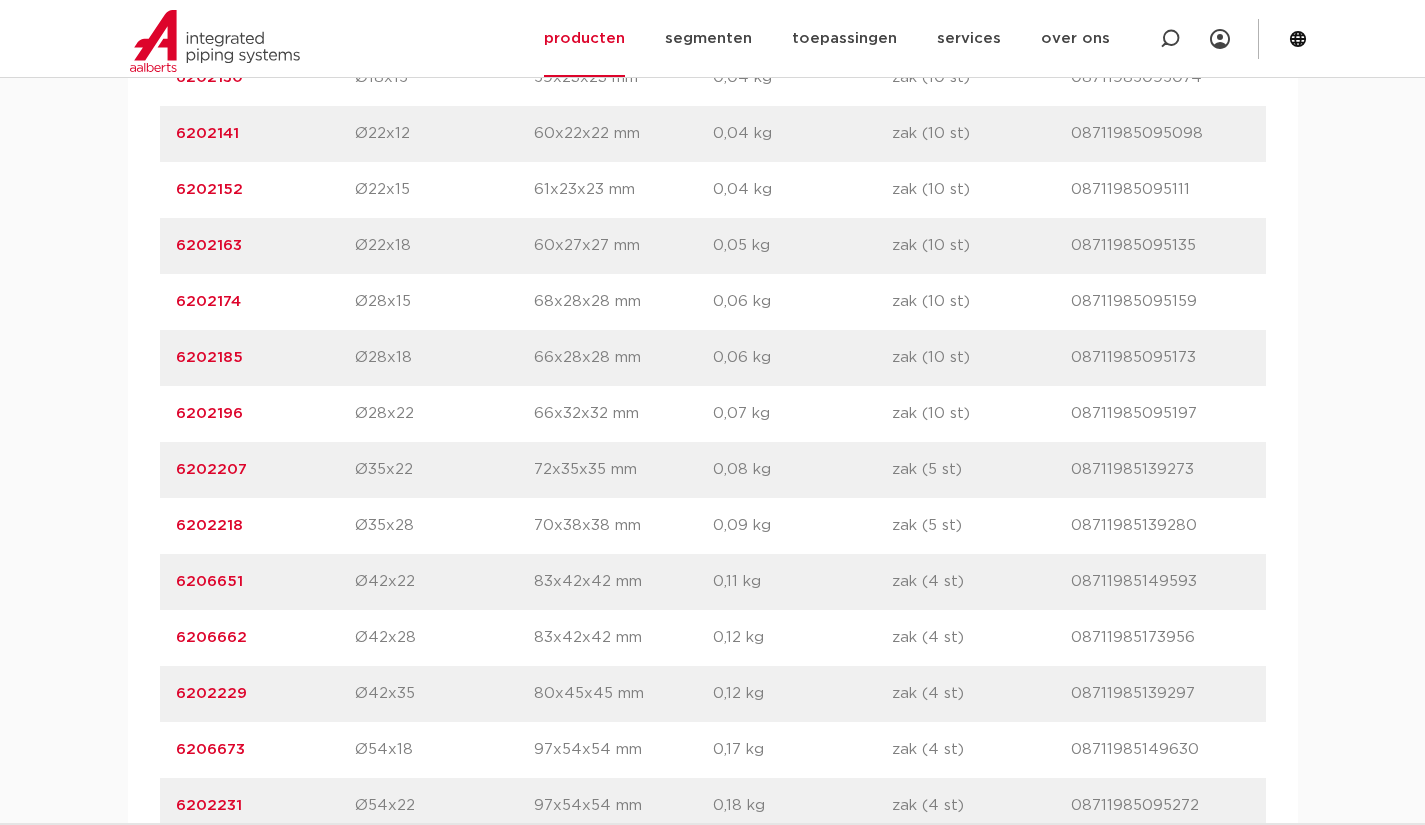 drag, startPoint x: 284, startPoint y: 411, endPoint x: 80, endPoint y: 414, distance: 204.02206 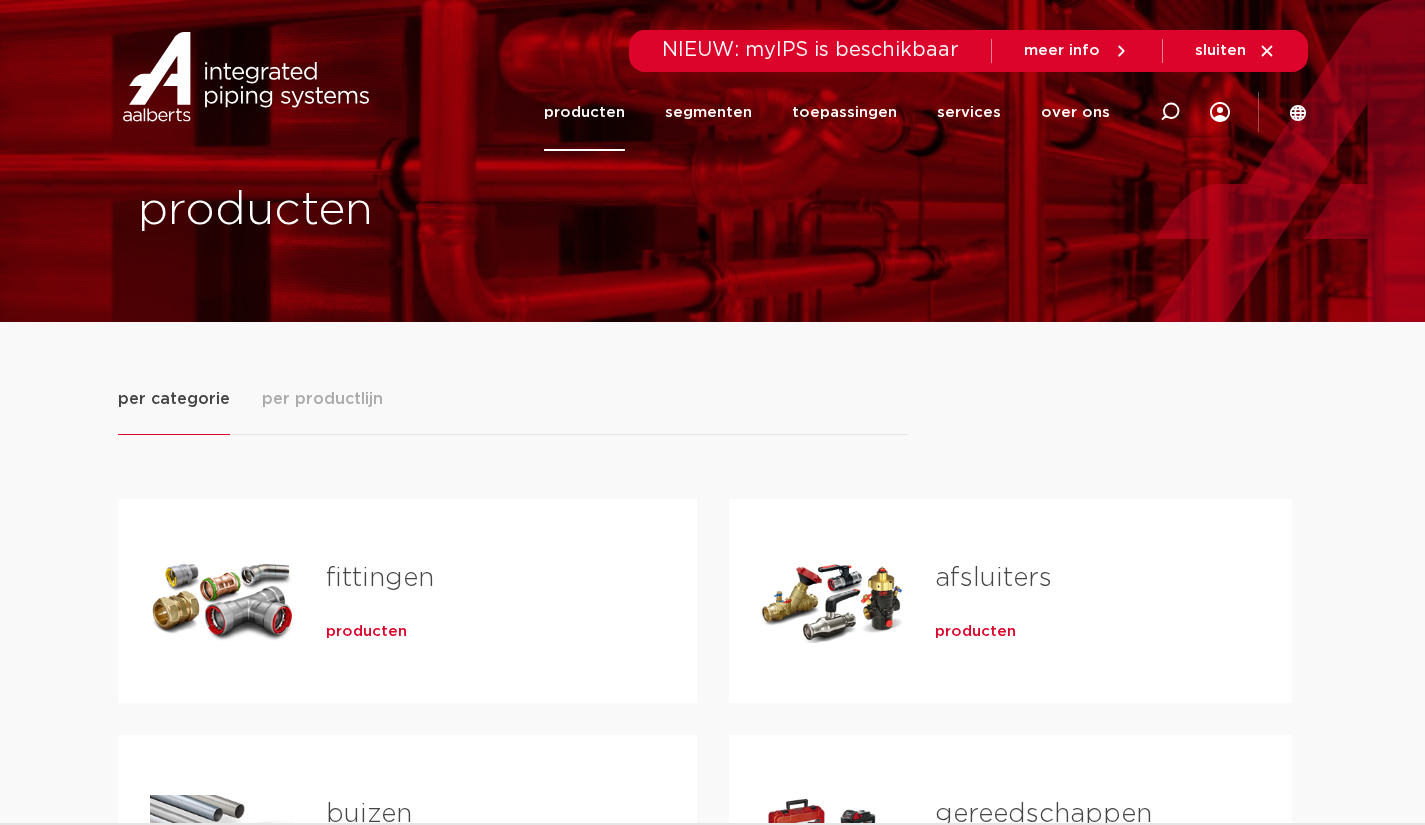 scroll, scrollTop: 0, scrollLeft: 0, axis: both 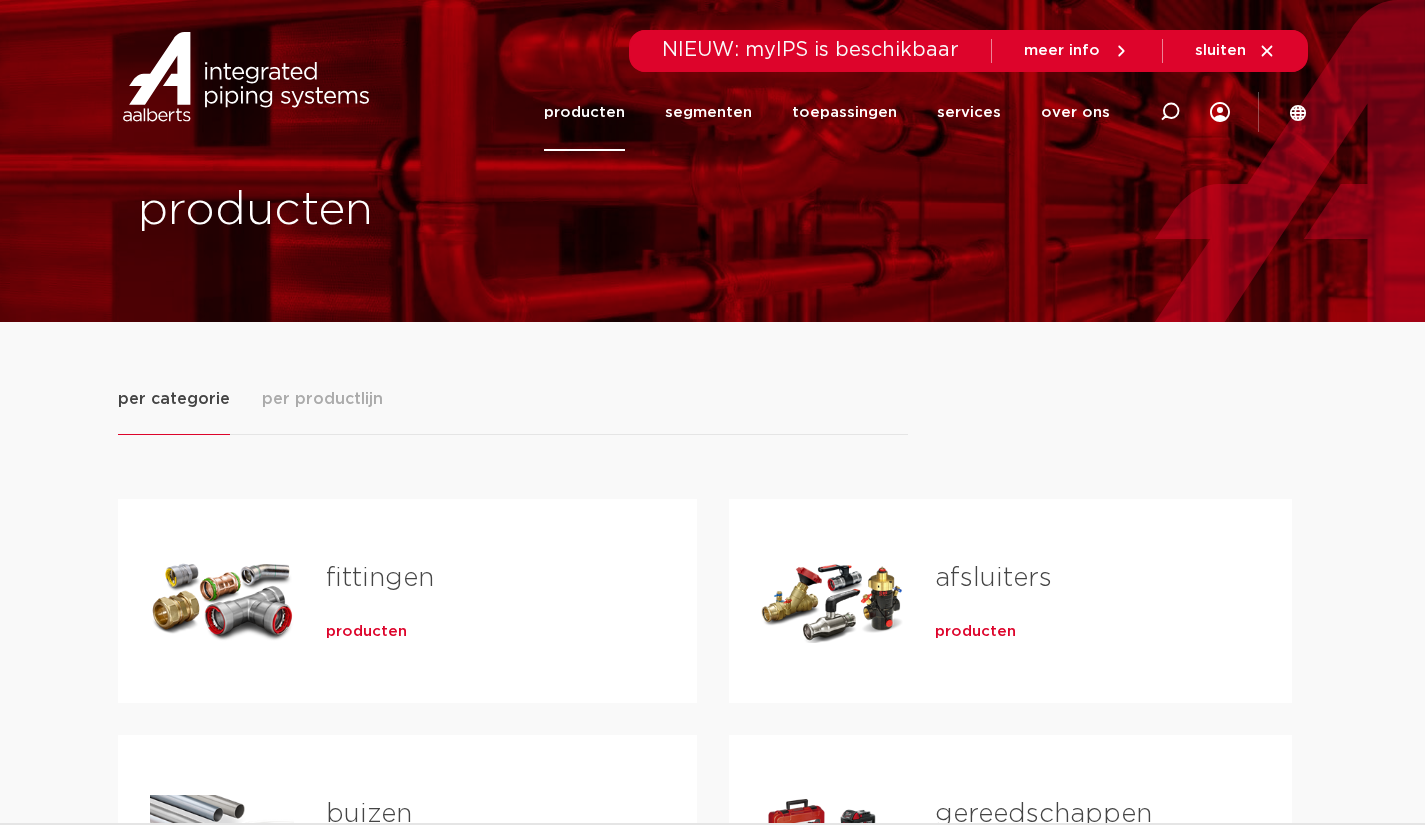 click on "producten" at bounding box center [366, 632] 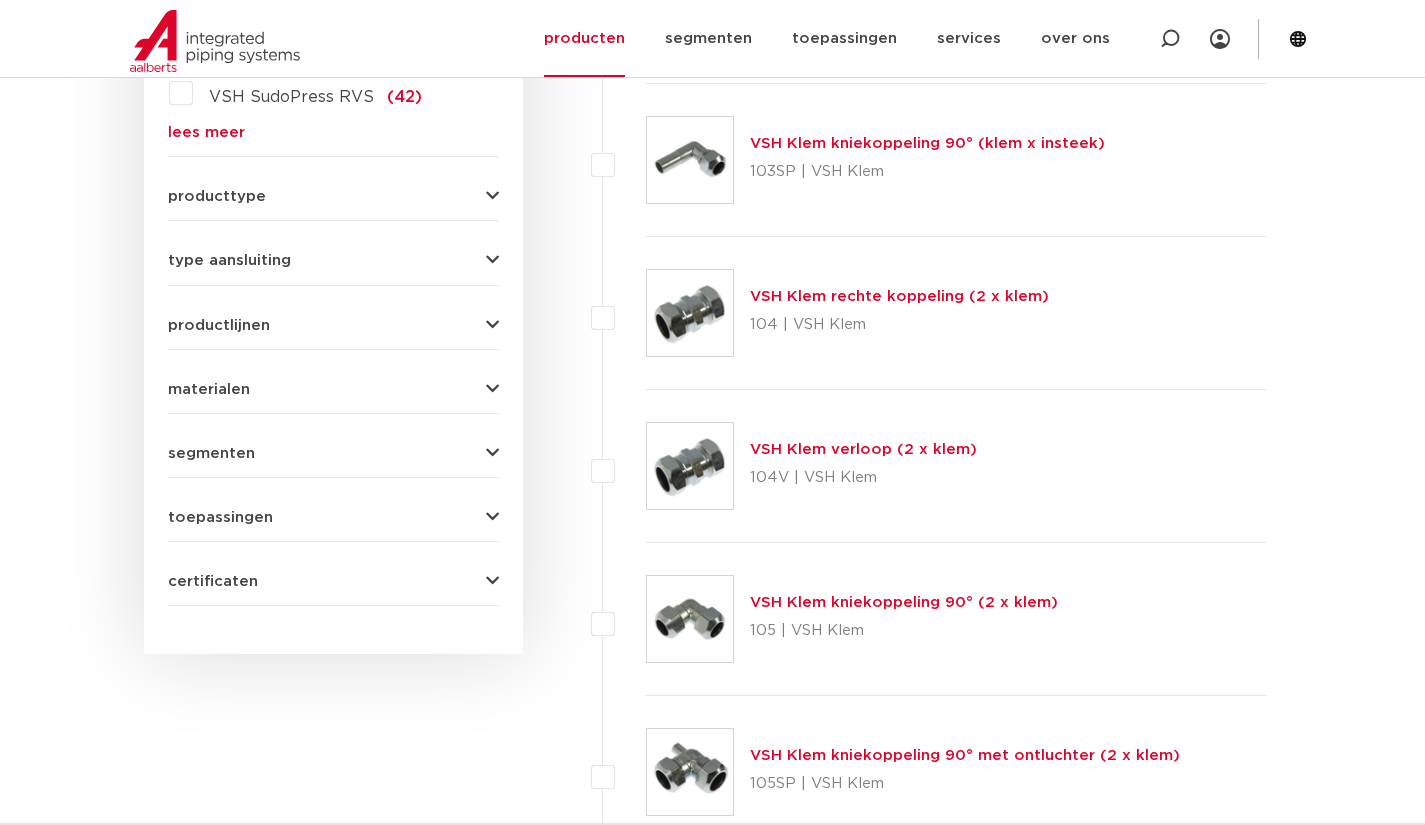 scroll, scrollTop: 858, scrollLeft: 0, axis: vertical 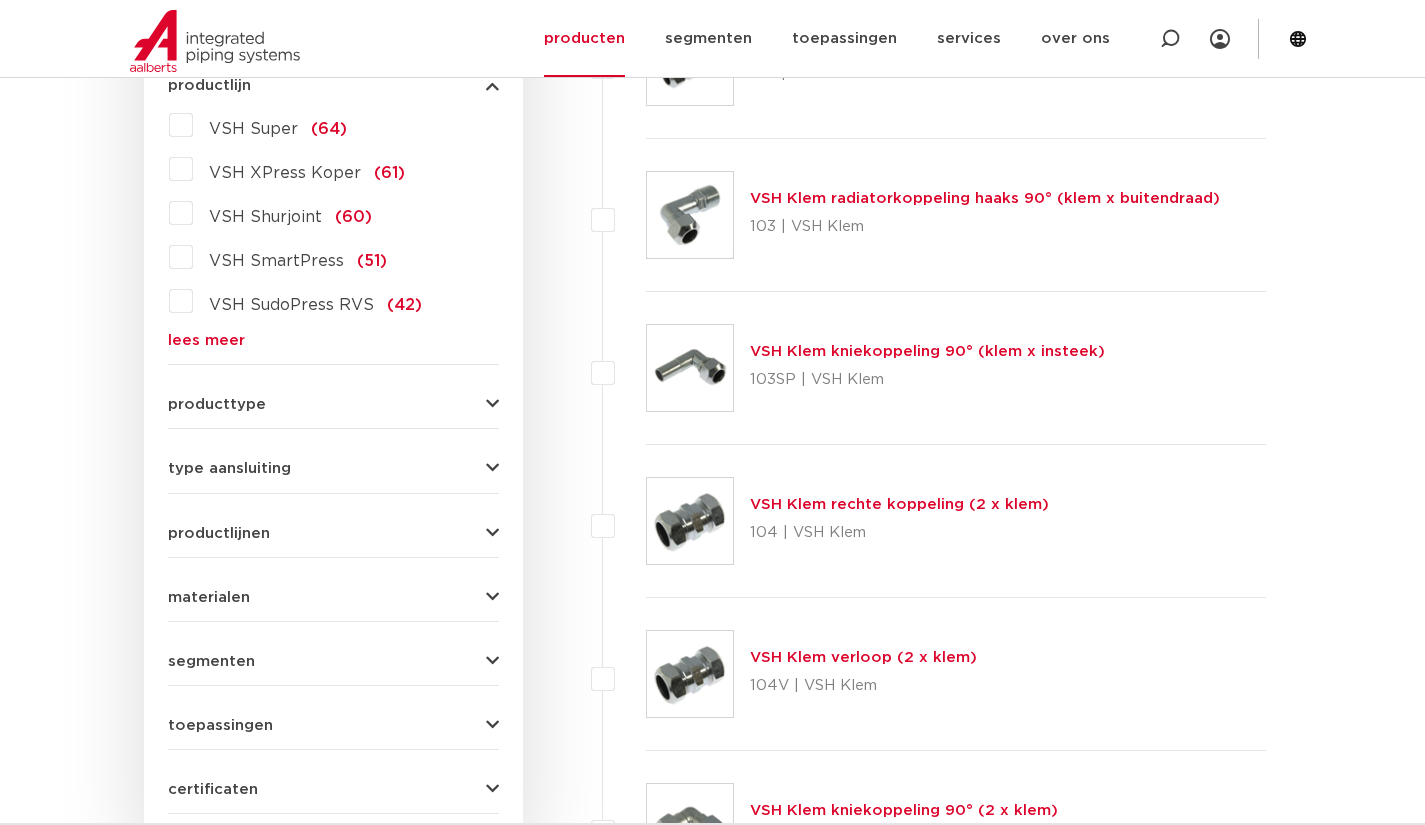 click on "lees meer" at bounding box center [333, 340] 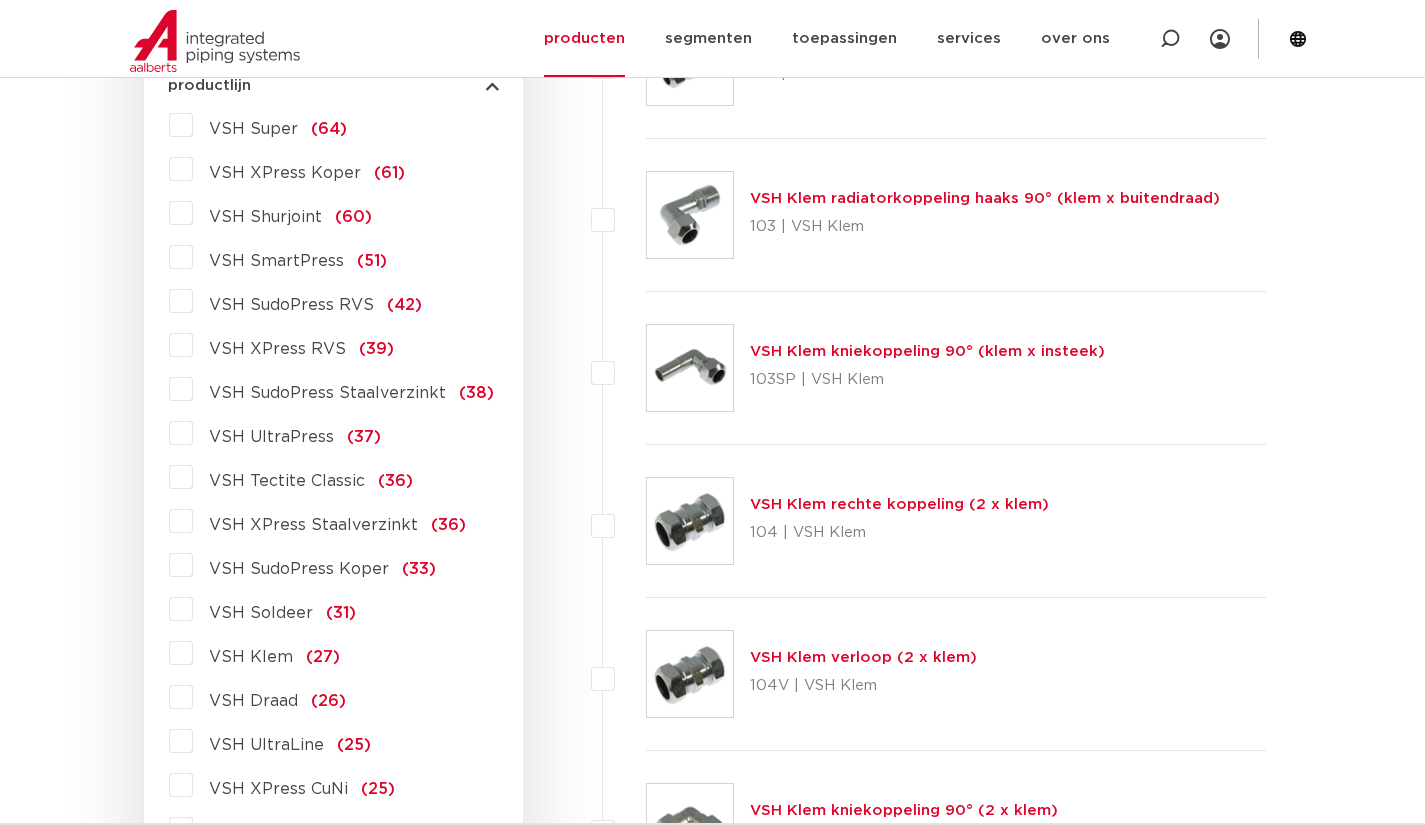 click on "VSH XPress Staalverzinkt
(36)" at bounding box center [329, 521] 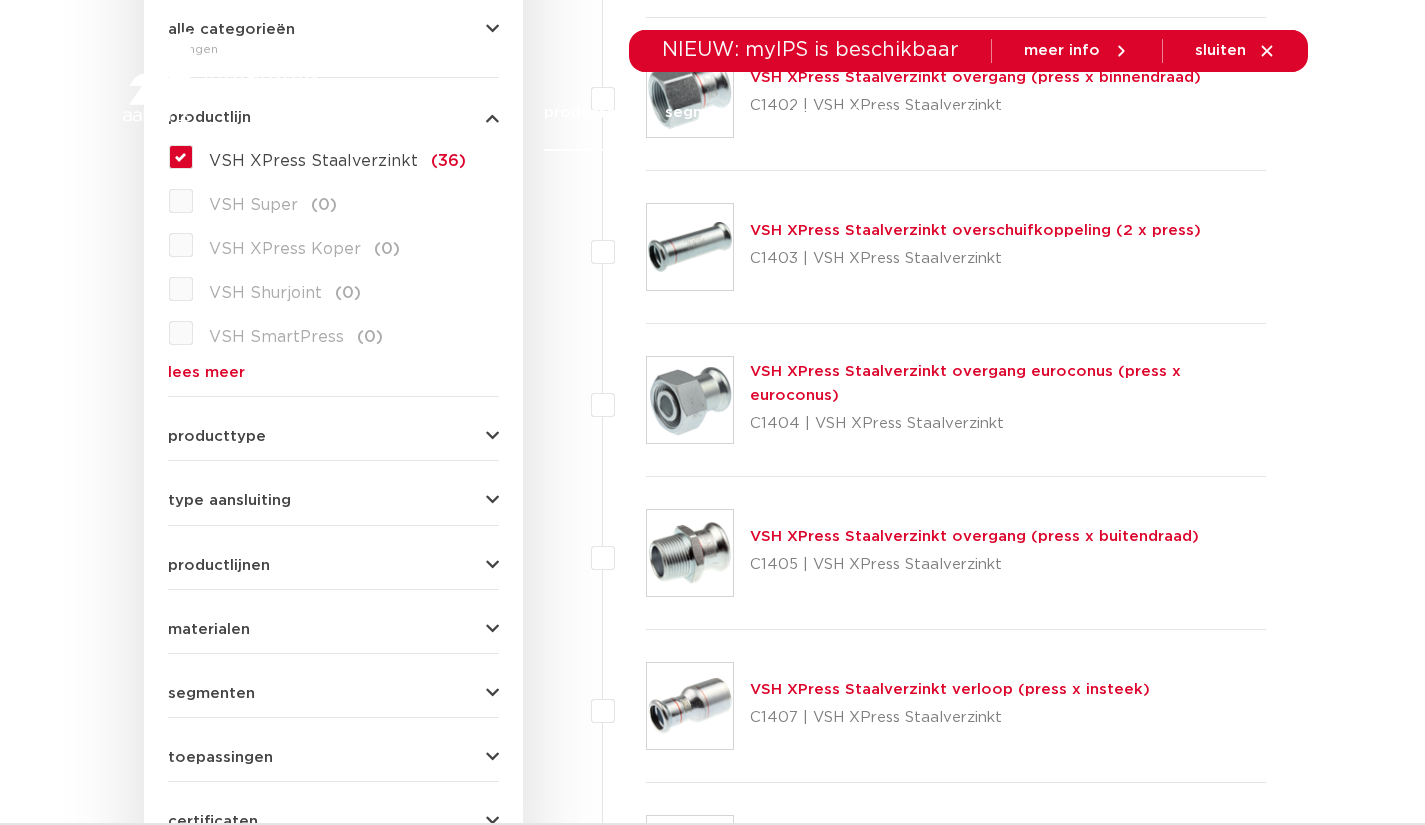 scroll, scrollTop: 0, scrollLeft: 0, axis: both 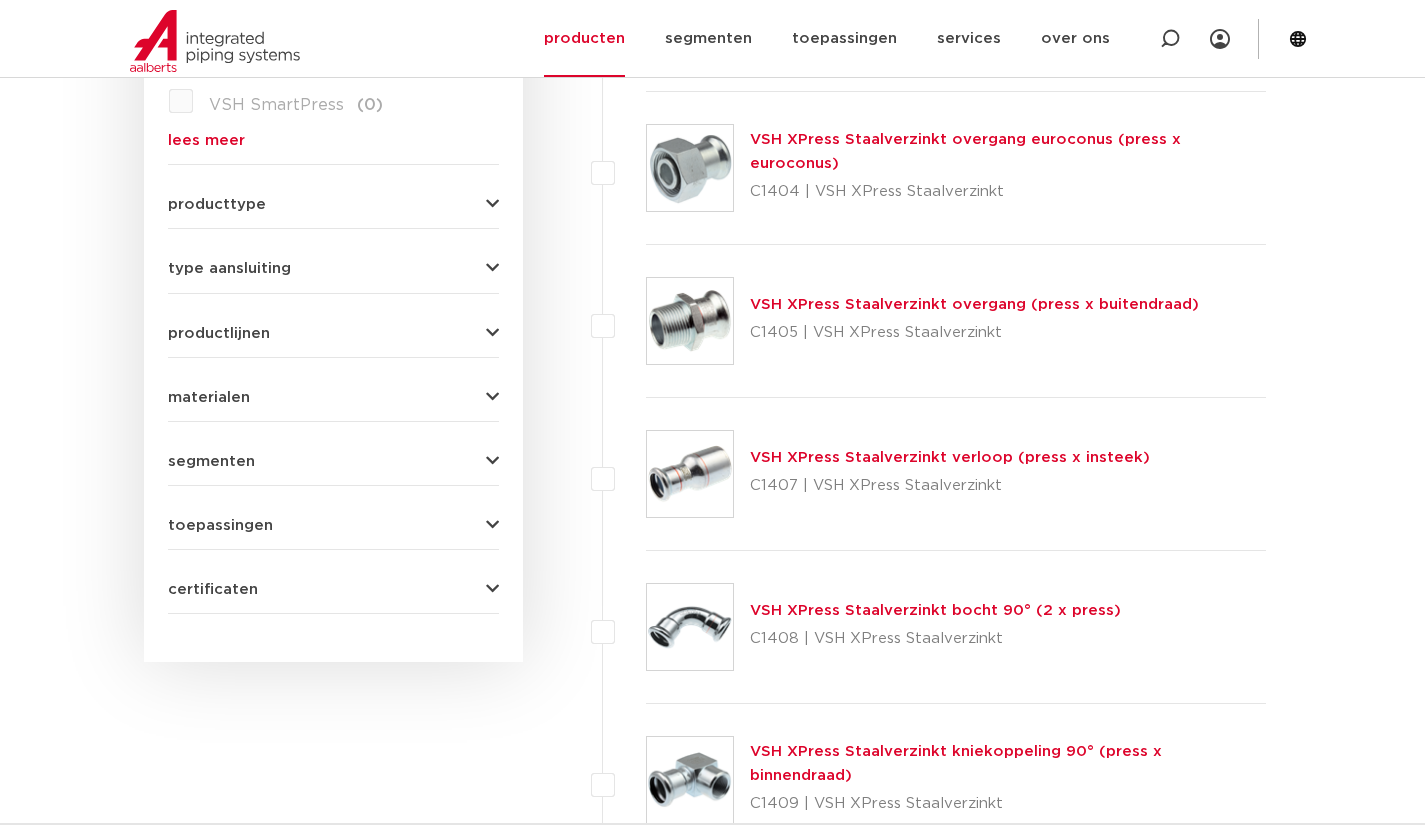 click on "VSH XPress Staalverzinkt bocht 90° (2 x press)" at bounding box center (935, 610) 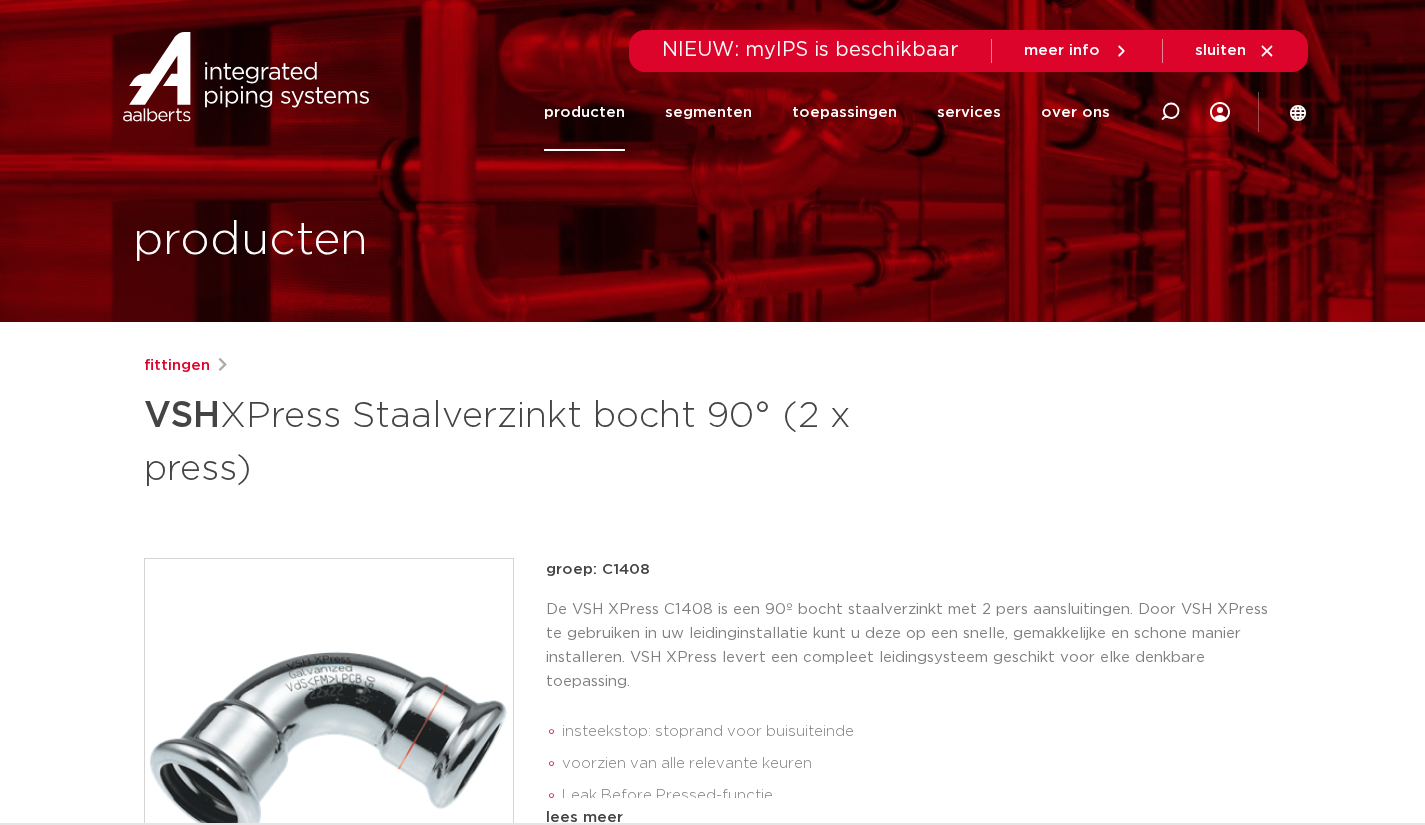 scroll, scrollTop: 0, scrollLeft: 0, axis: both 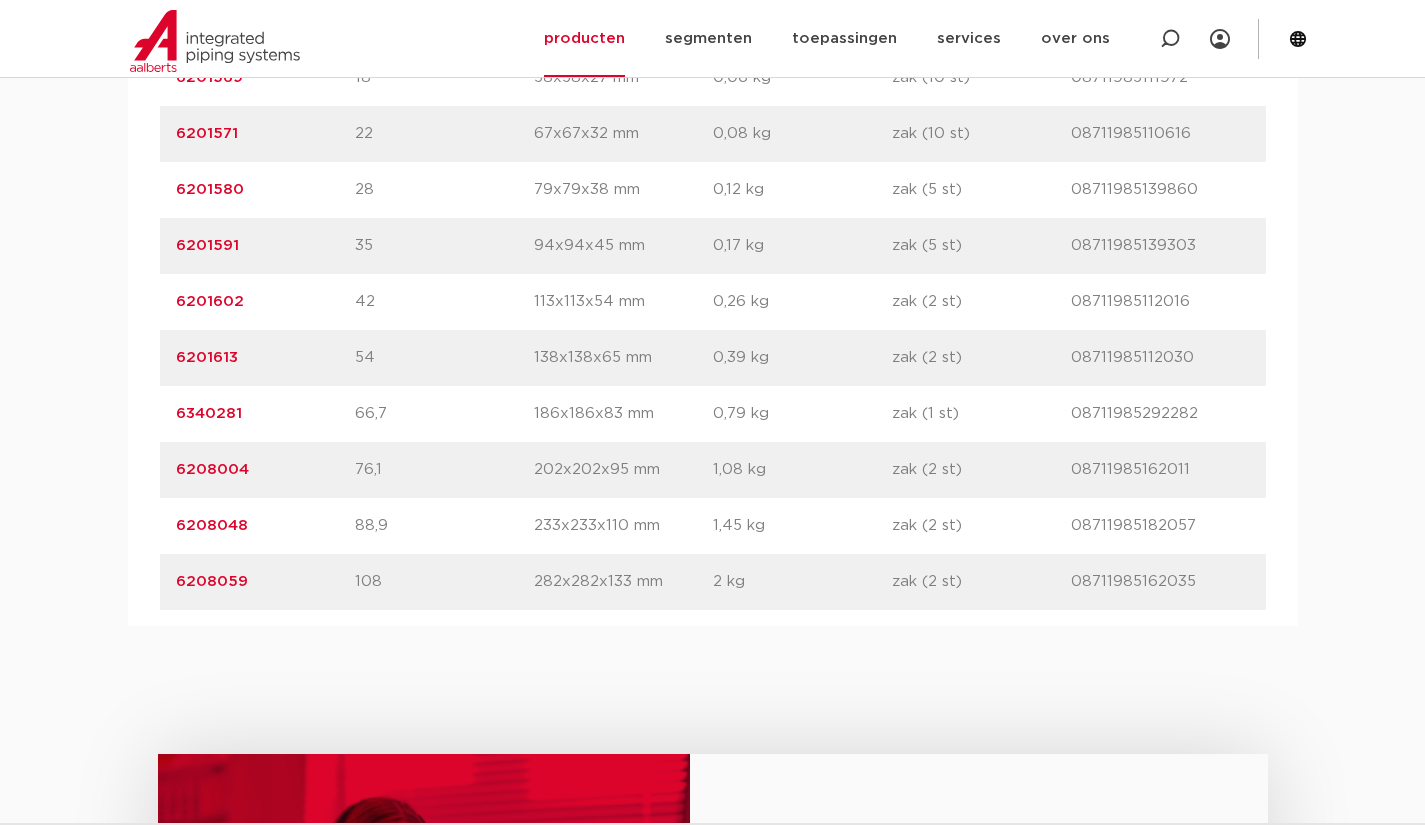 drag, startPoint x: 282, startPoint y: 469, endPoint x: 81, endPoint y: 479, distance: 201.2486 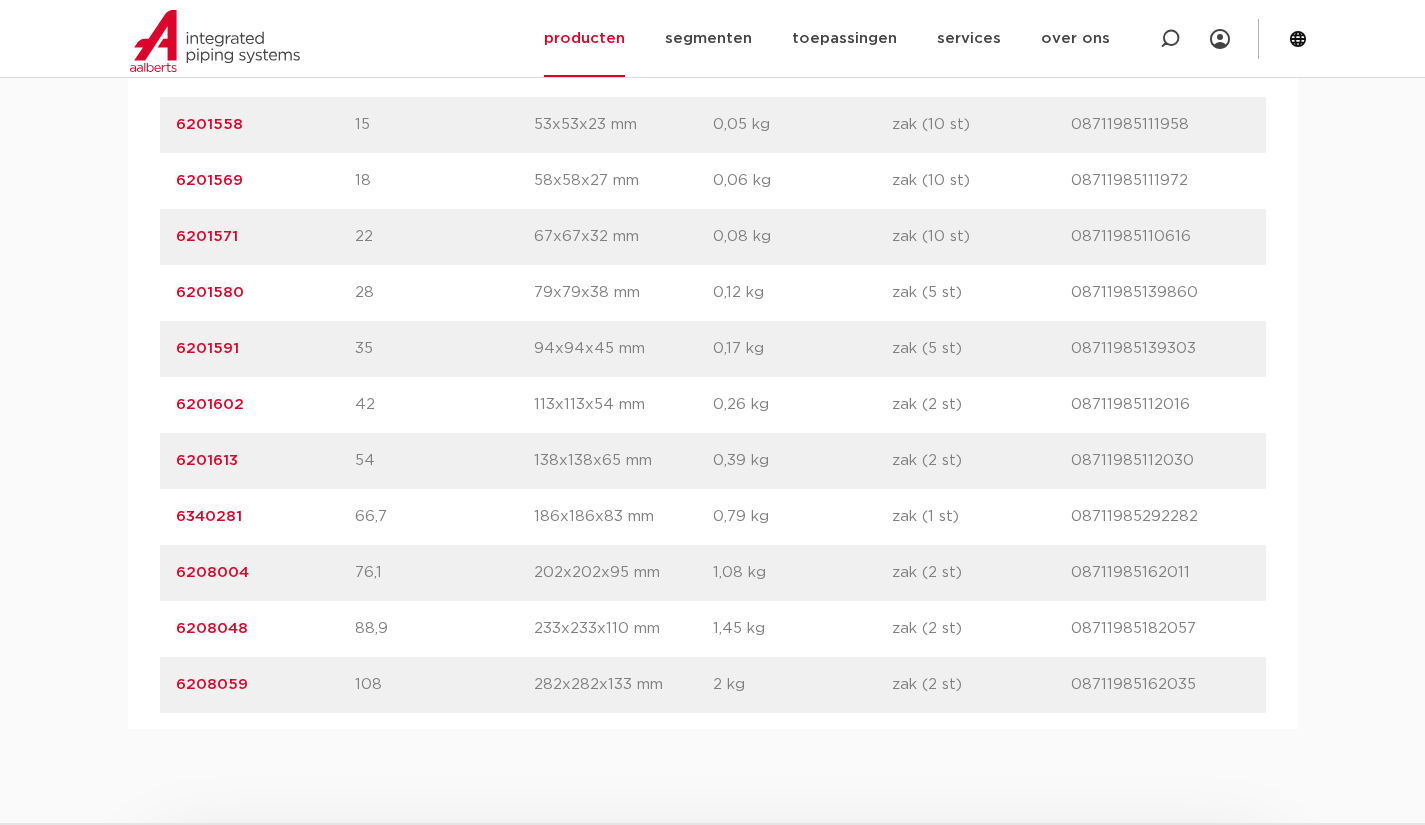 scroll, scrollTop: 1300, scrollLeft: 0, axis: vertical 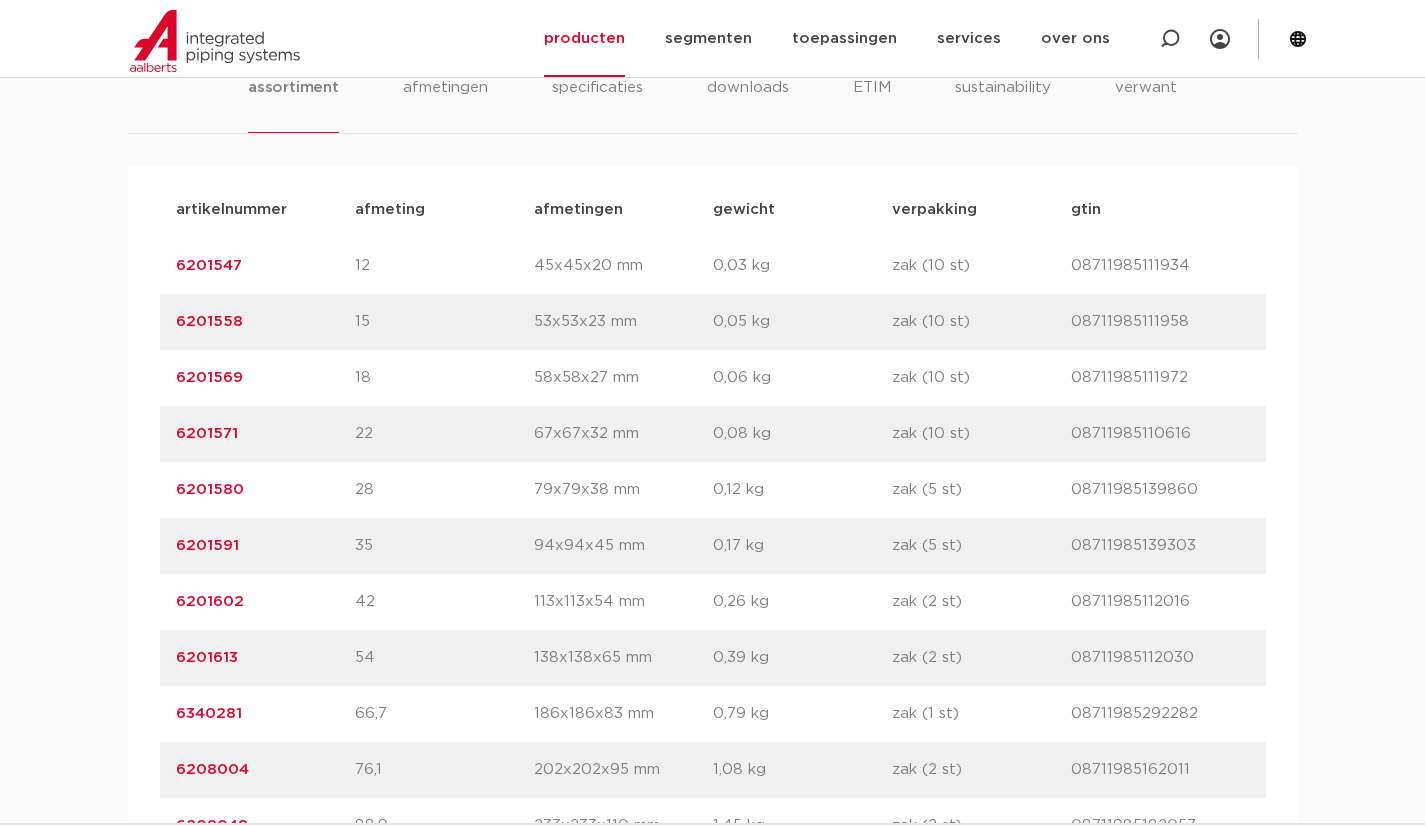 drag, startPoint x: 217, startPoint y: 607, endPoint x: 86, endPoint y: 597, distance: 131.38112 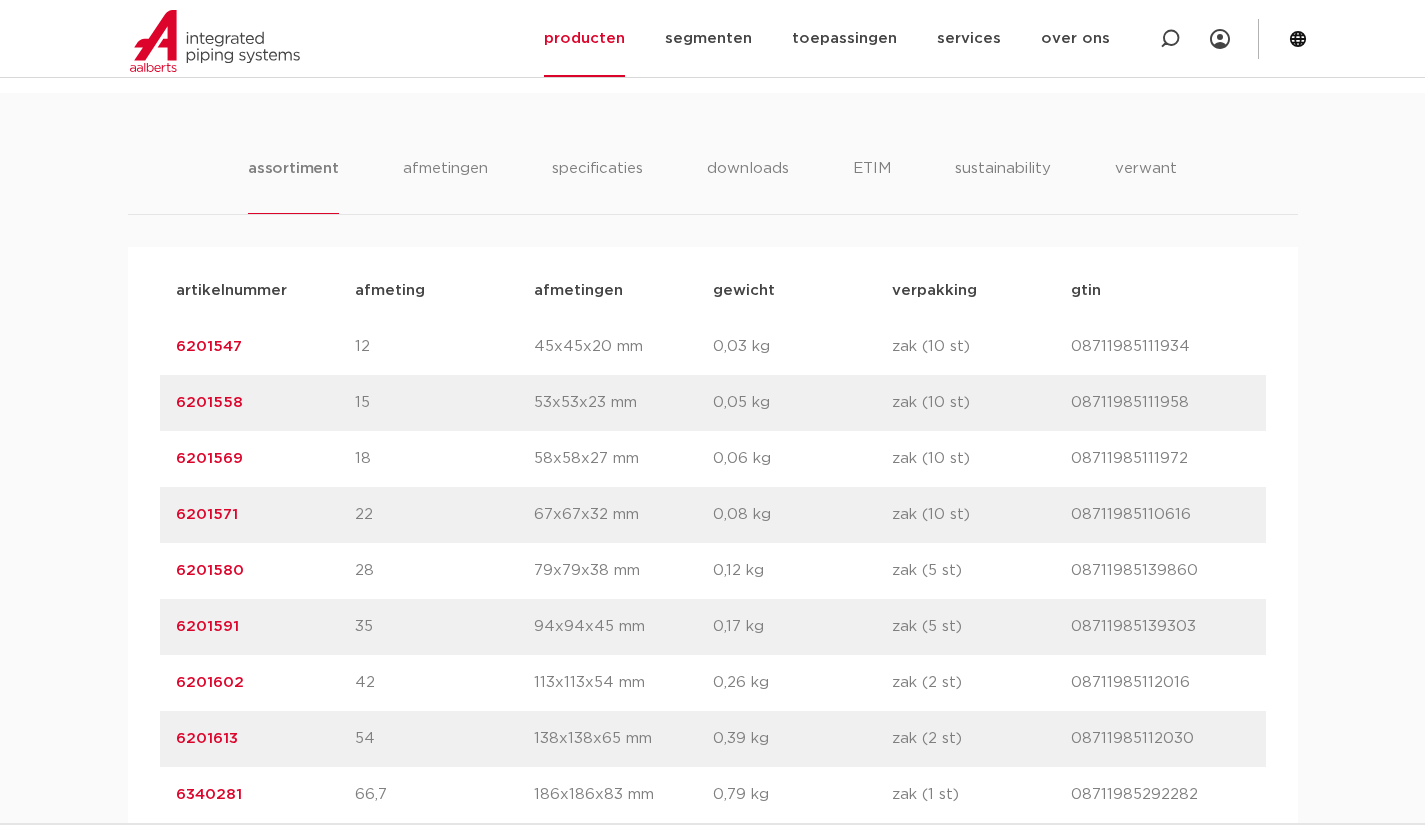 scroll, scrollTop: 1200, scrollLeft: 0, axis: vertical 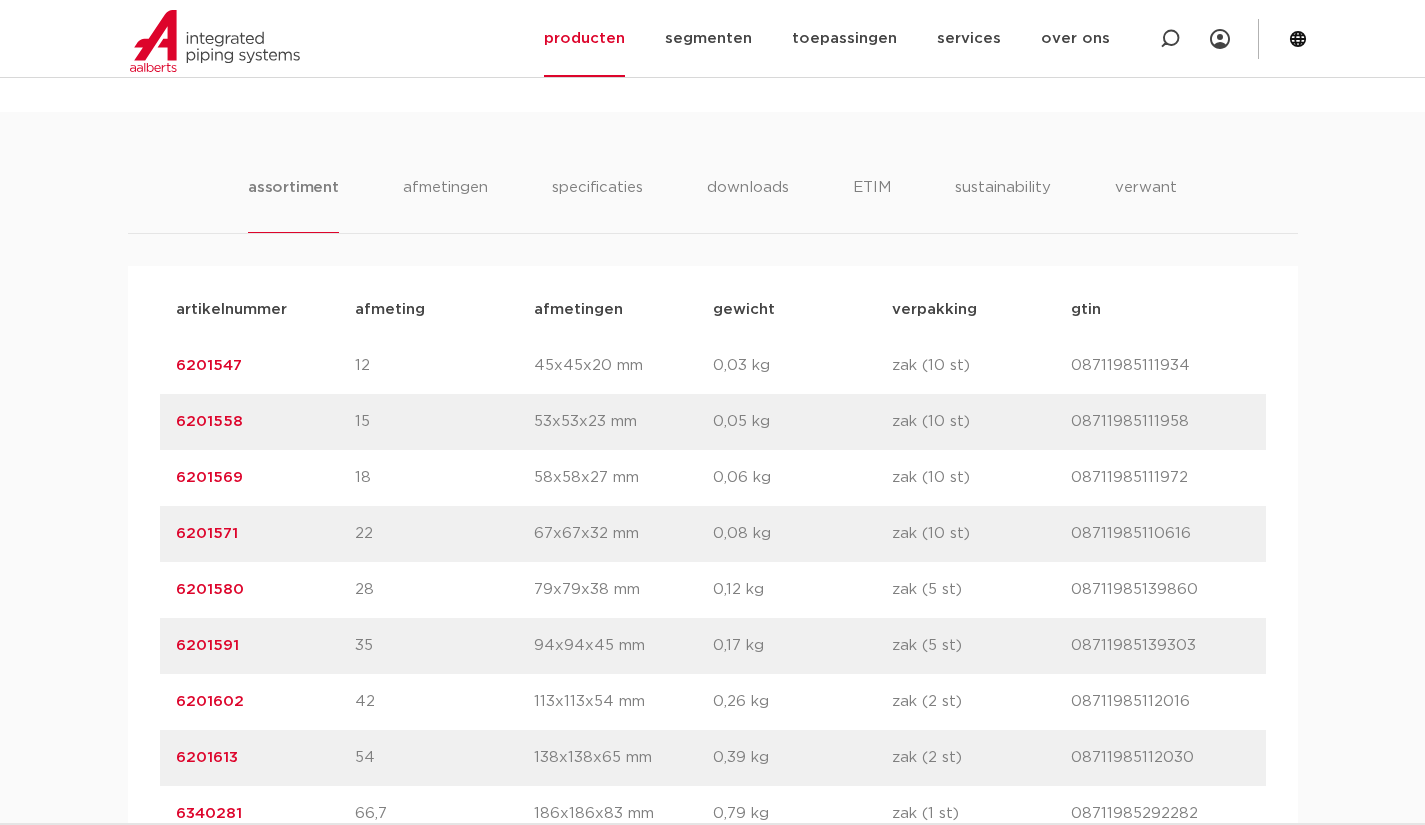 drag, startPoint x: 277, startPoint y: 533, endPoint x: 0, endPoint y: 523, distance: 277.18045 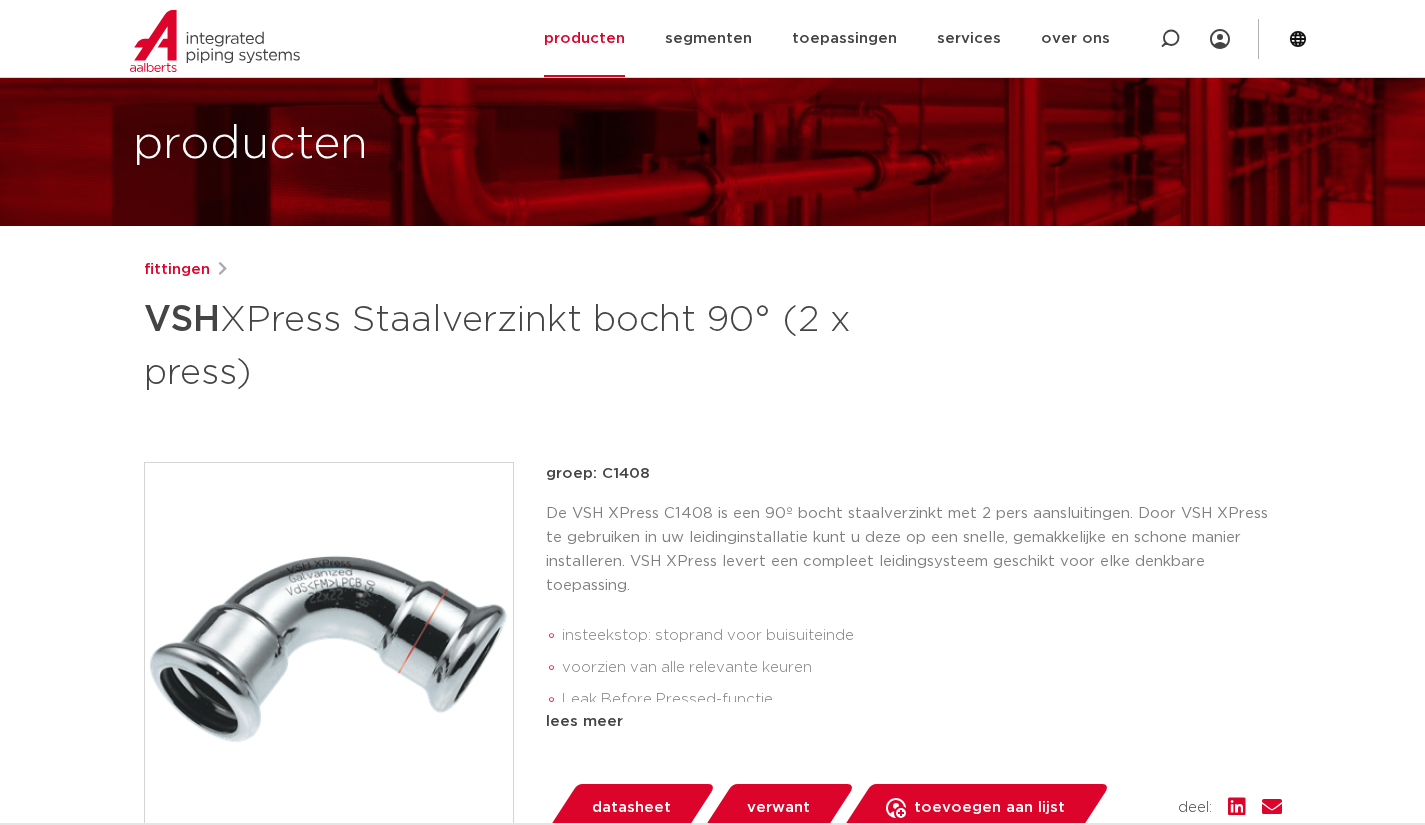 scroll, scrollTop: 0, scrollLeft: 0, axis: both 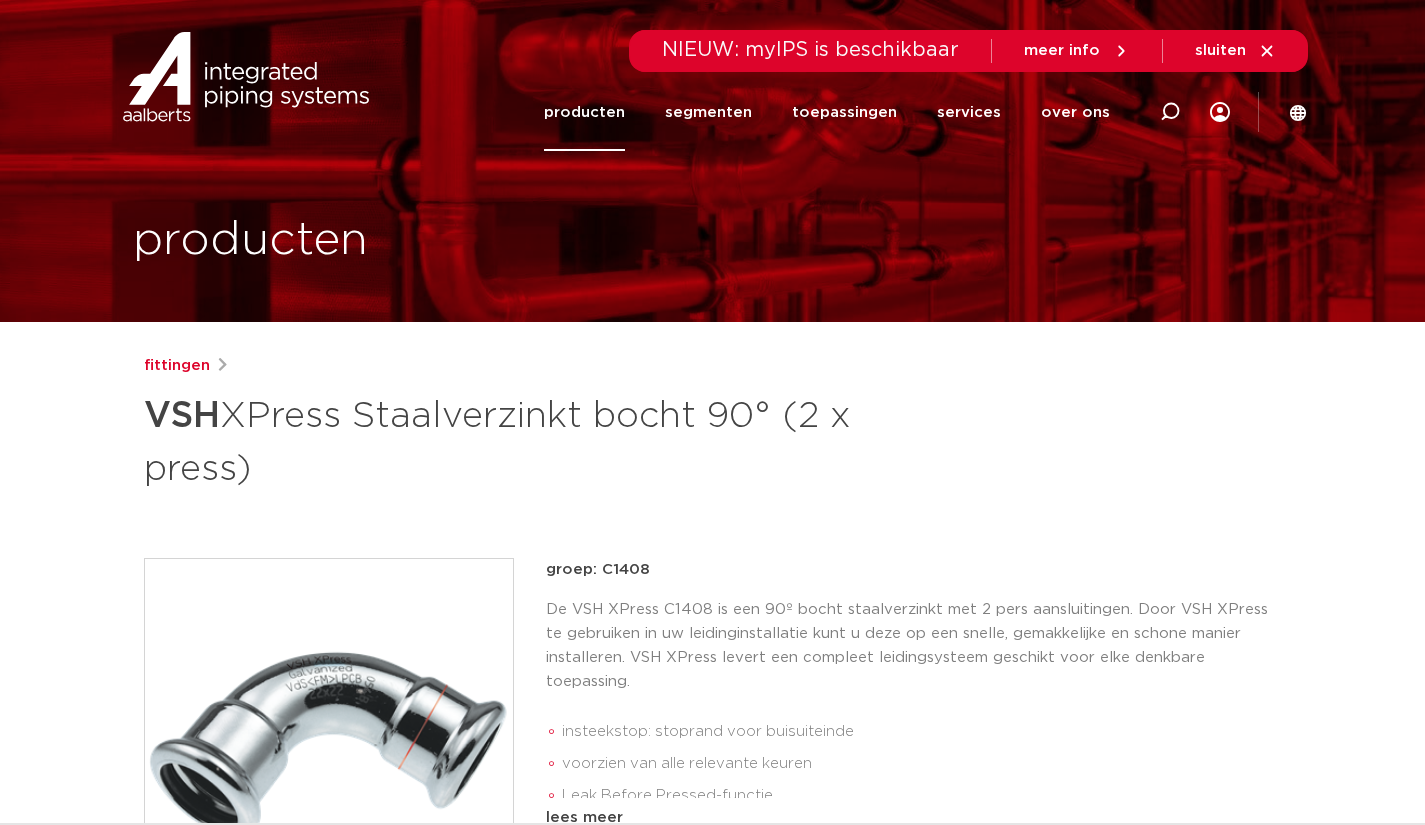 click on "fittingen" at bounding box center [177, 366] 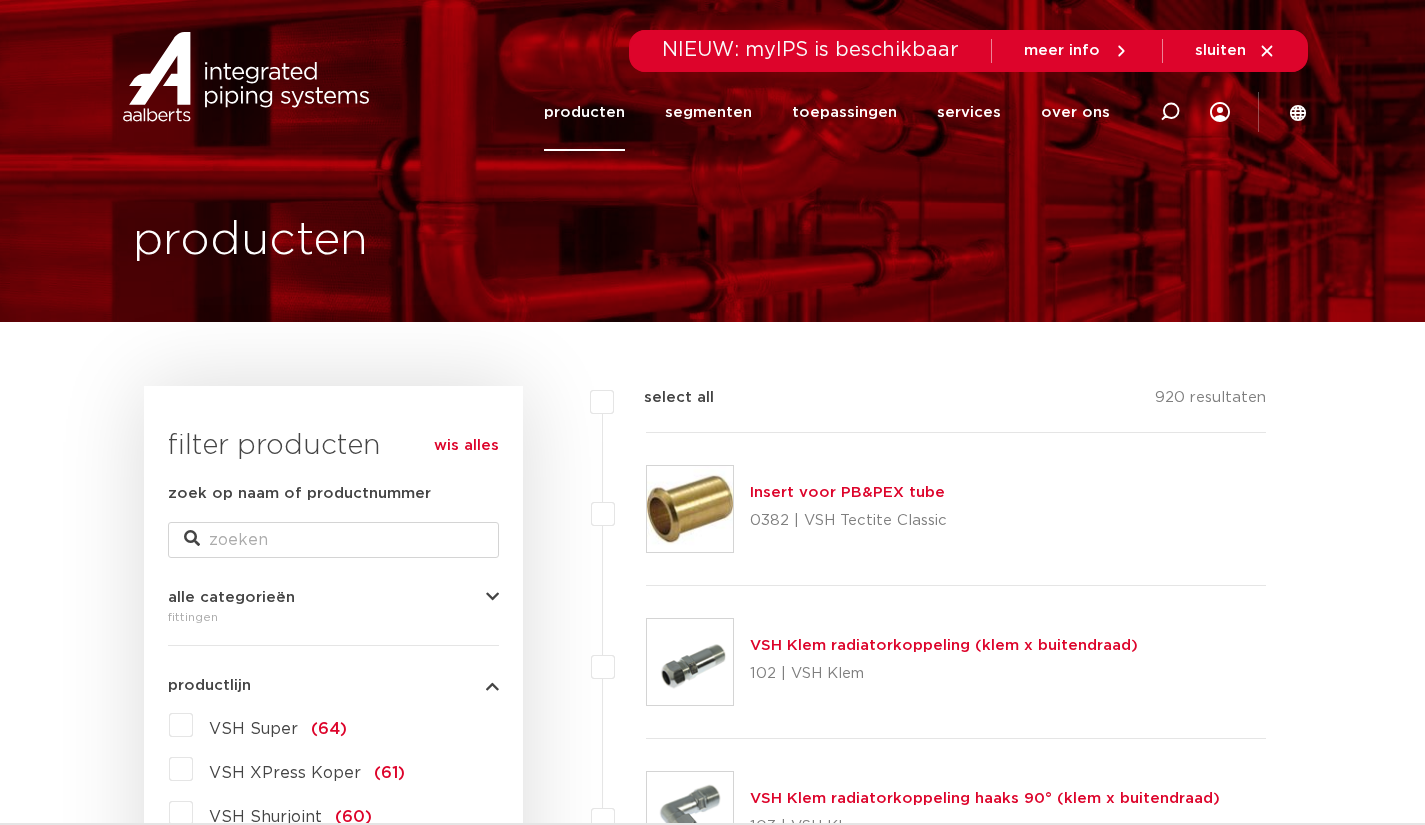 scroll, scrollTop: 800, scrollLeft: 0, axis: vertical 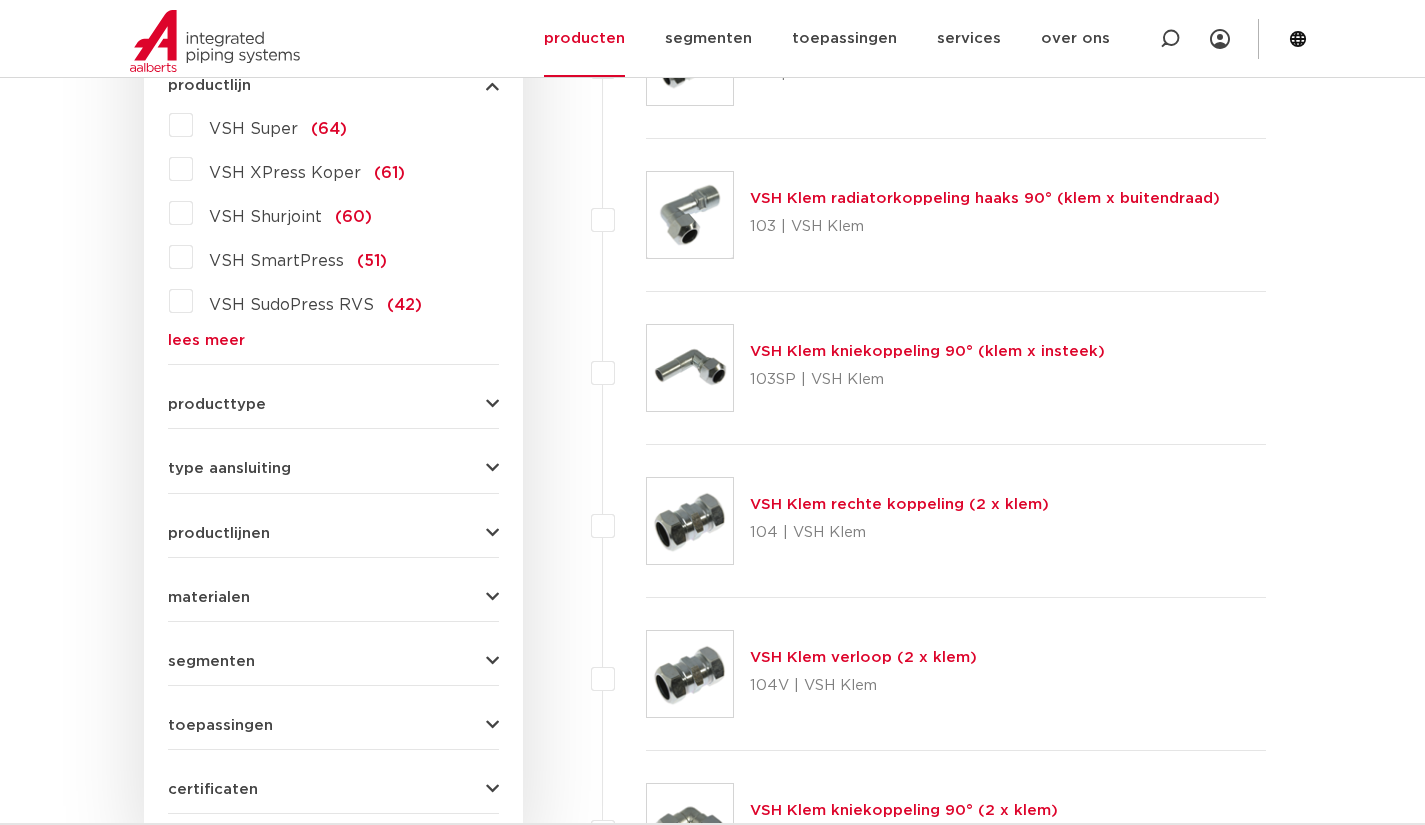 click on "lees meer" at bounding box center (333, 340) 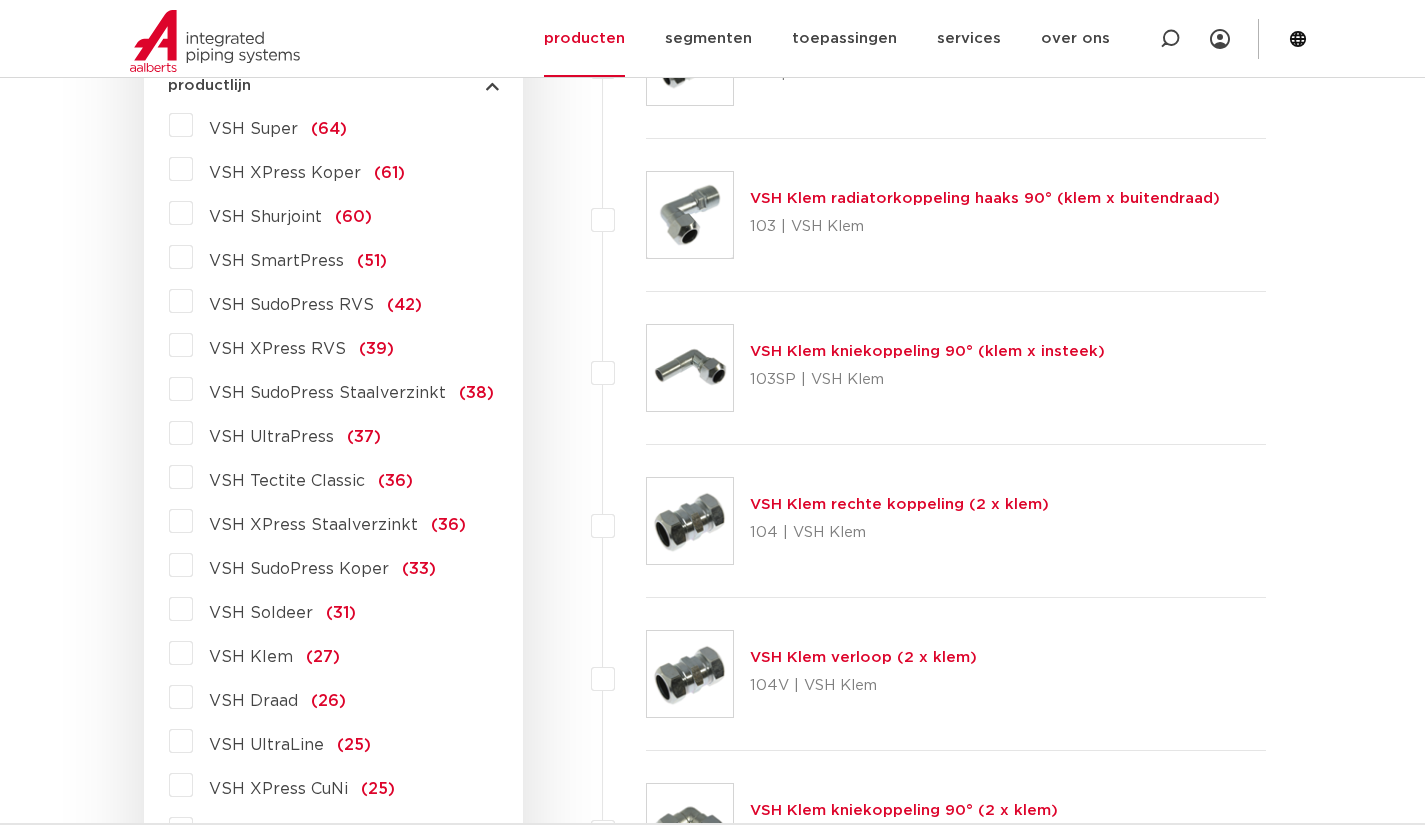 click on "VSH XPress Staalverzinkt" at bounding box center (313, 525) 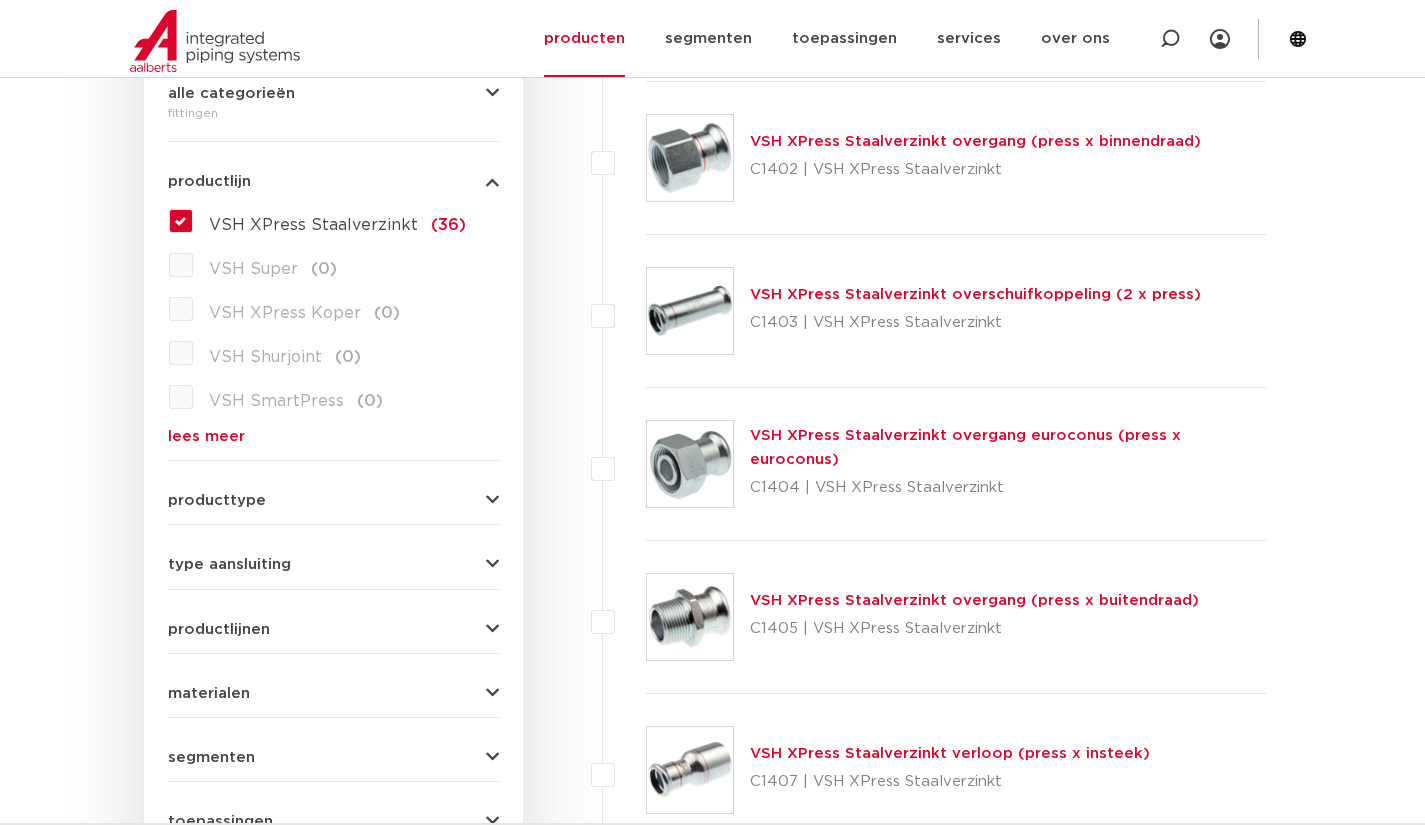 scroll, scrollTop: 600, scrollLeft: 0, axis: vertical 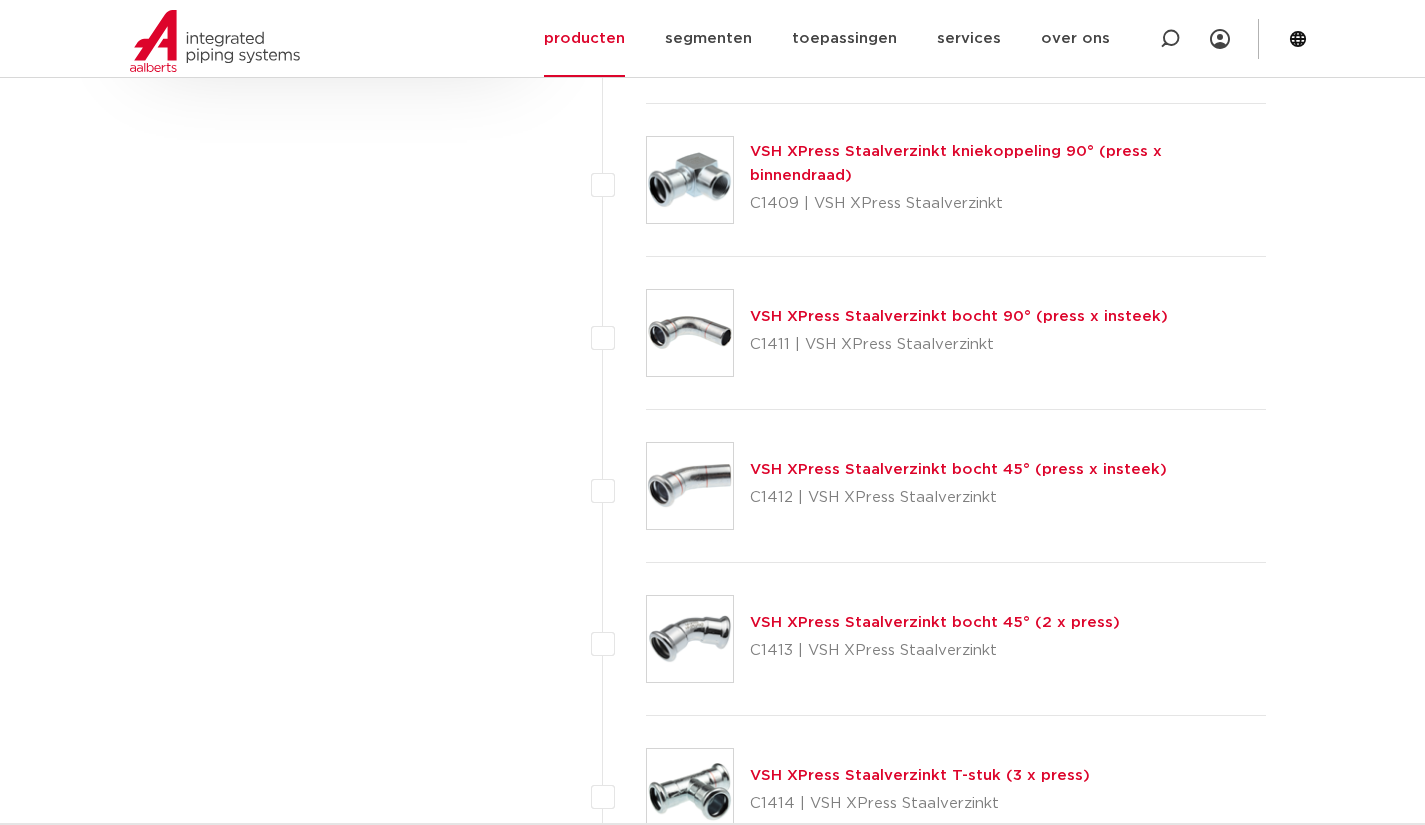 click on "VSH XPress Staalverzinkt bocht 45° (2 x press)" at bounding box center [935, 622] 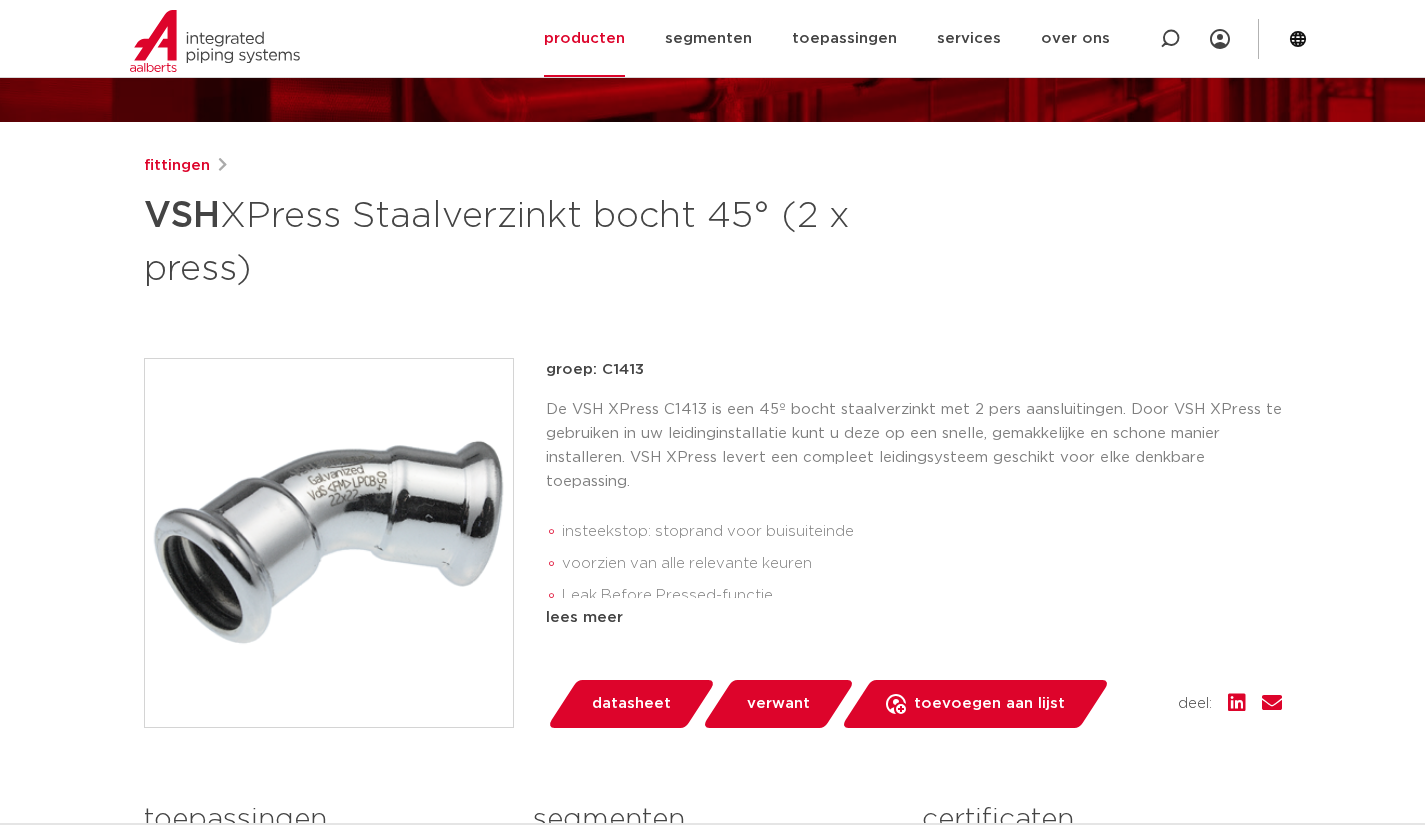 scroll, scrollTop: 0, scrollLeft: 0, axis: both 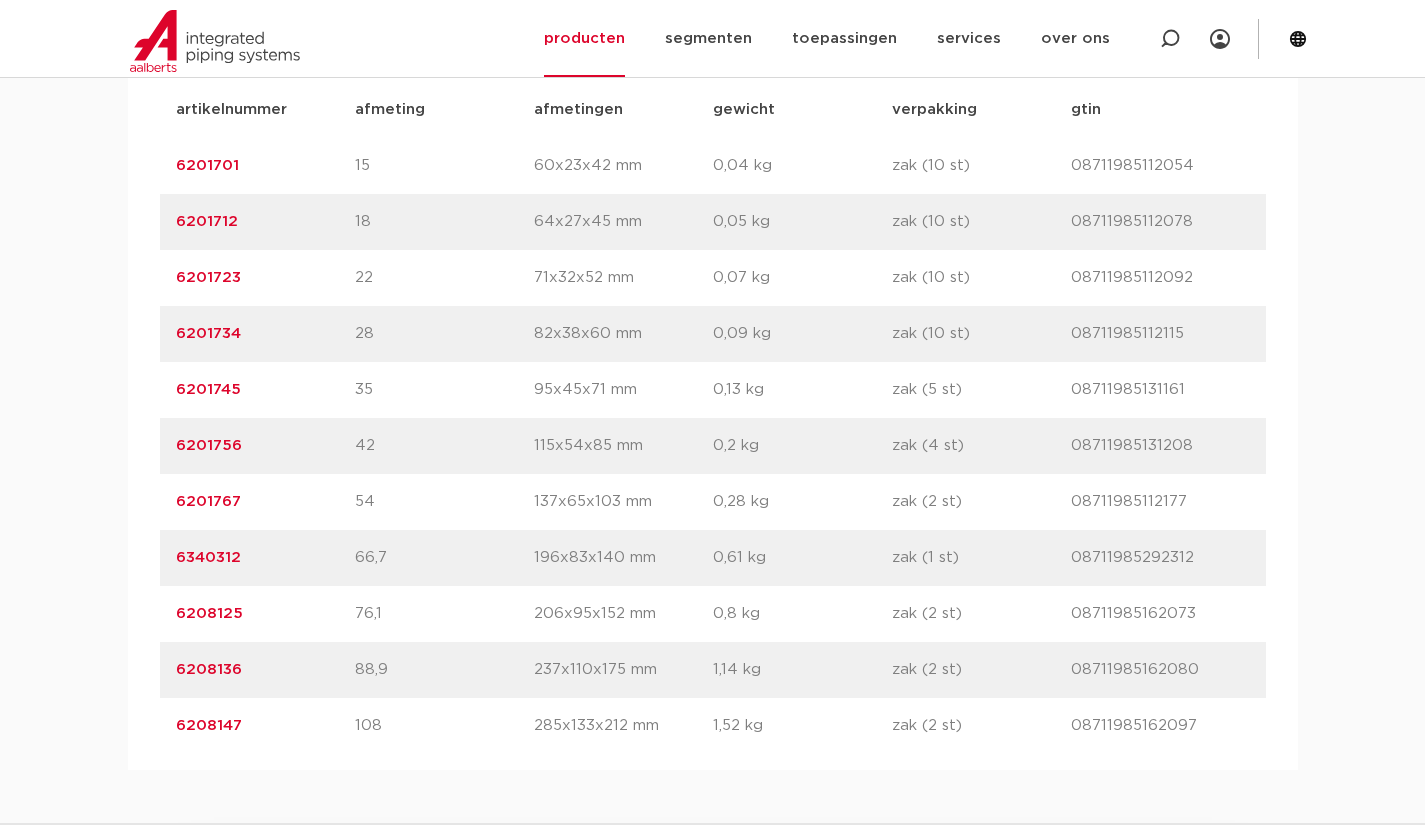 drag, startPoint x: 280, startPoint y: 406, endPoint x: 128, endPoint y: 400, distance: 152.11838 